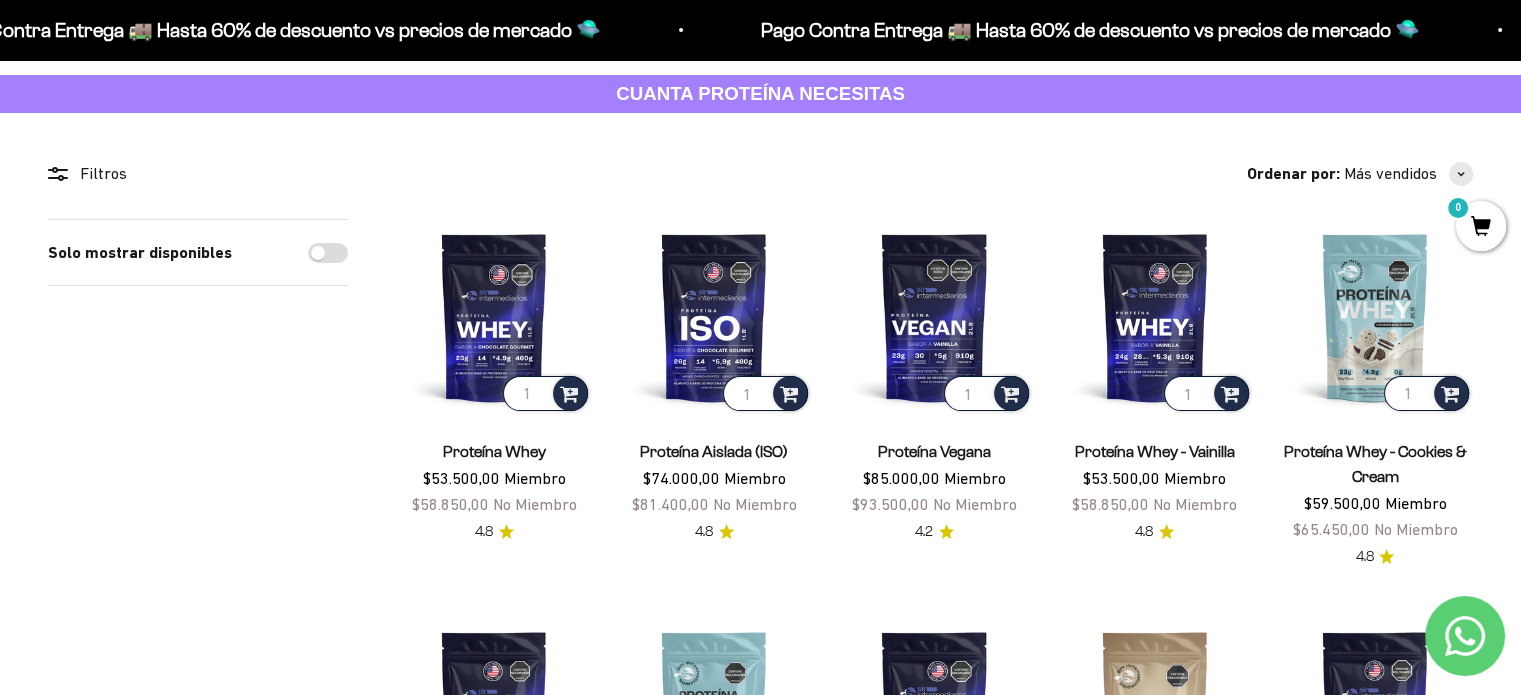 scroll, scrollTop: 100, scrollLeft: 0, axis: vertical 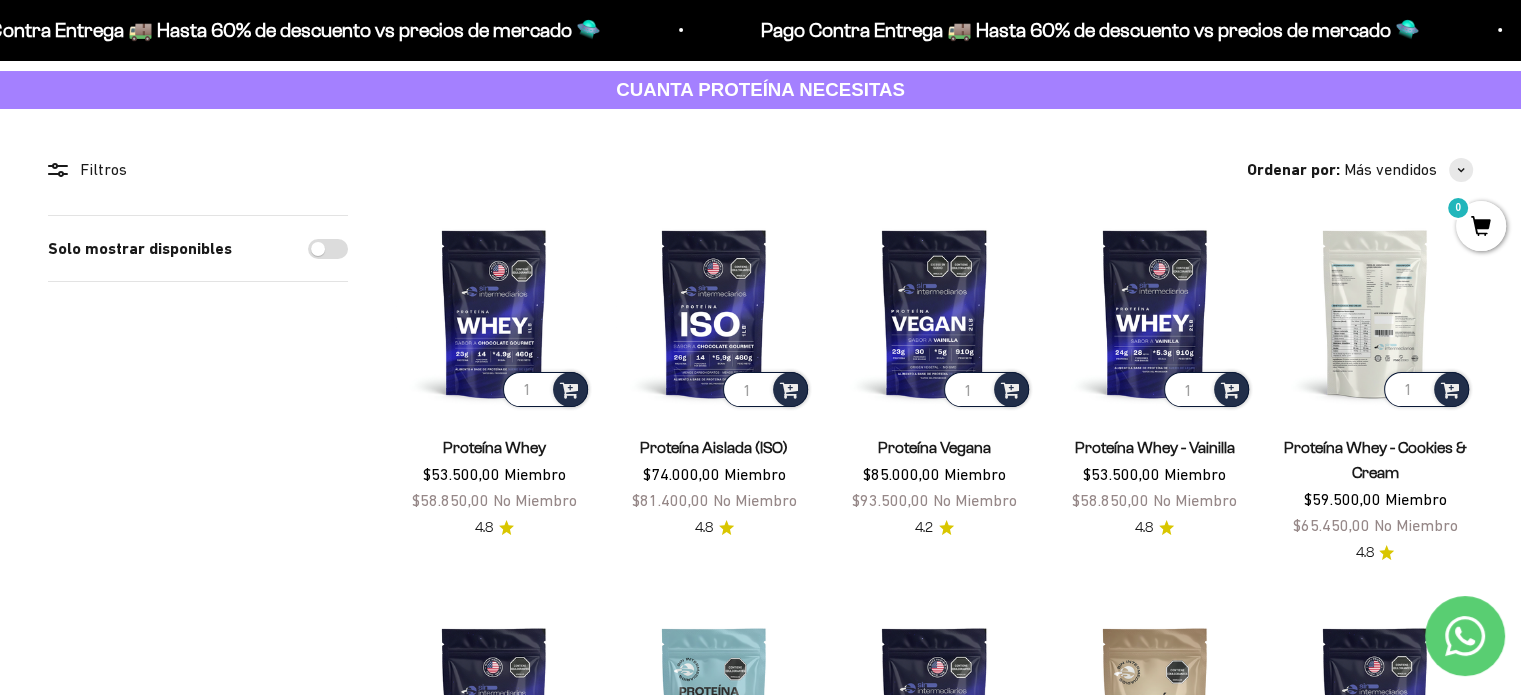 click at bounding box center (1375, 313) 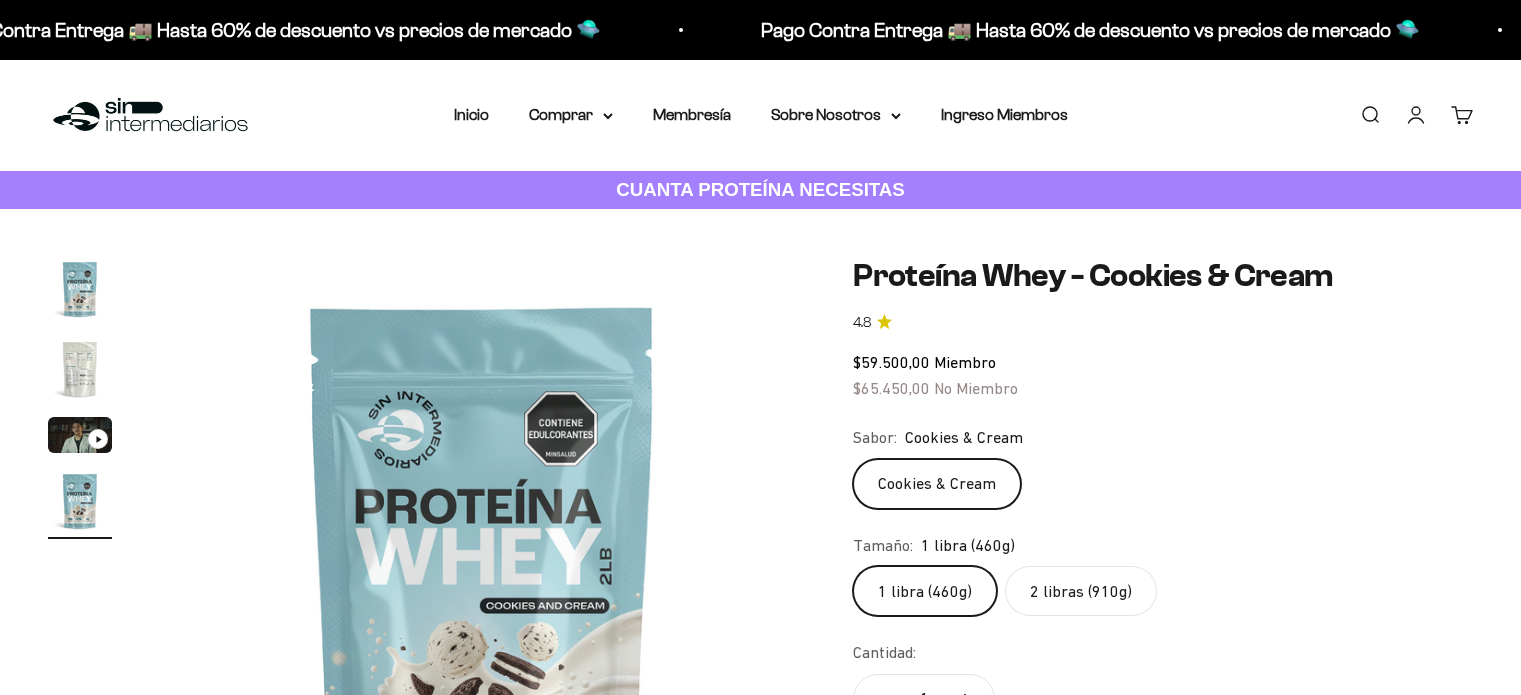 scroll, scrollTop: 0, scrollLeft: 0, axis: both 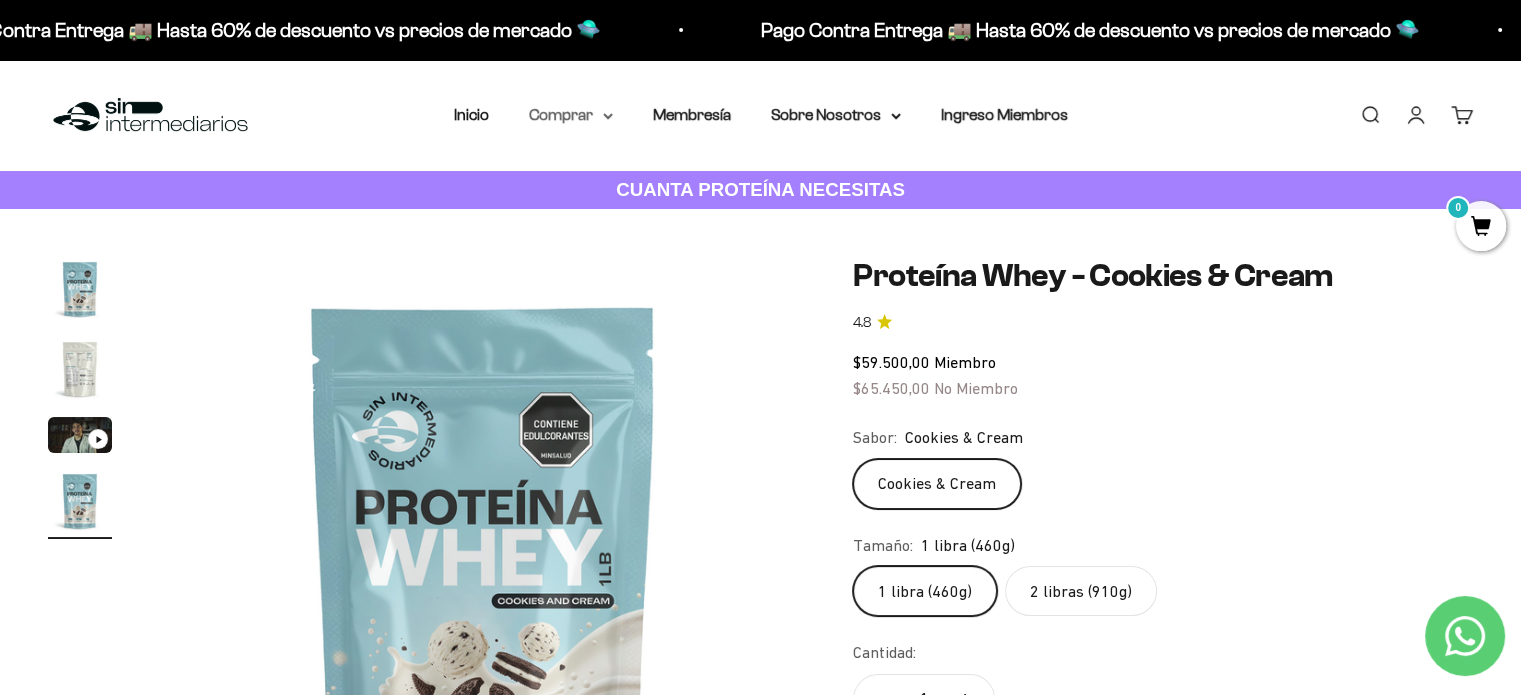 click on "Comprar" at bounding box center [571, 115] 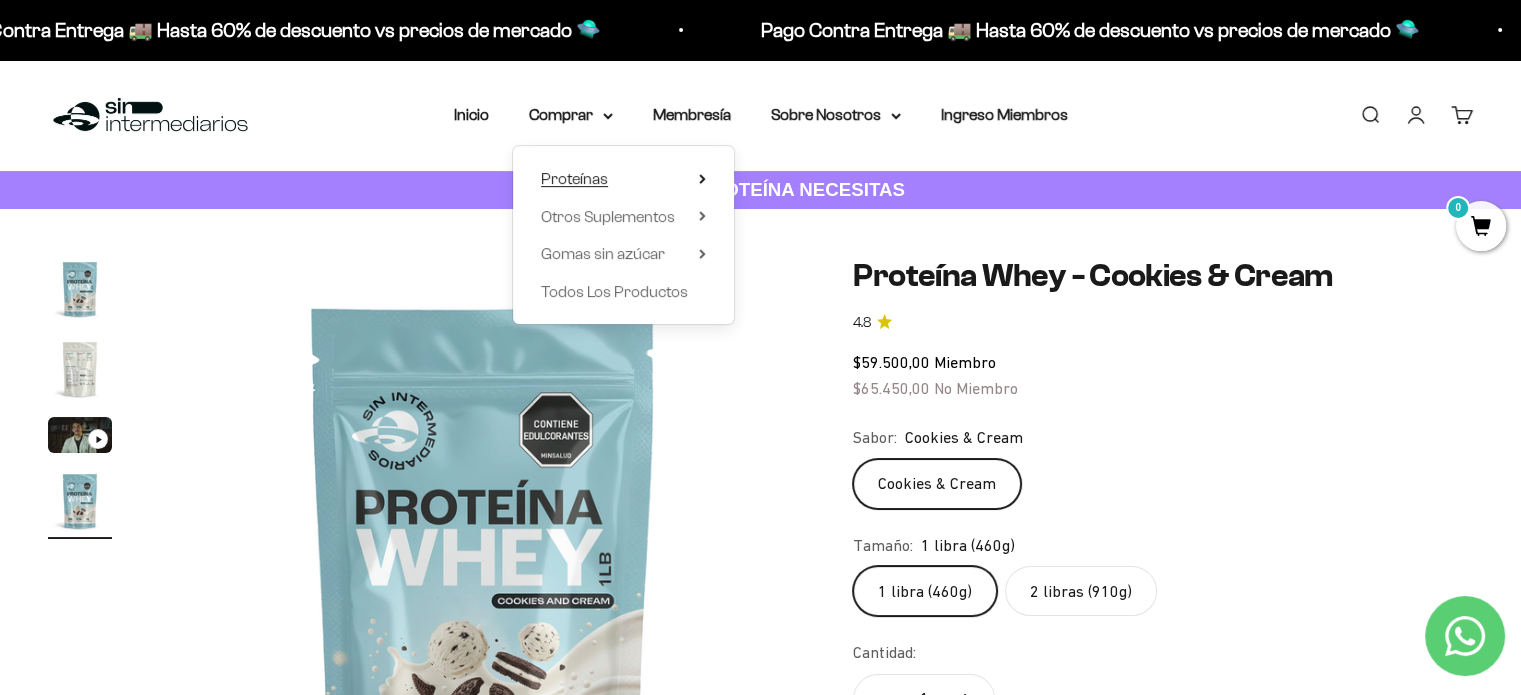 click on "Proteínas" at bounding box center [574, 178] 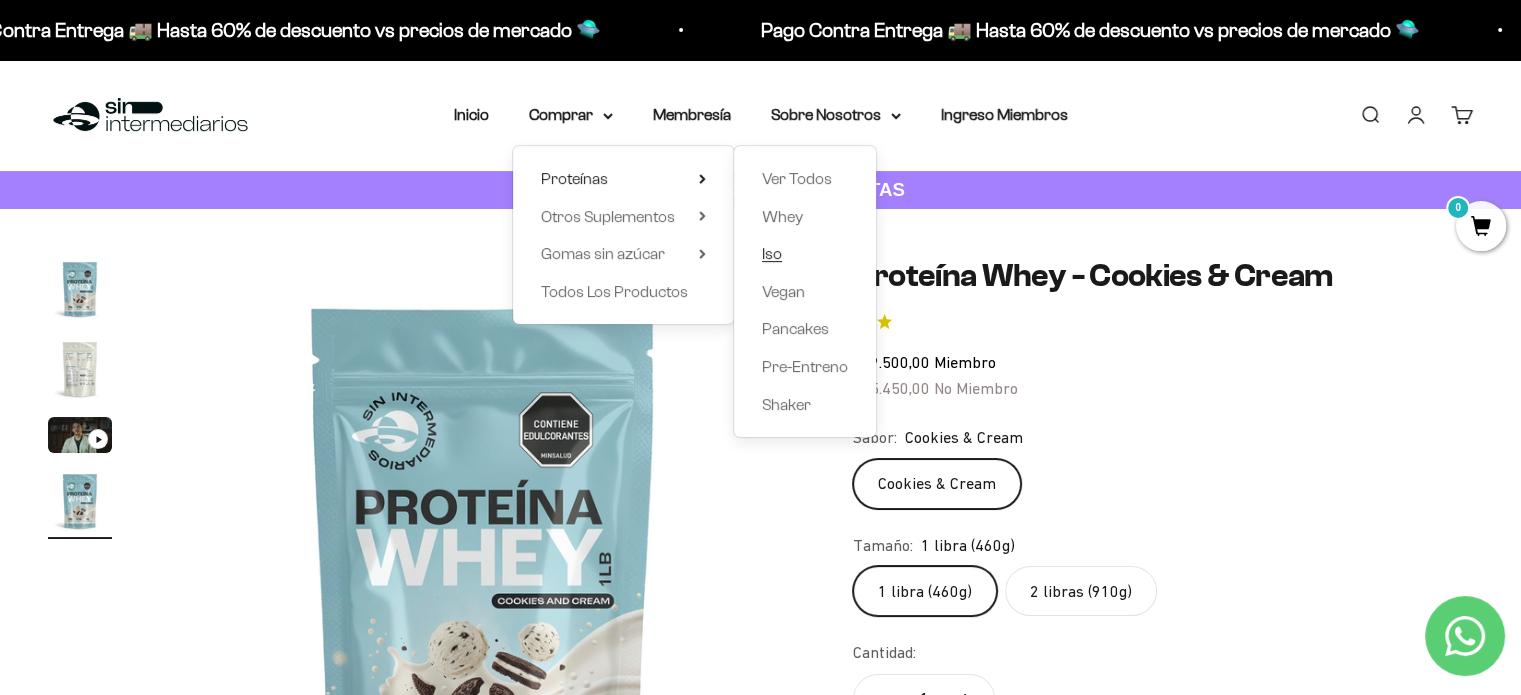 click on "Iso" at bounding box center [805, 254] 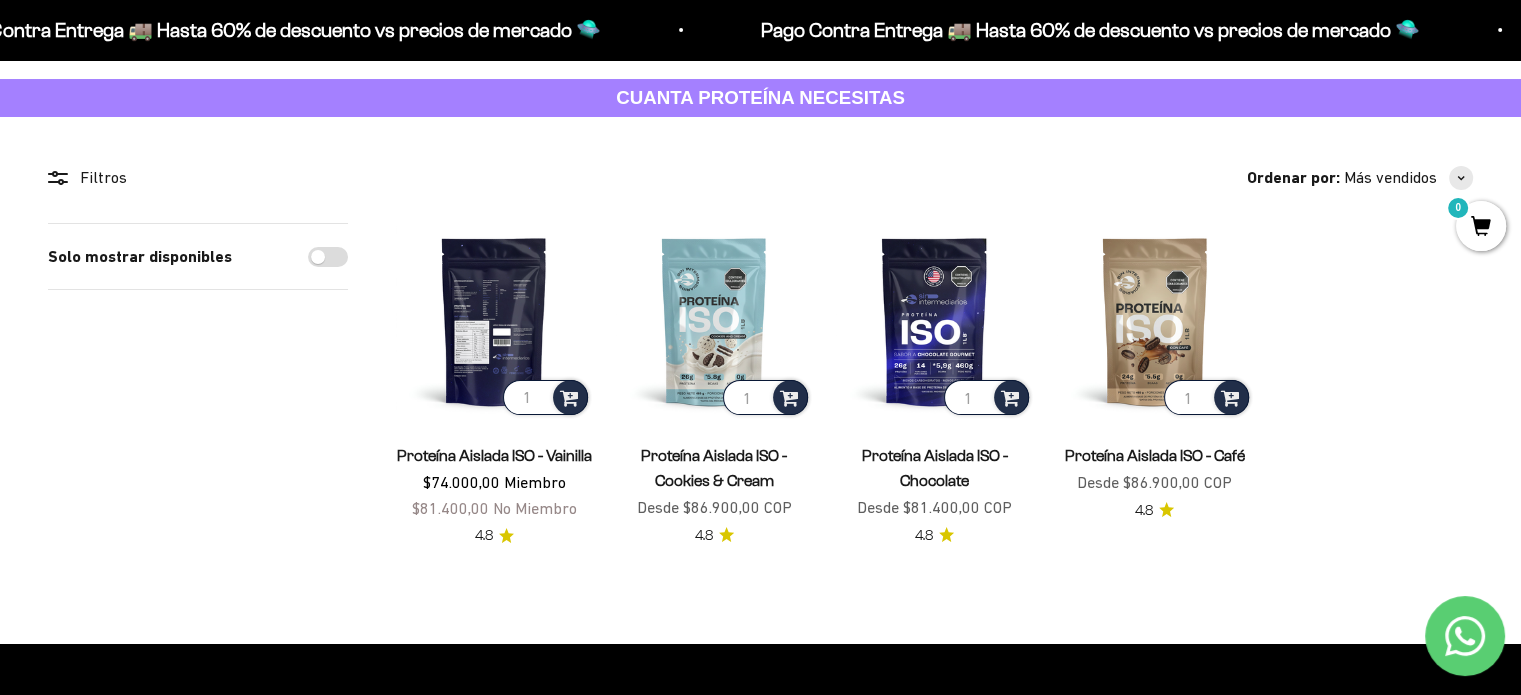 scroll, scrollTop: 100, scrollLeft: 0, axis: vertical 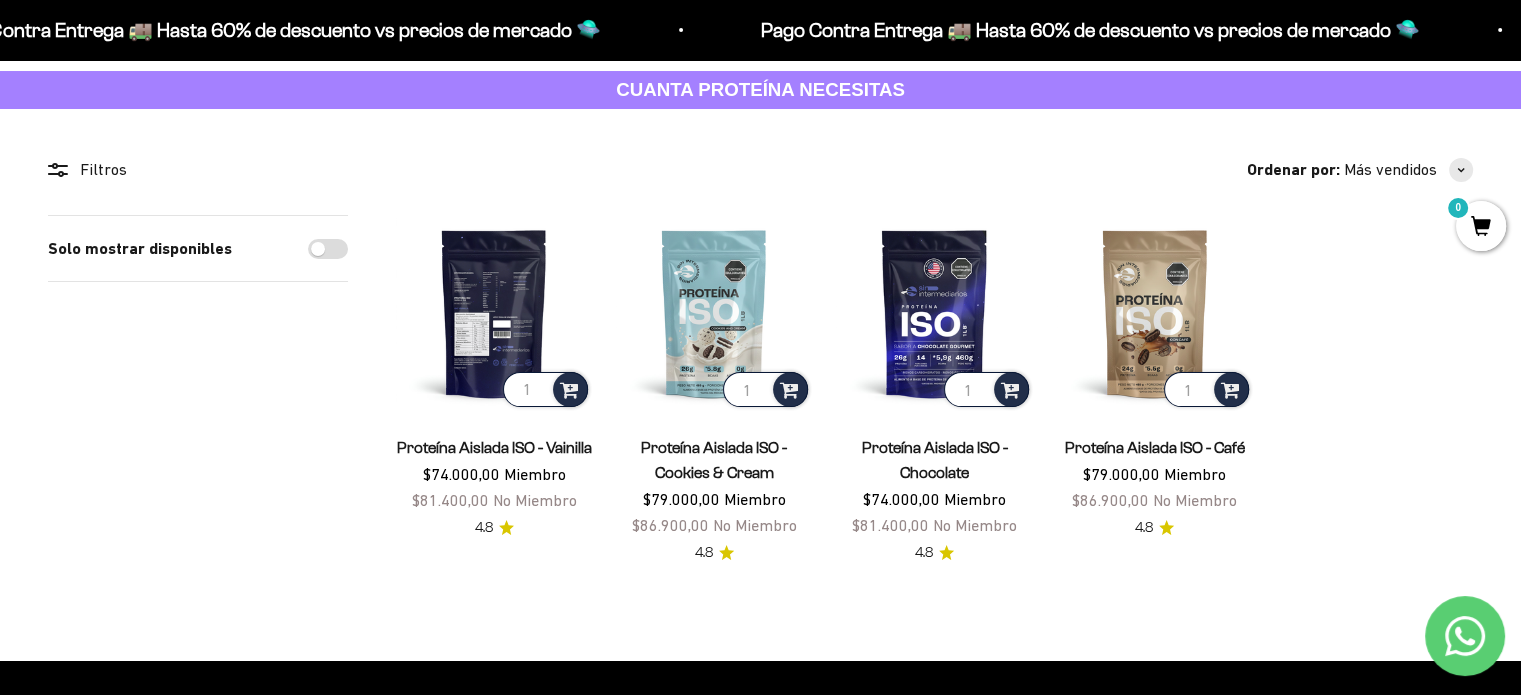 click at bounding box center [494, 313] 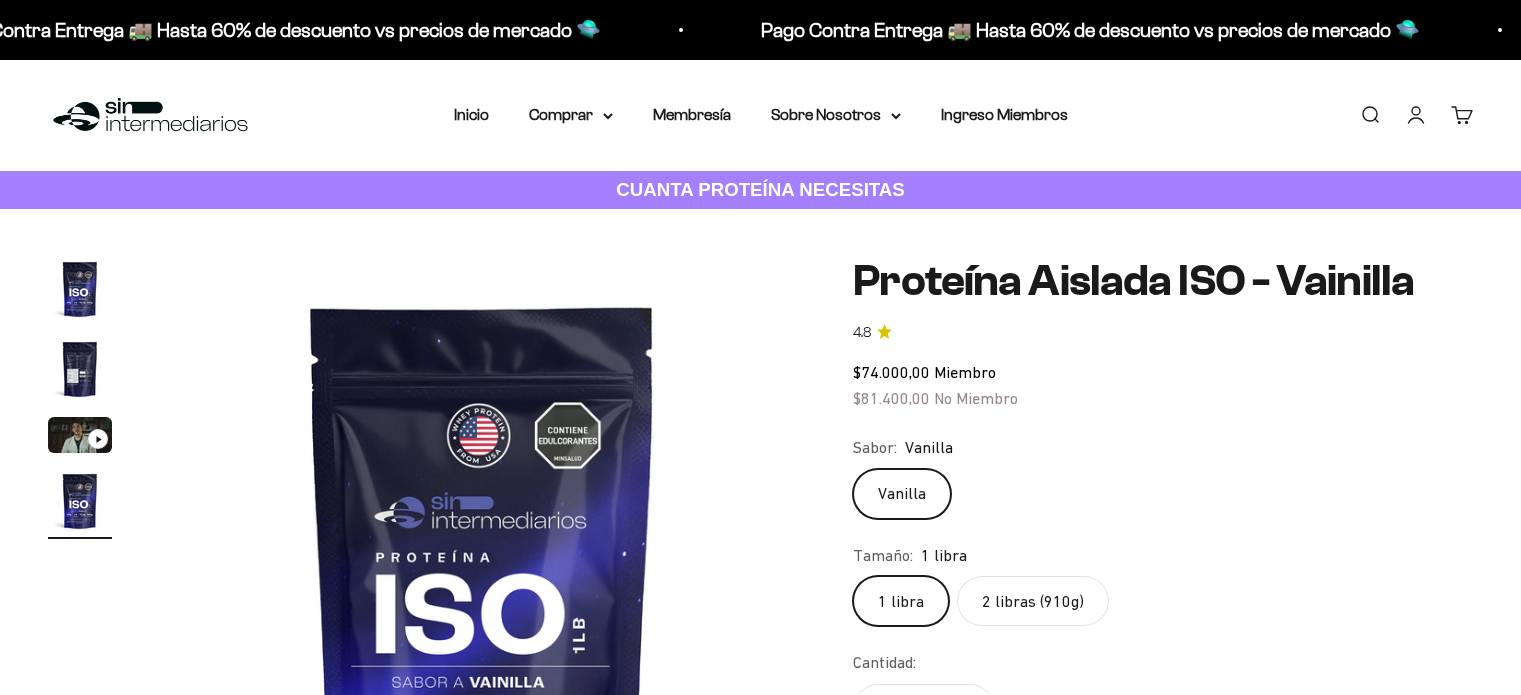 scroll, scrollTop: 100, scrollLeft: 0, axis: vertical 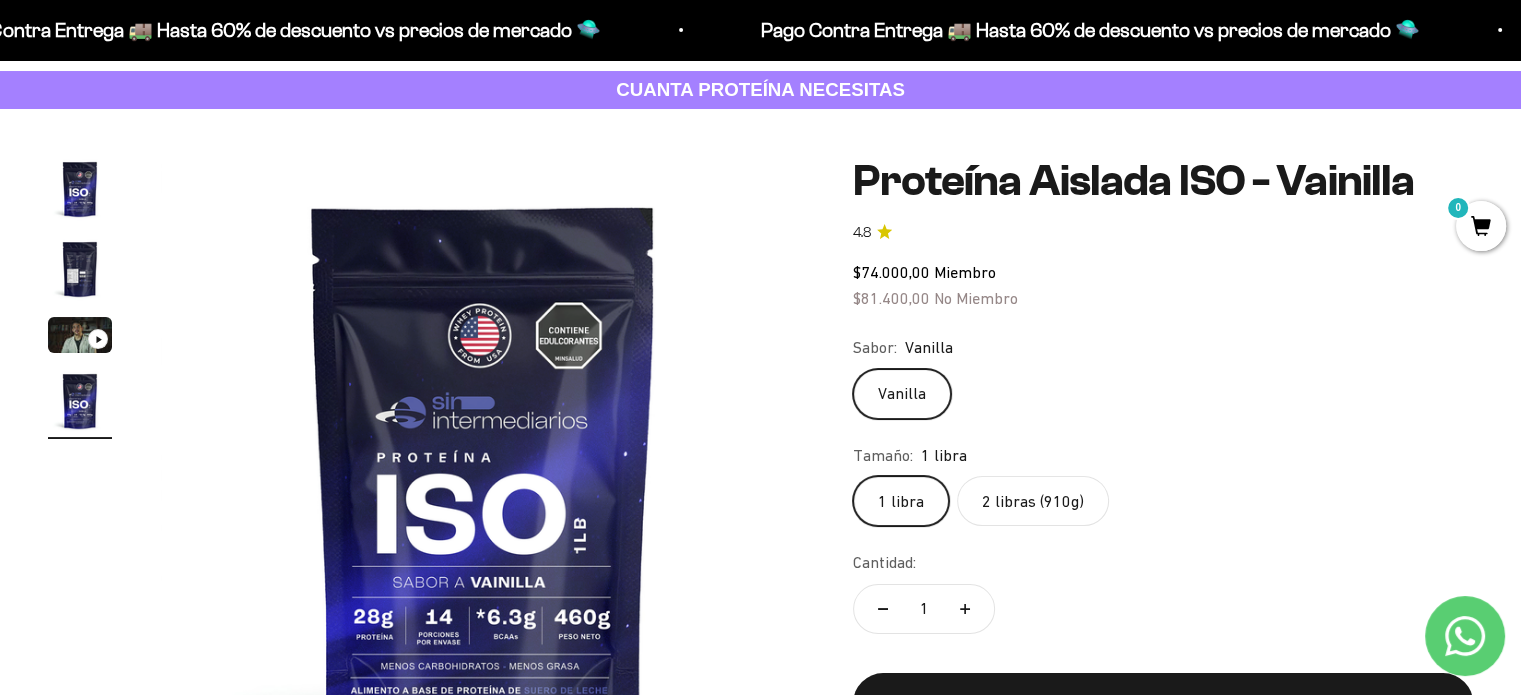 click at bounding box center (80, 269) 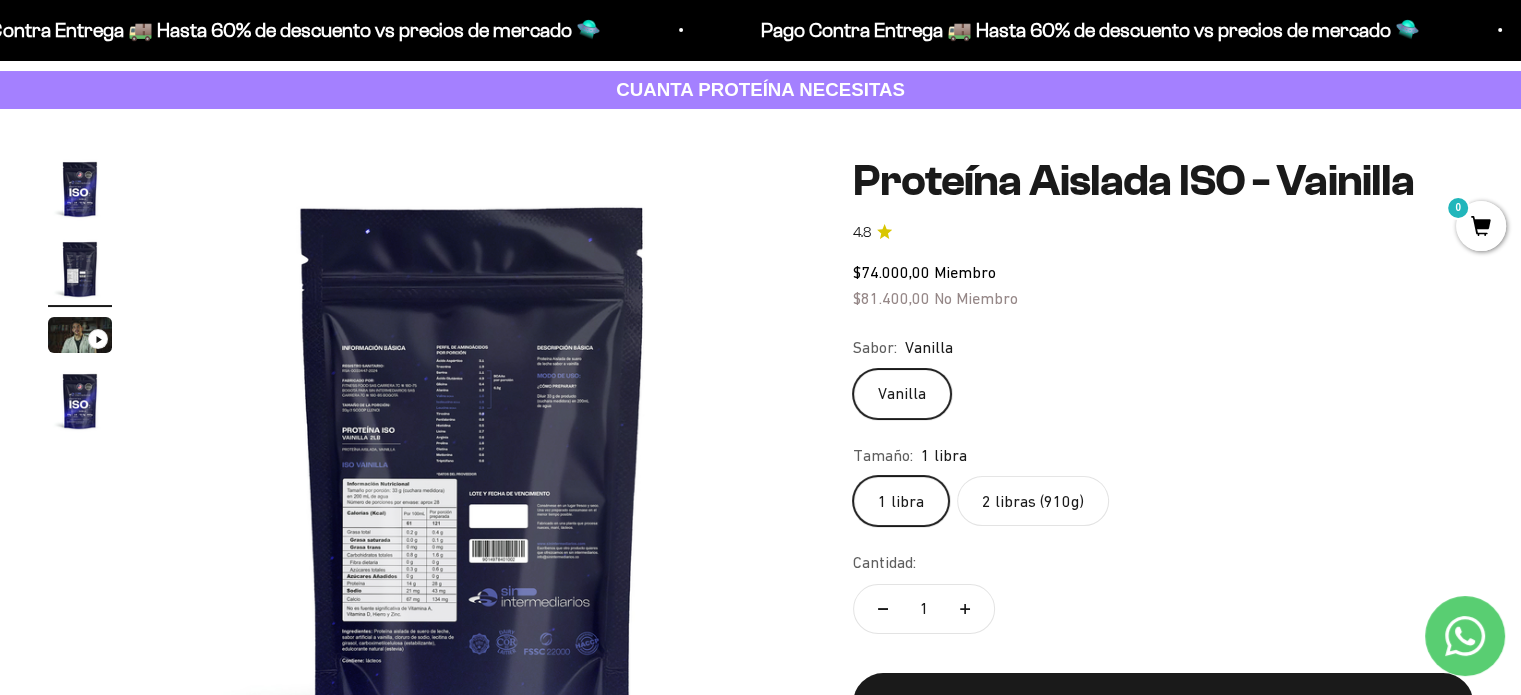 scroll, scrollTop: 0, scrollLeft: 669, axis: horizontal 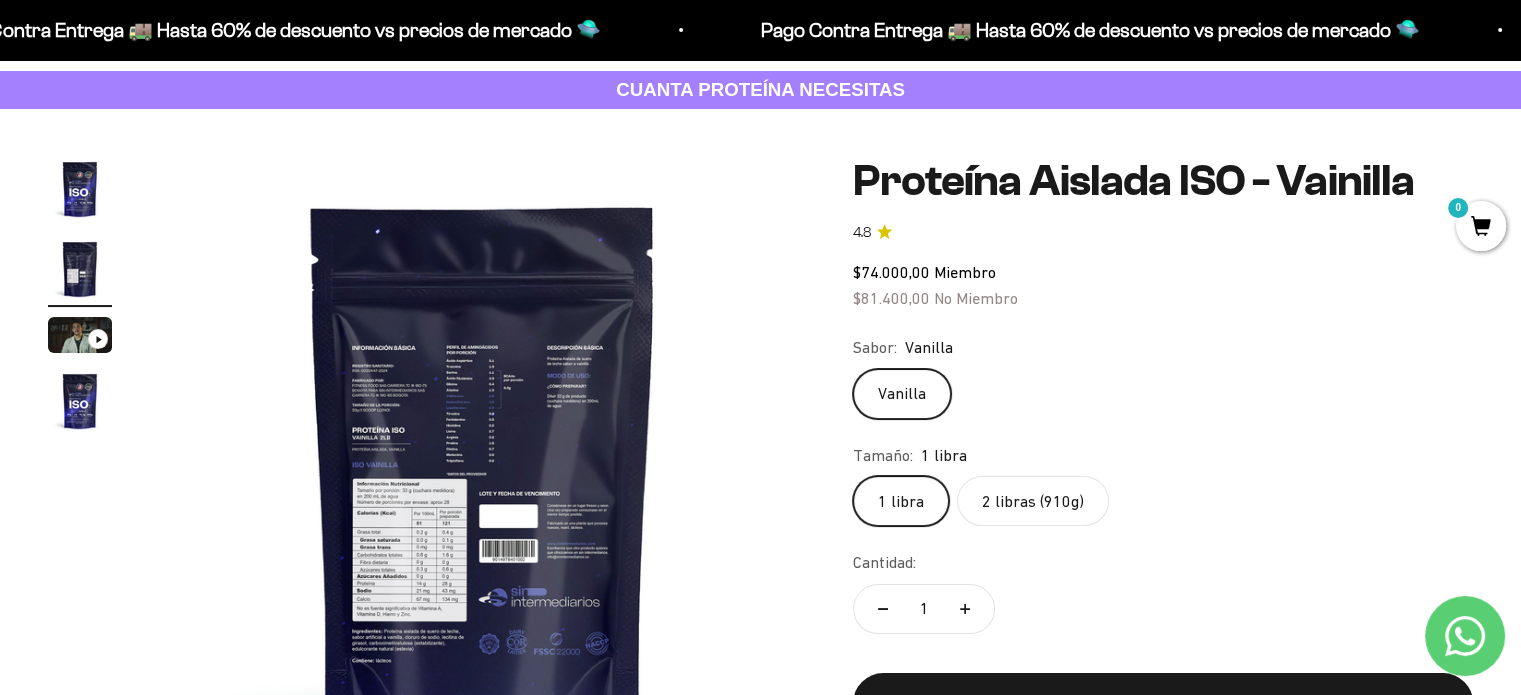 click at bounding box center [482, 479] 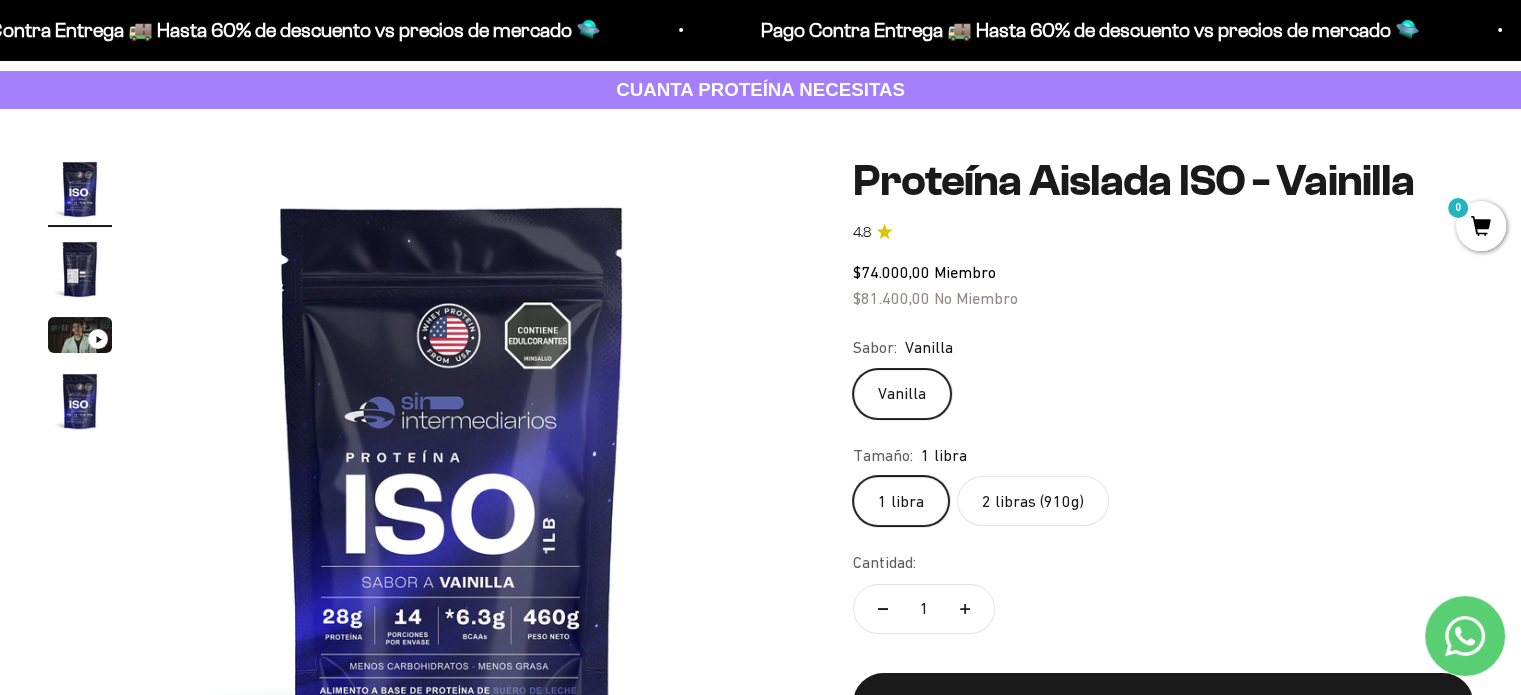 scroll, scrollTop: 0, scrollLeft: 0, axis: both 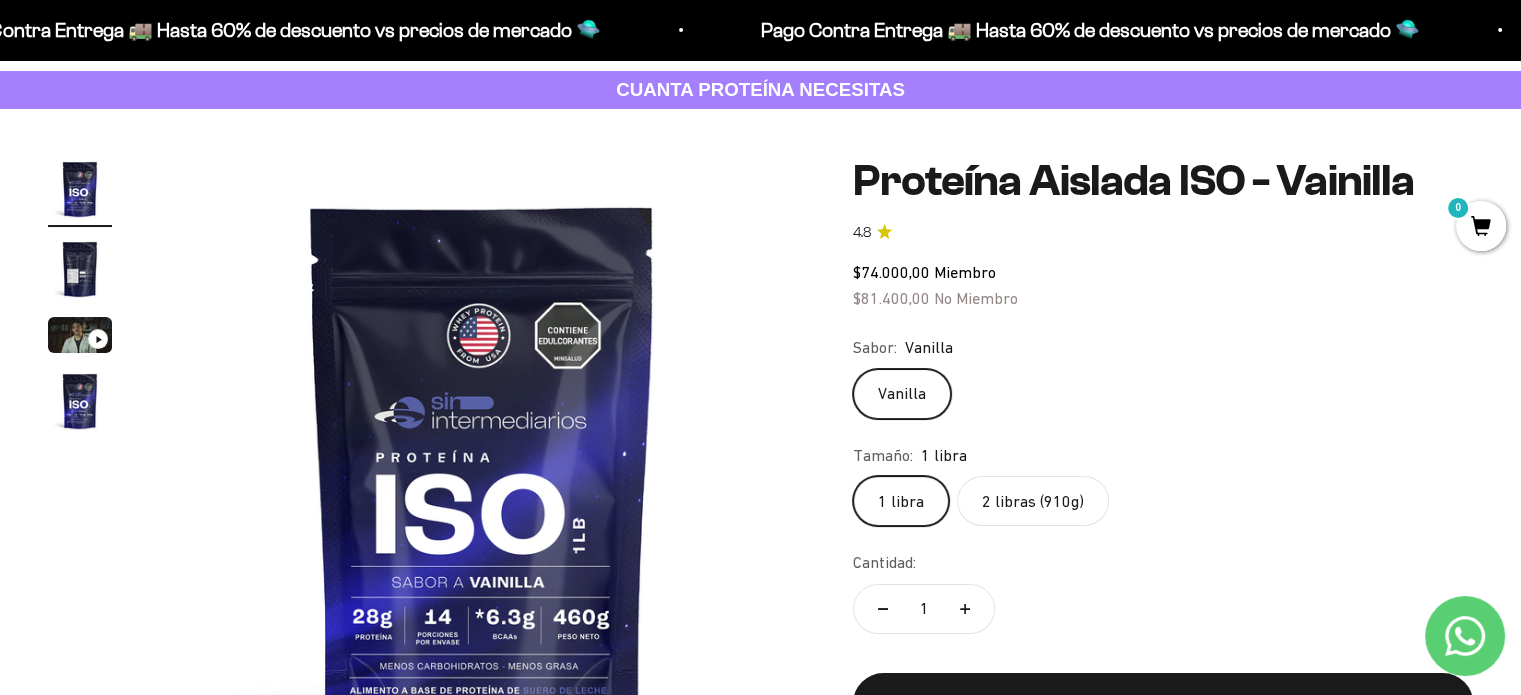 click at bounding box center (482, 479) 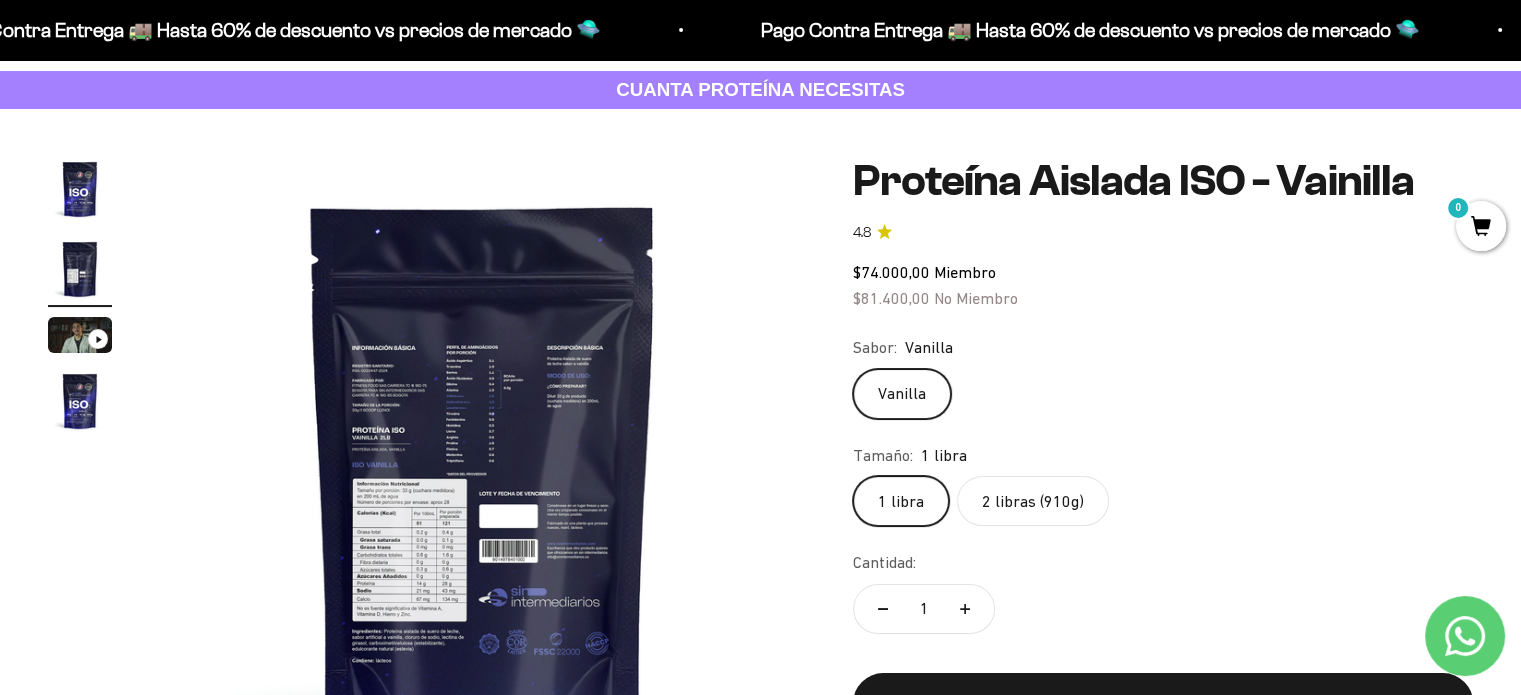 click at bounding box center (482, 479) 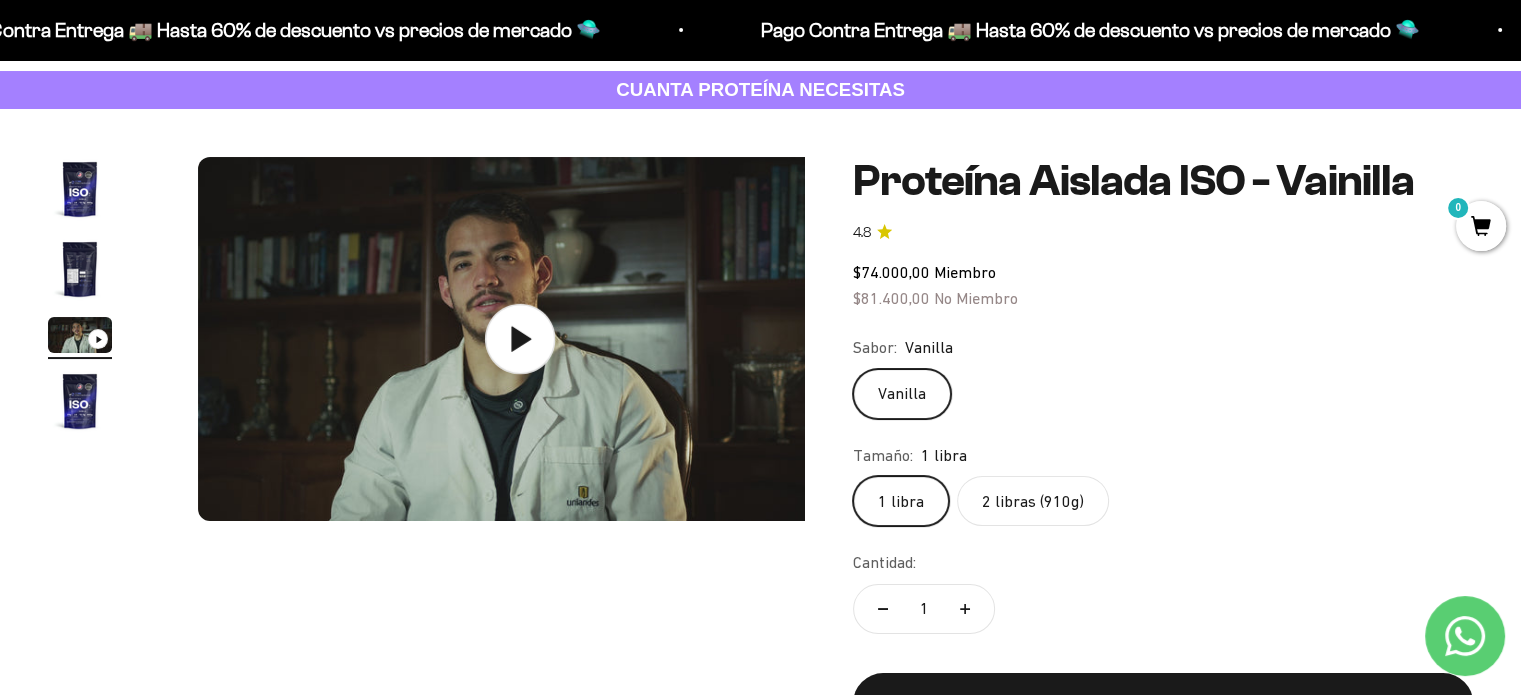 scroll, scrollTop: 0, scrollLeft: 1338, axis: horizontal 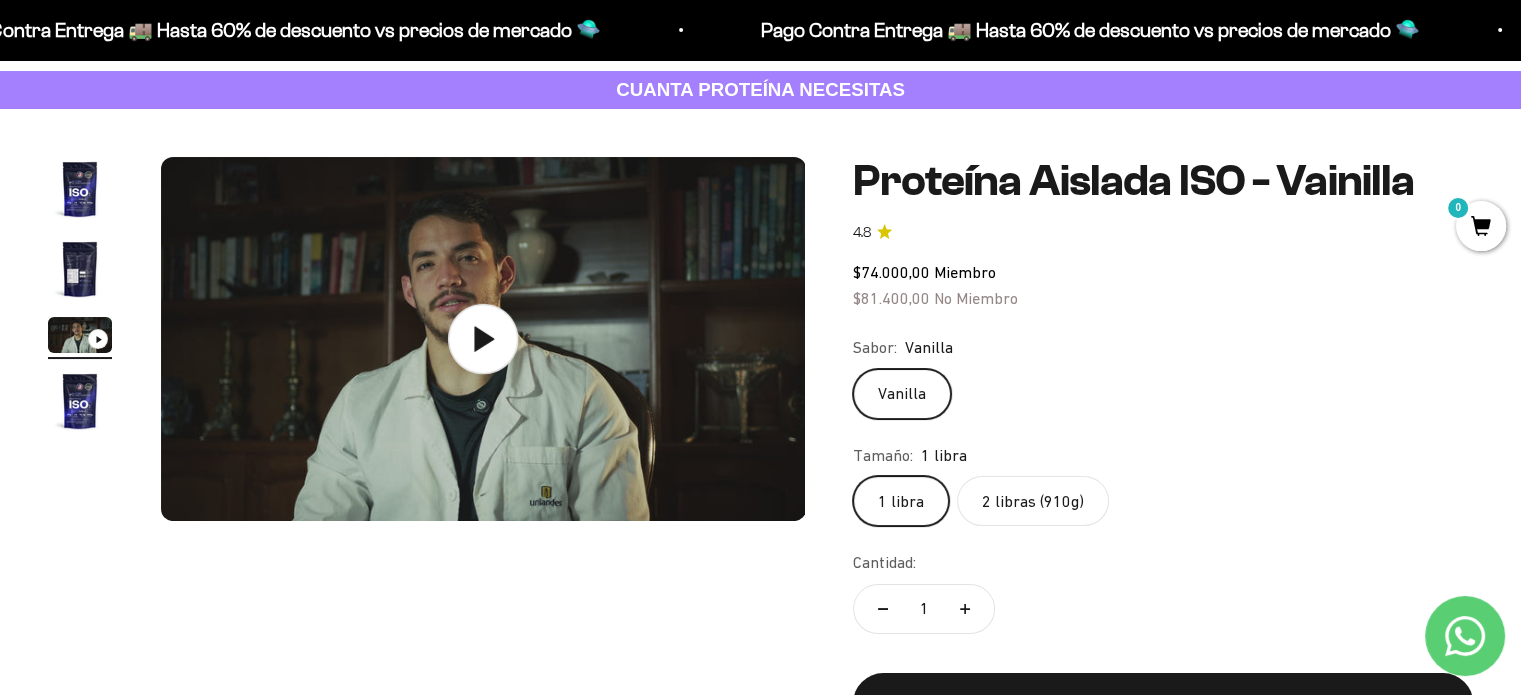 click at bounding box center (483, 339) 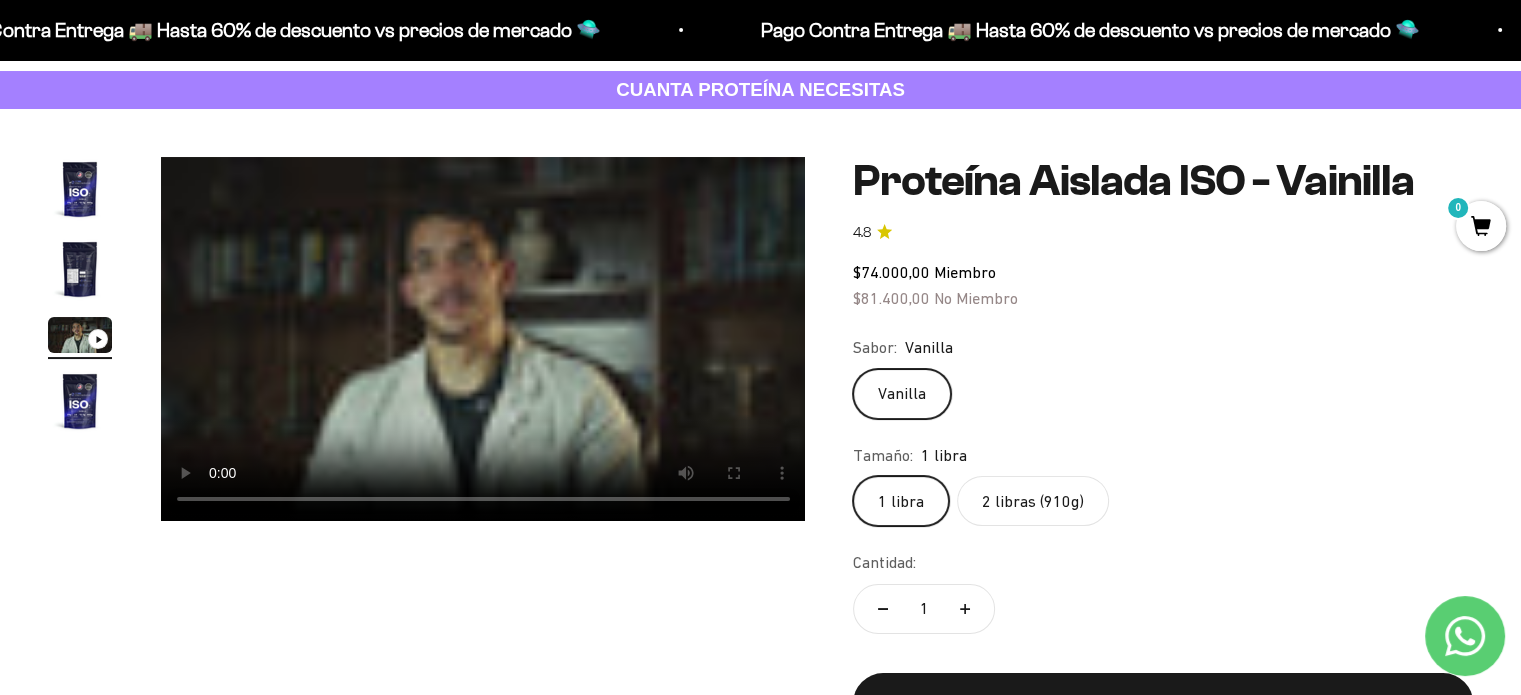 click at bounding box center [80, 401] 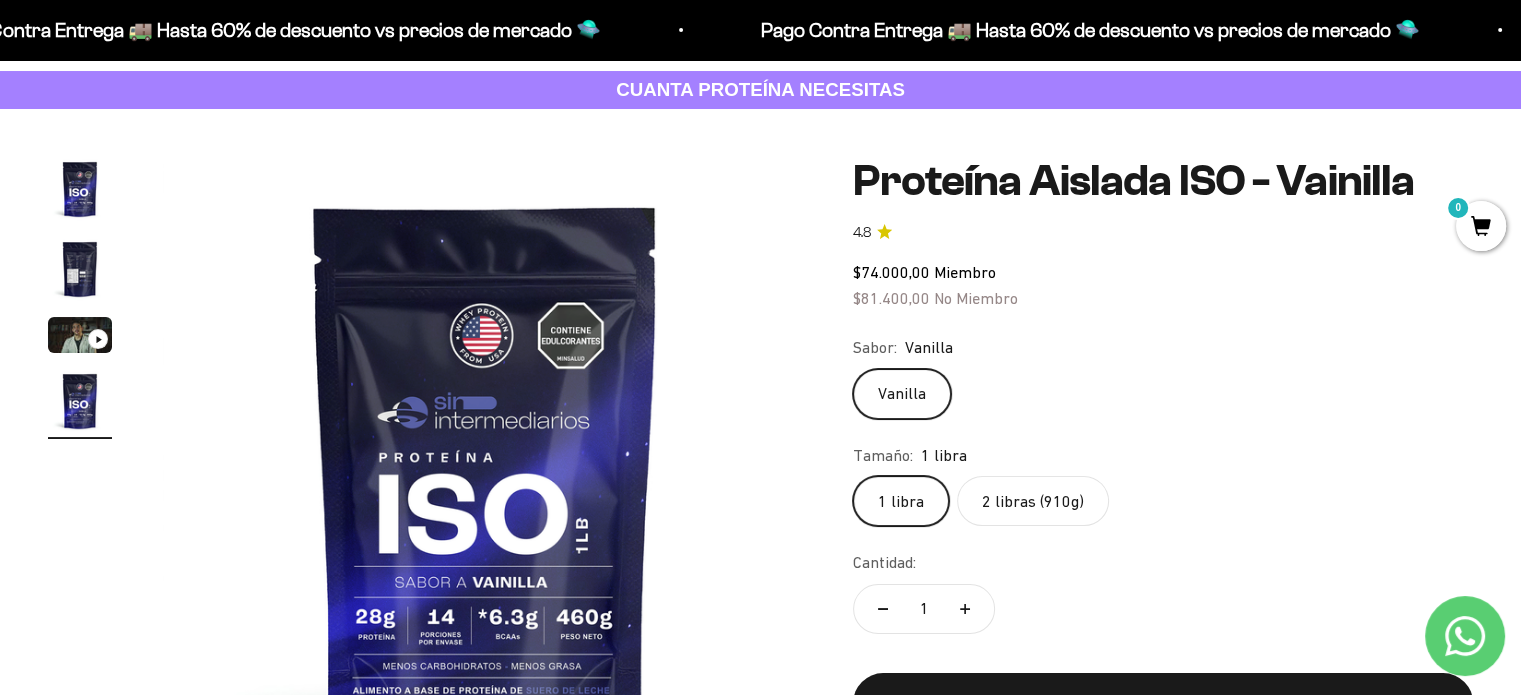 scroll, scrollTop: 0, scrollLeft: 2007, axis: horizontal 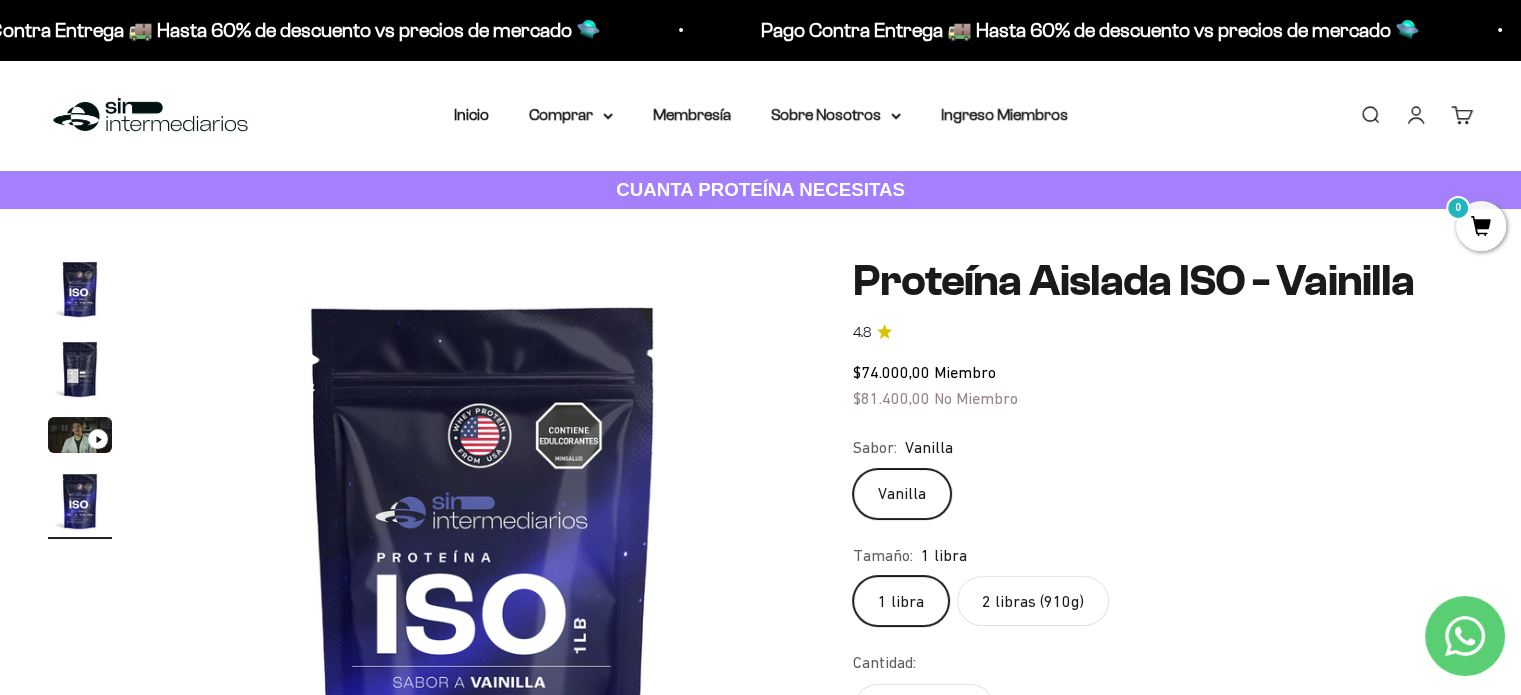 drag, startPoint x: 65, startPoint y: 362, endPoint x: 76, endPoint y: 362, distance: 11 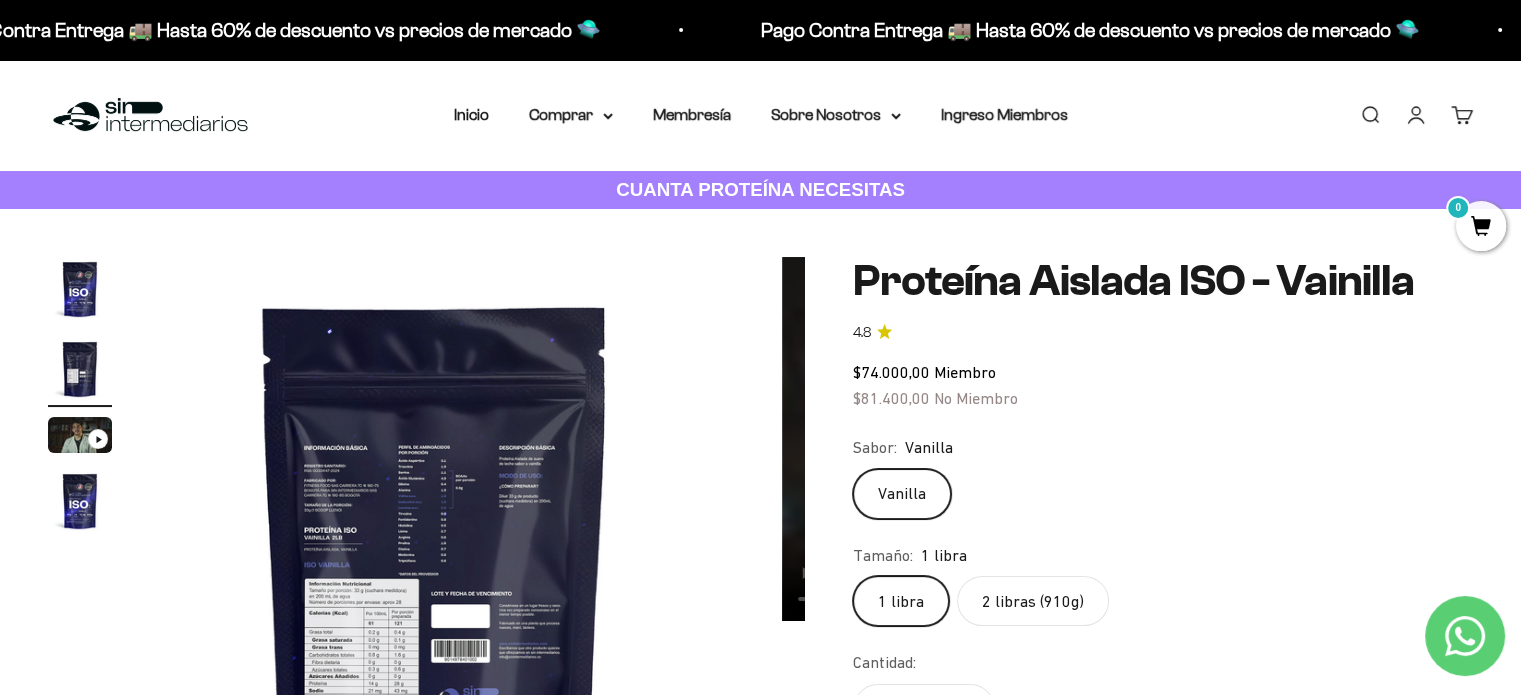 scroll, scrollTop: 0, scrollLeft: 669, axis: horizontal 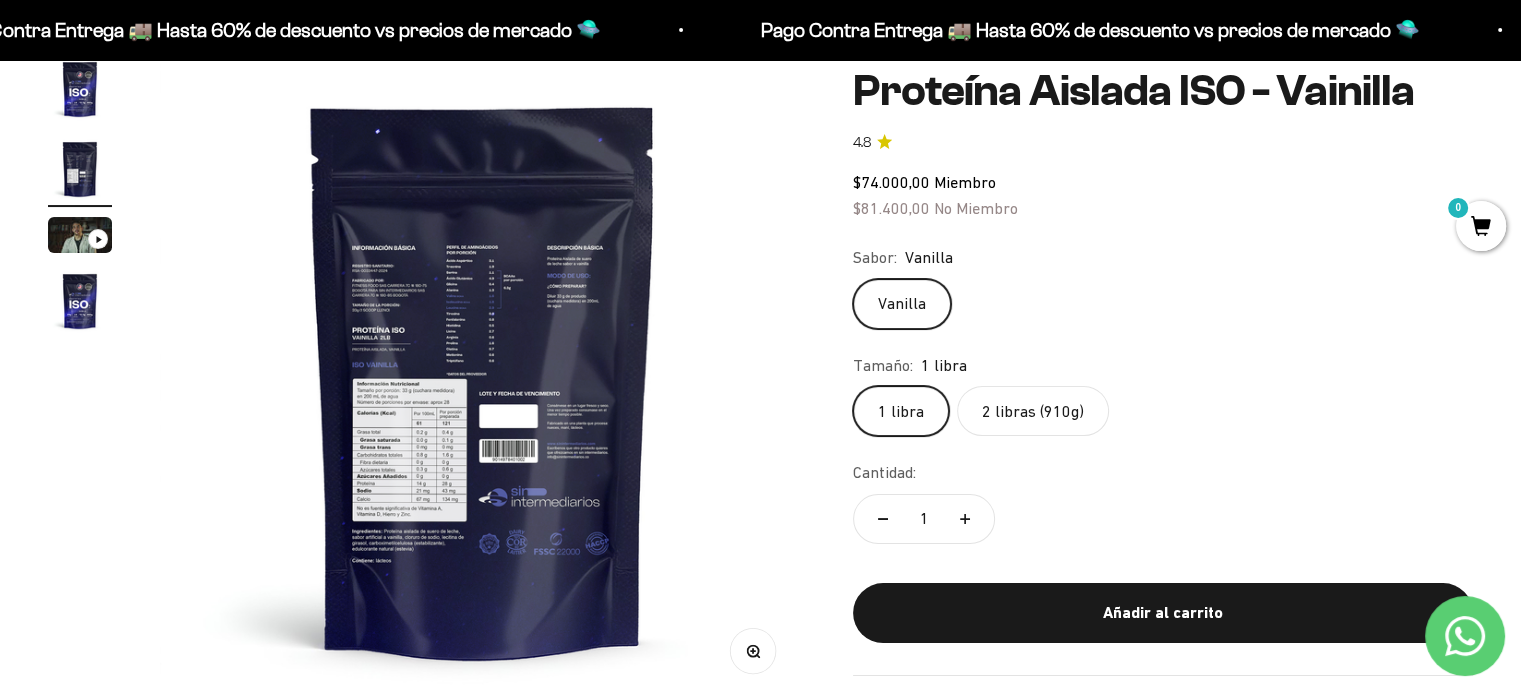 click 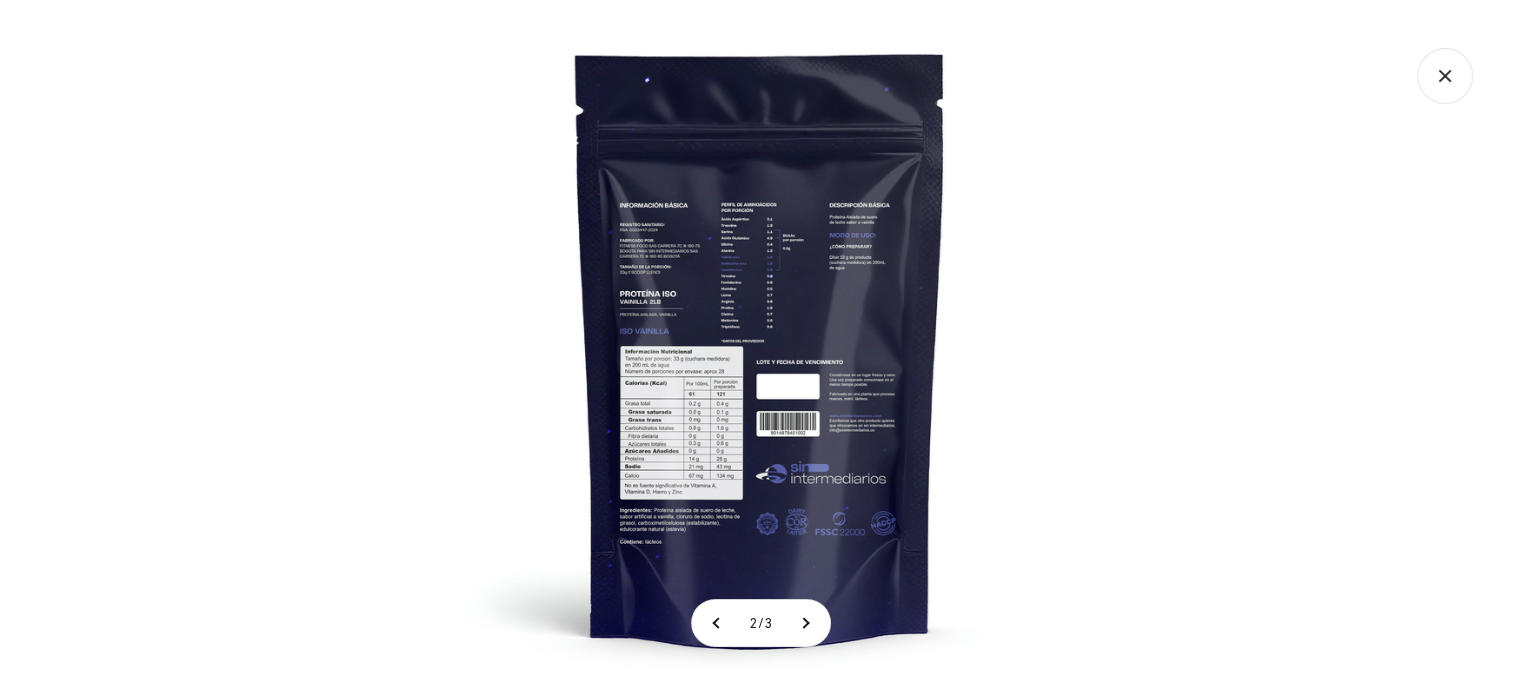 click at bounding box center (760, 347) 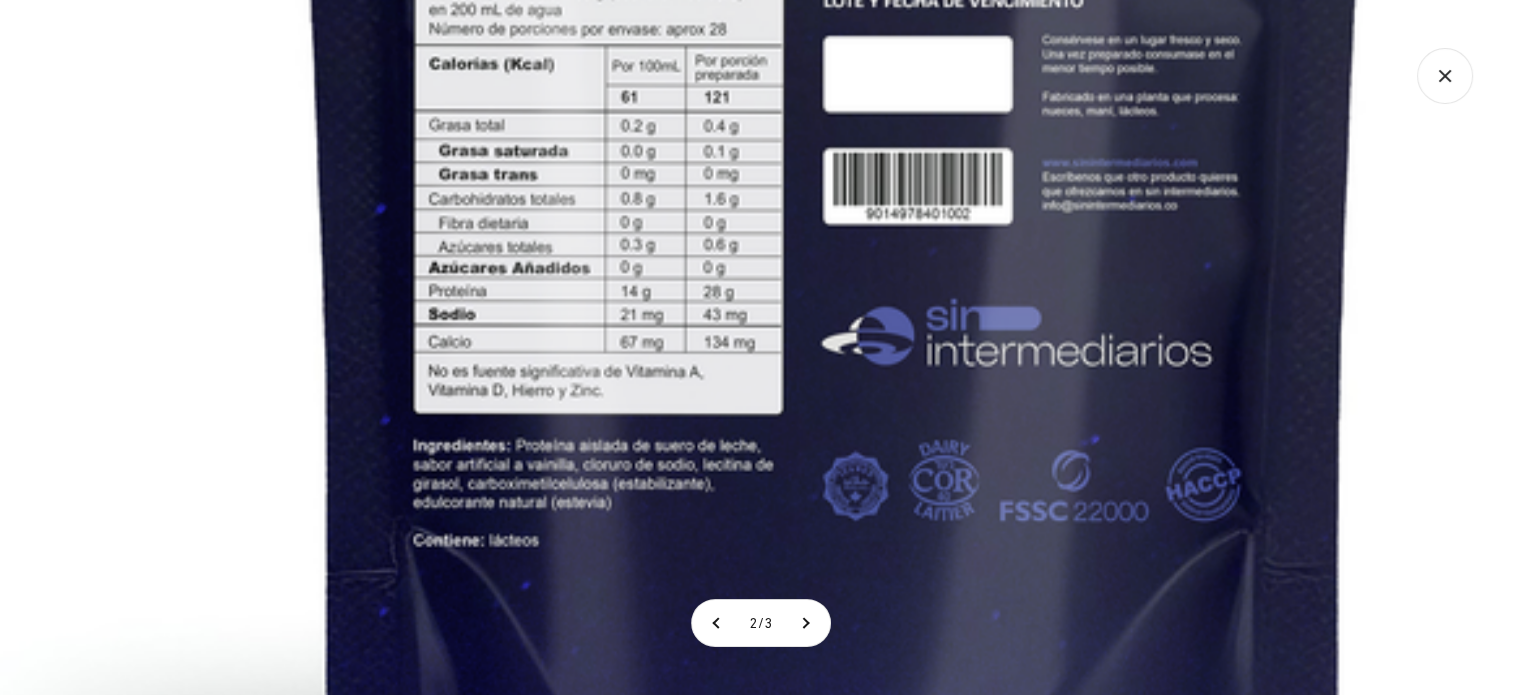 click at bounding box center [835, -43] 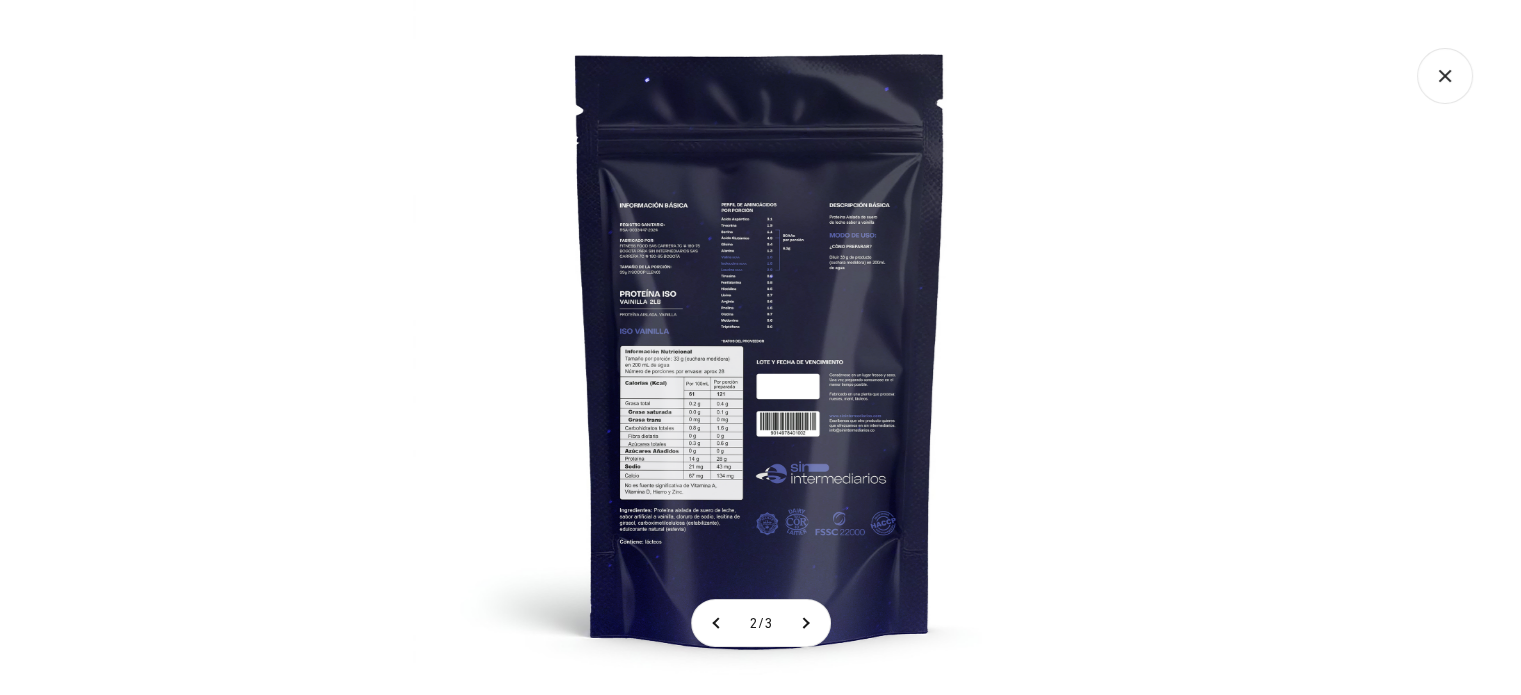 click at bounding box center [760, 347] 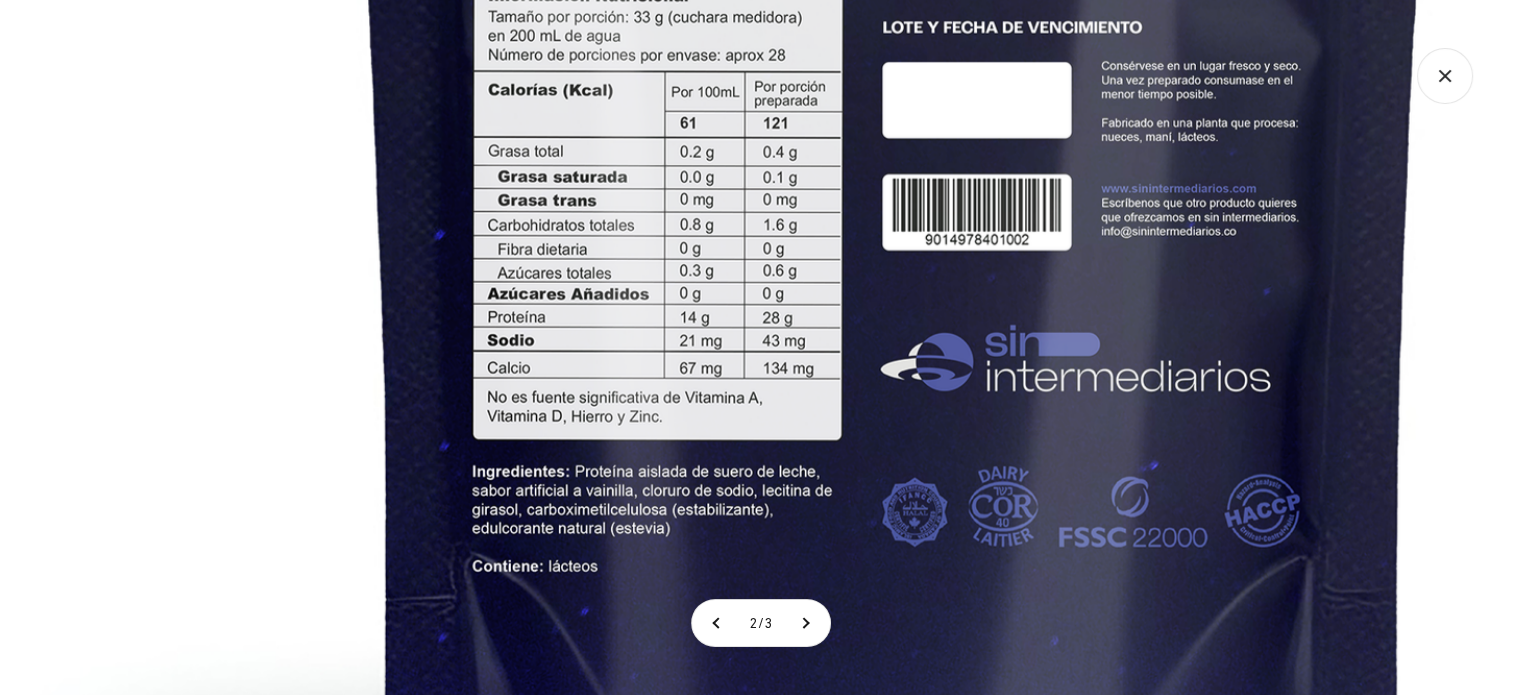 click at bounding box center (894, -17) 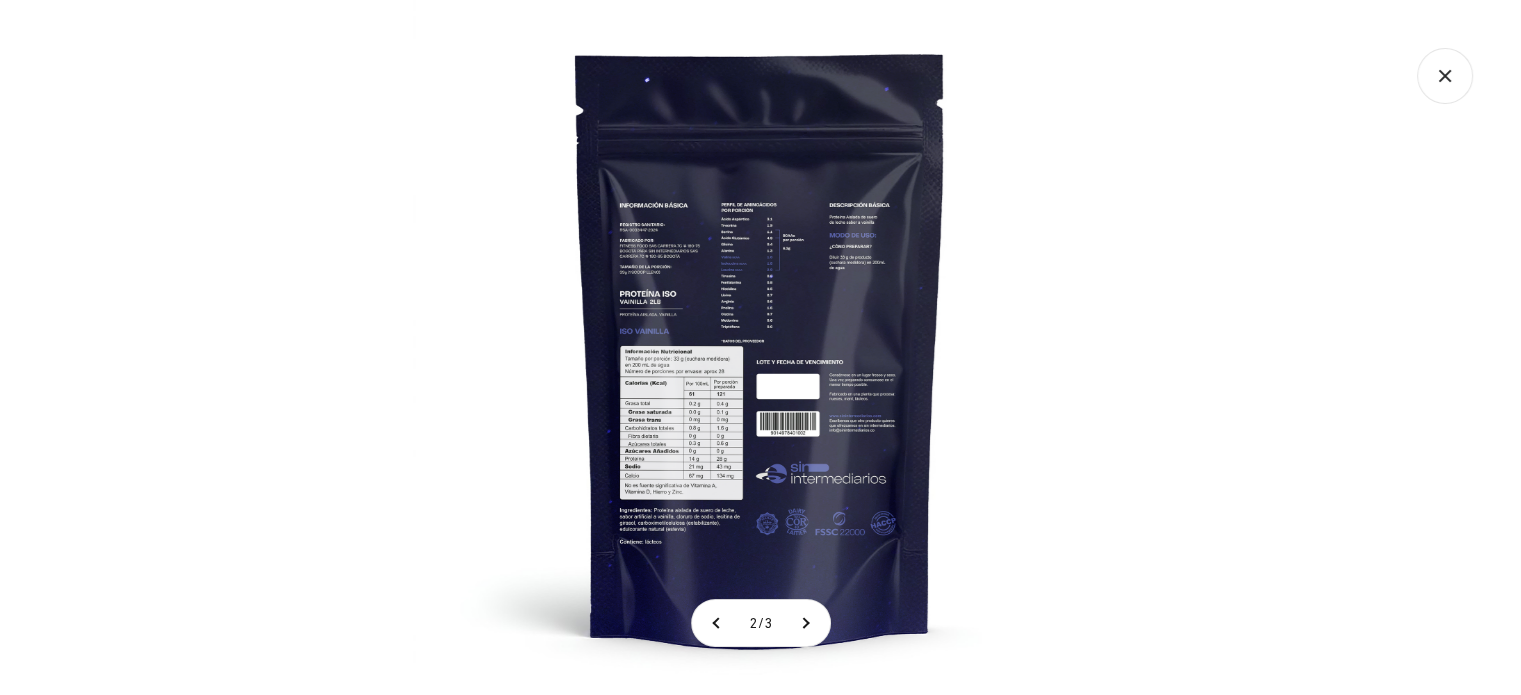 click 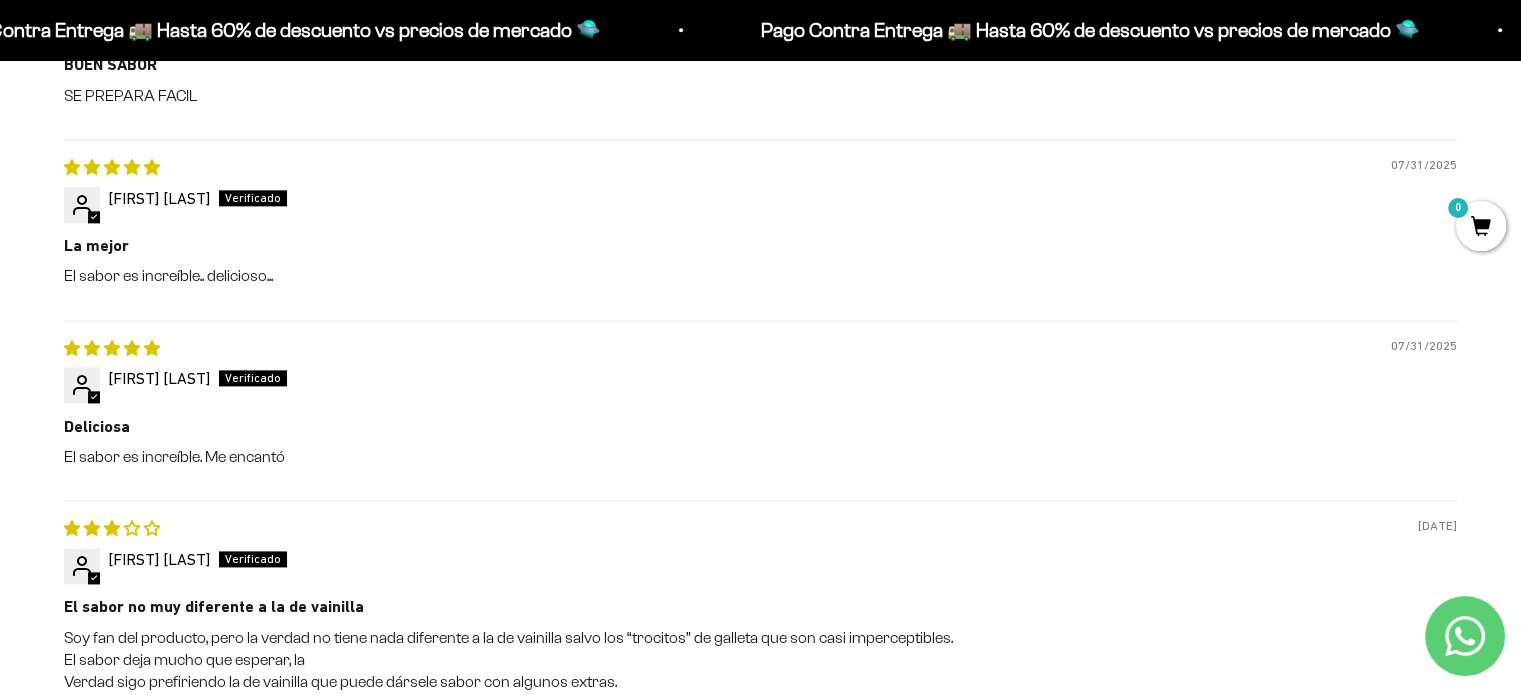 scroll, scrollTop: 2600, scrollLeft: 0, axis: vertical 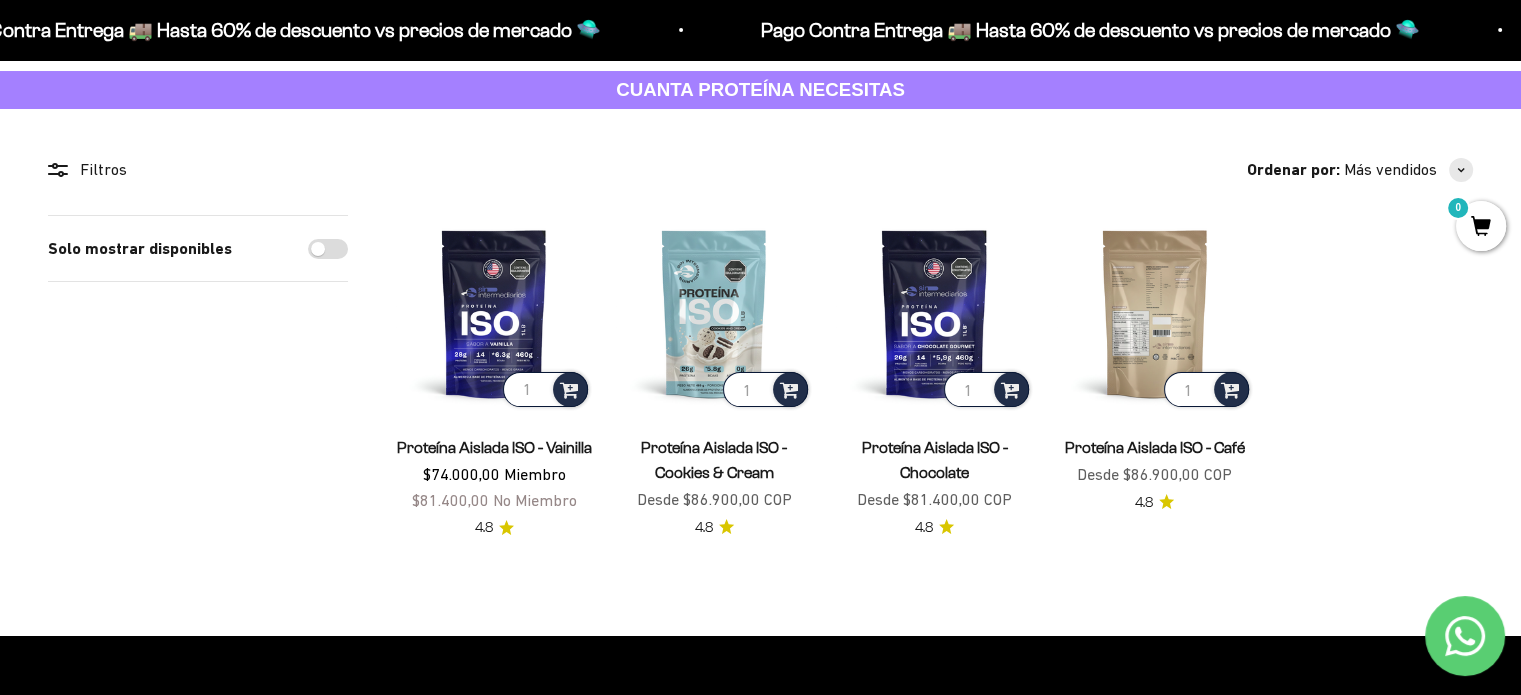 click at bounding box center (1155, 313) 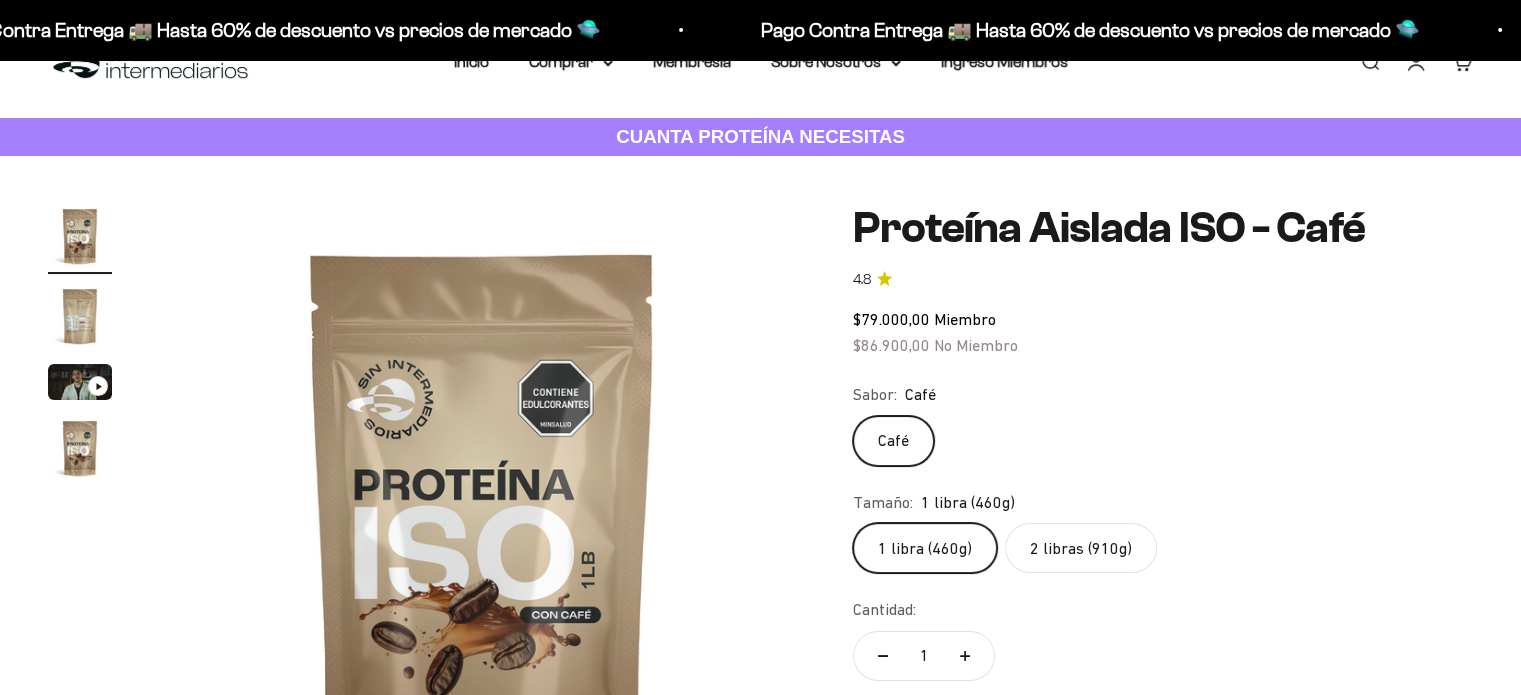 scroll, scrollTop: 200, scrollLeft: 0, axis: vertical 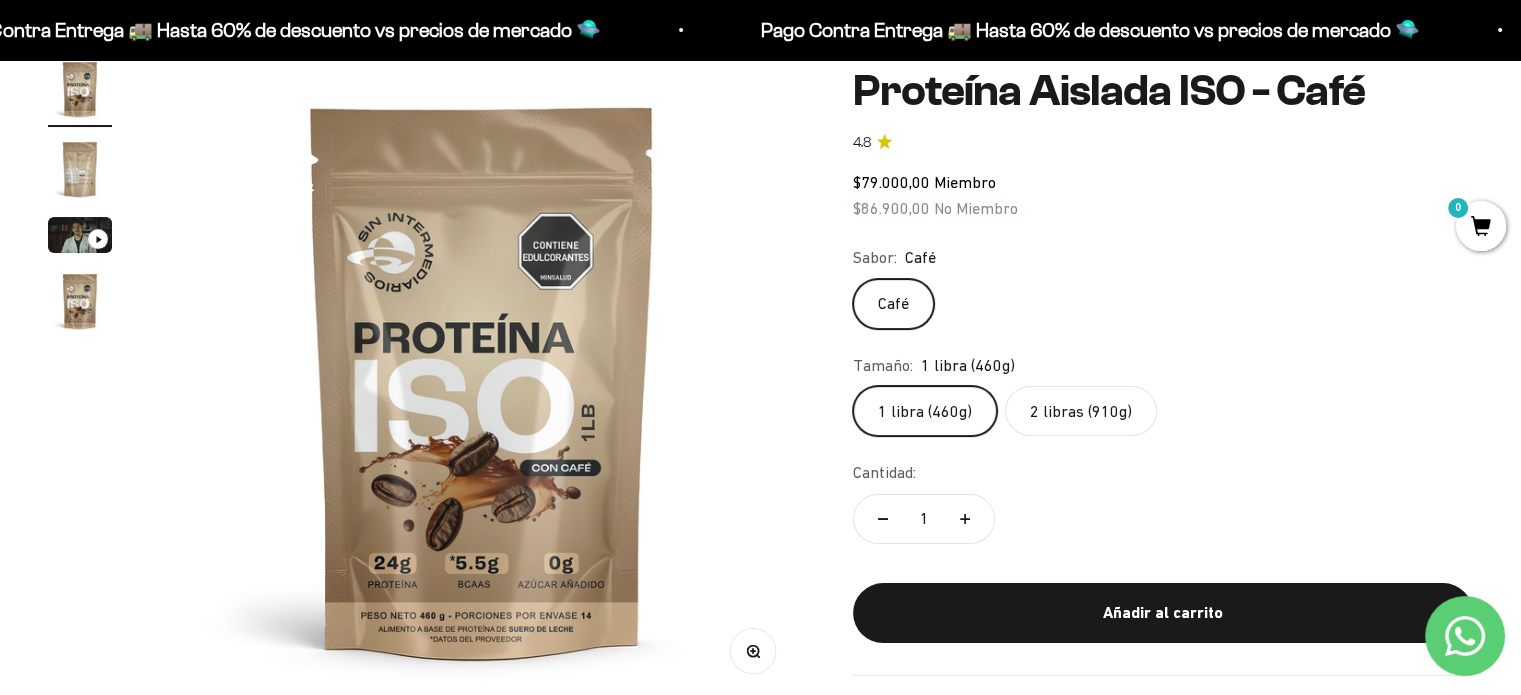 click at bounding box center (80, 169) 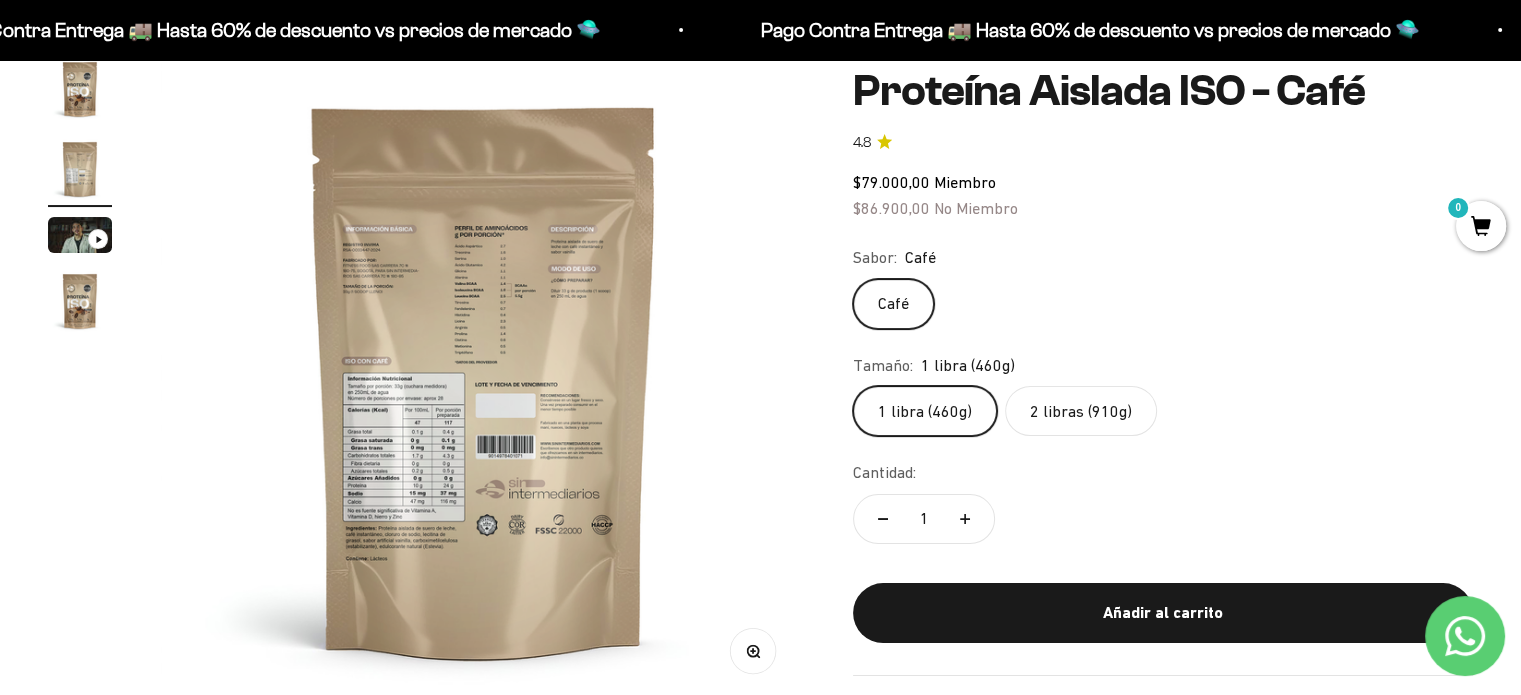 scroll, scrollTop: 0, scrollLeft: 669, axis: horizontal 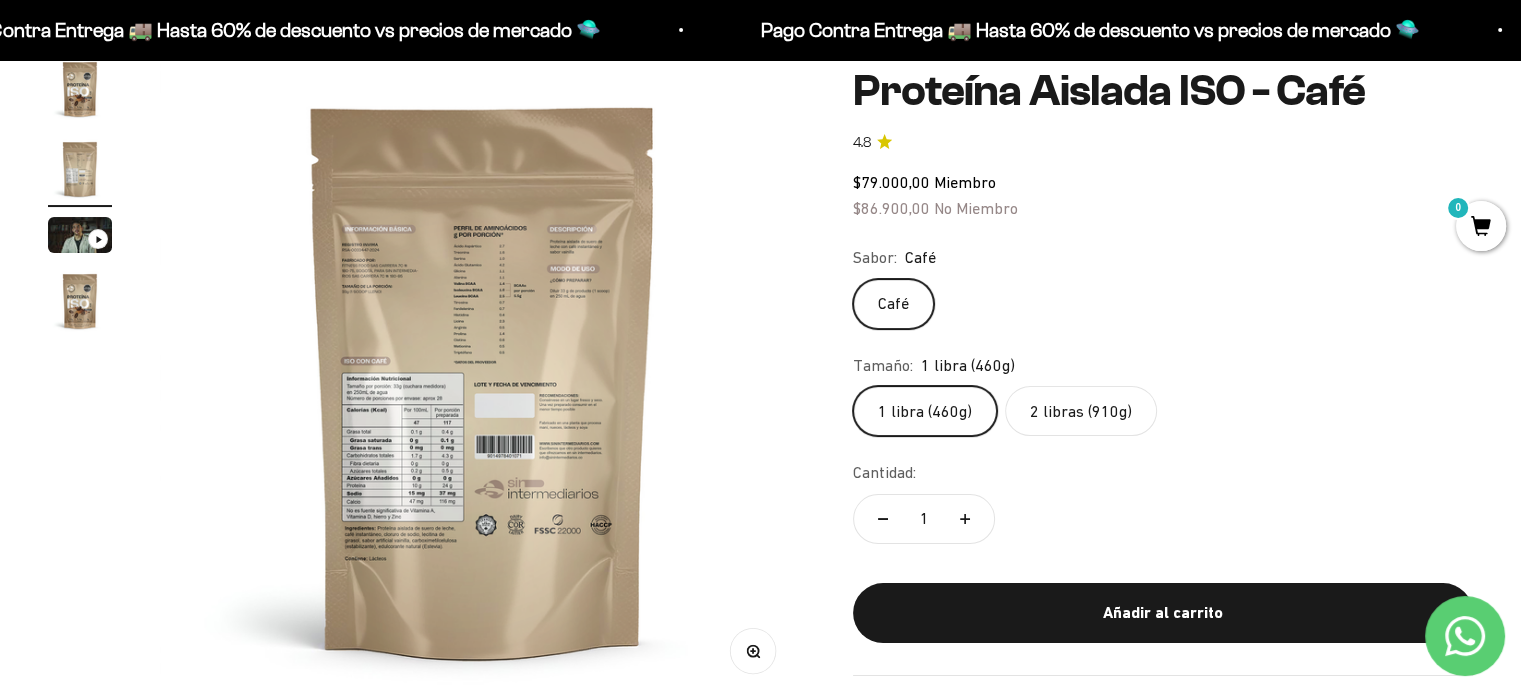 click on "Zoom" at bounding box center [753, 650] 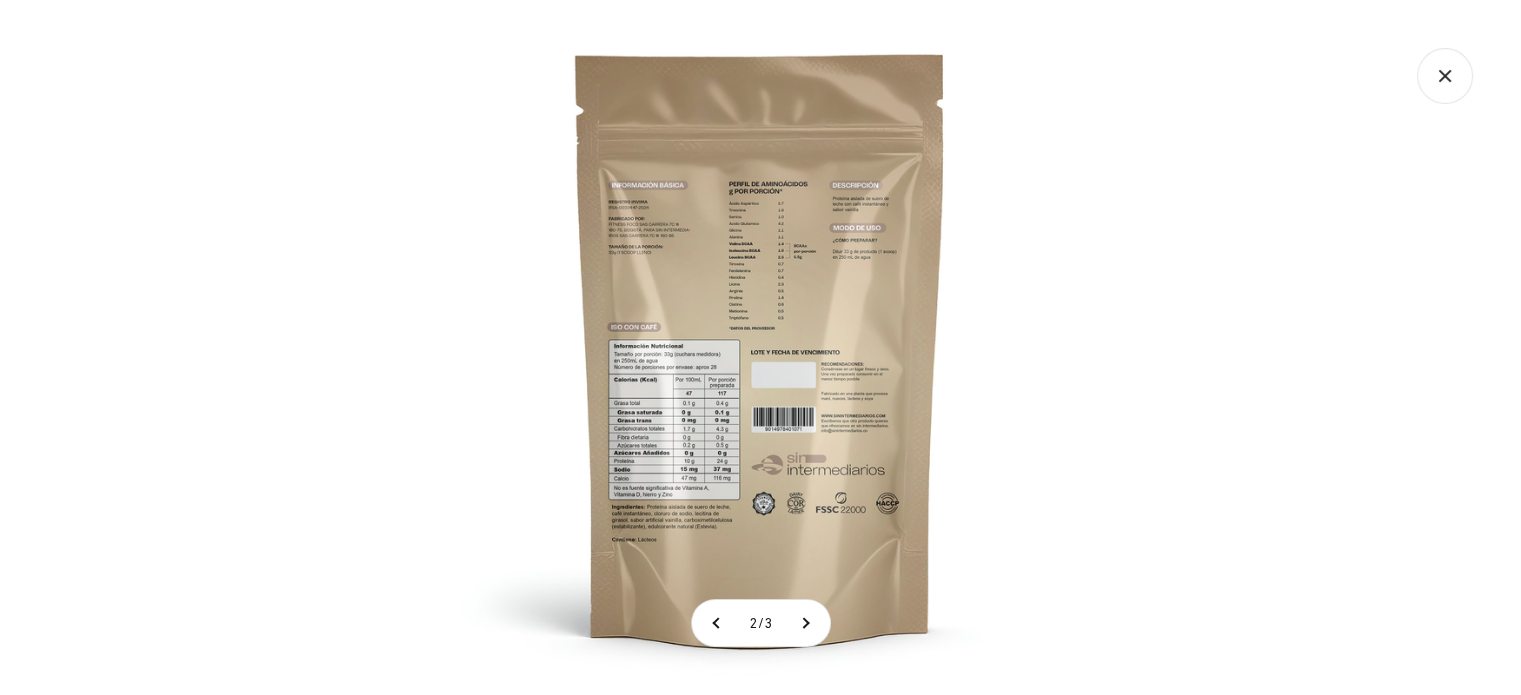 click at bounding box center [760, 347] 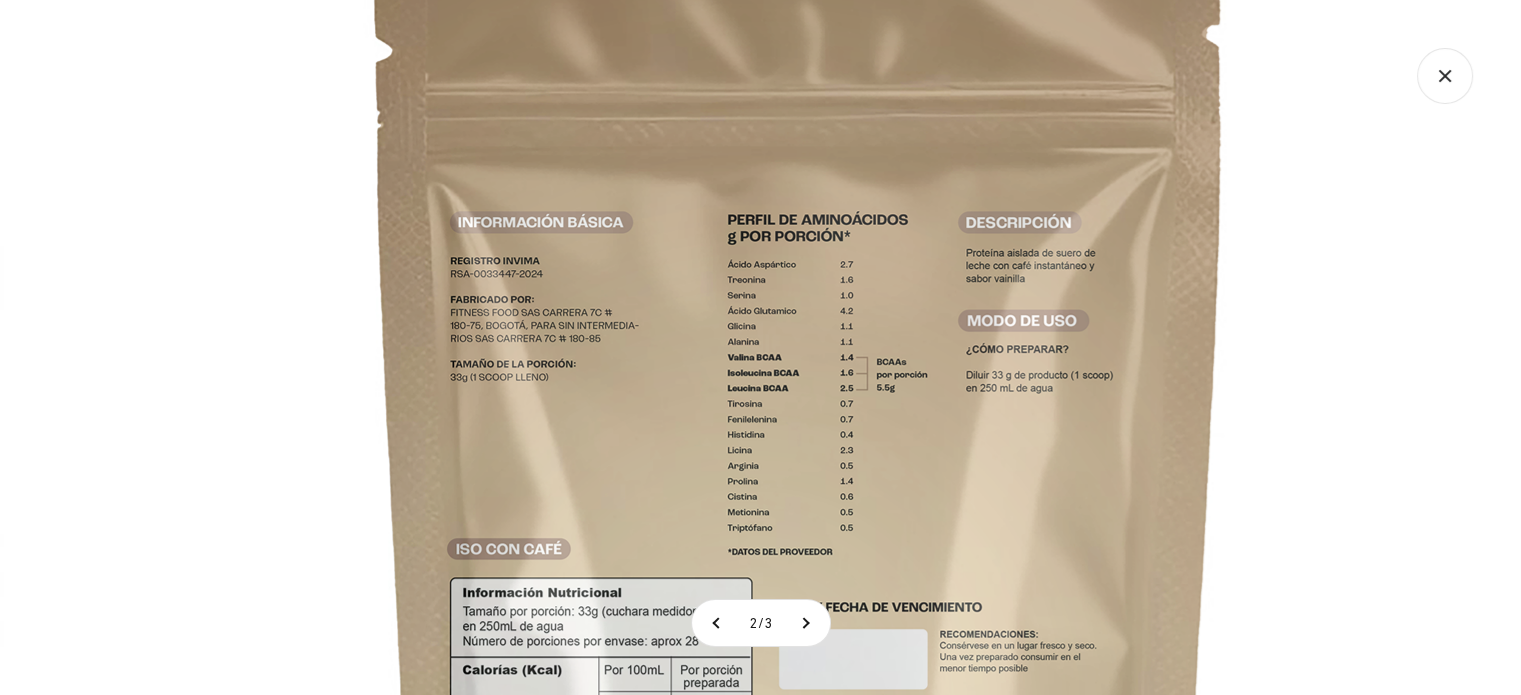 click at bounding box center [800, 596] 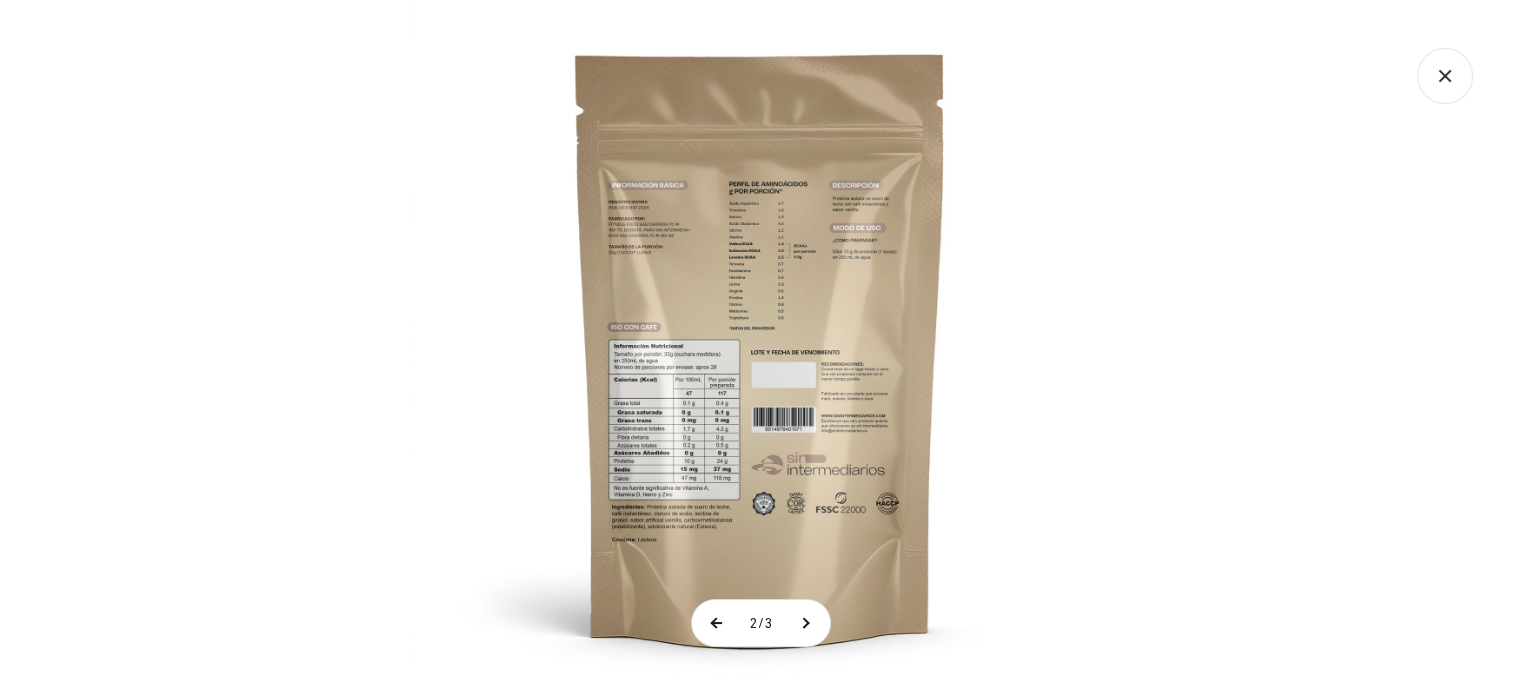 click at bounding box center (717, 623) 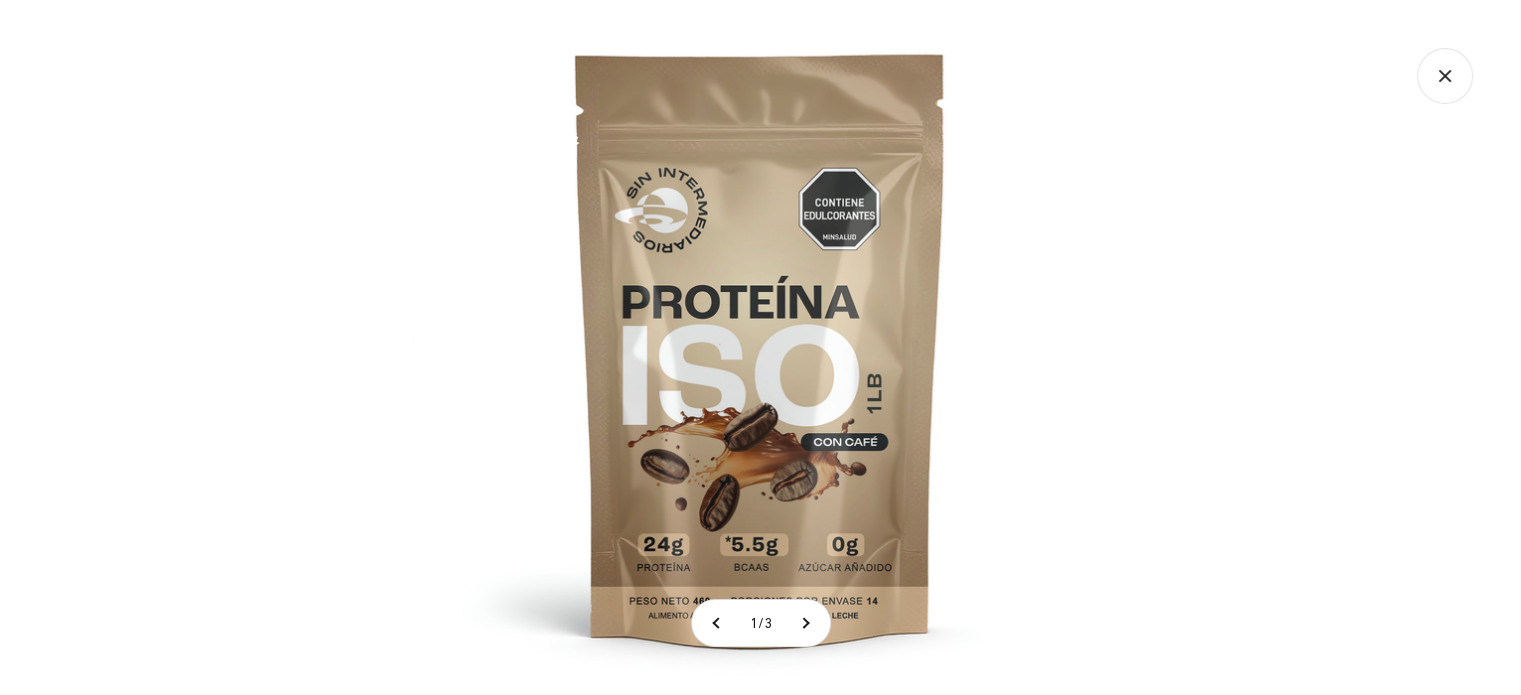 click at bounding box center (760, 347) 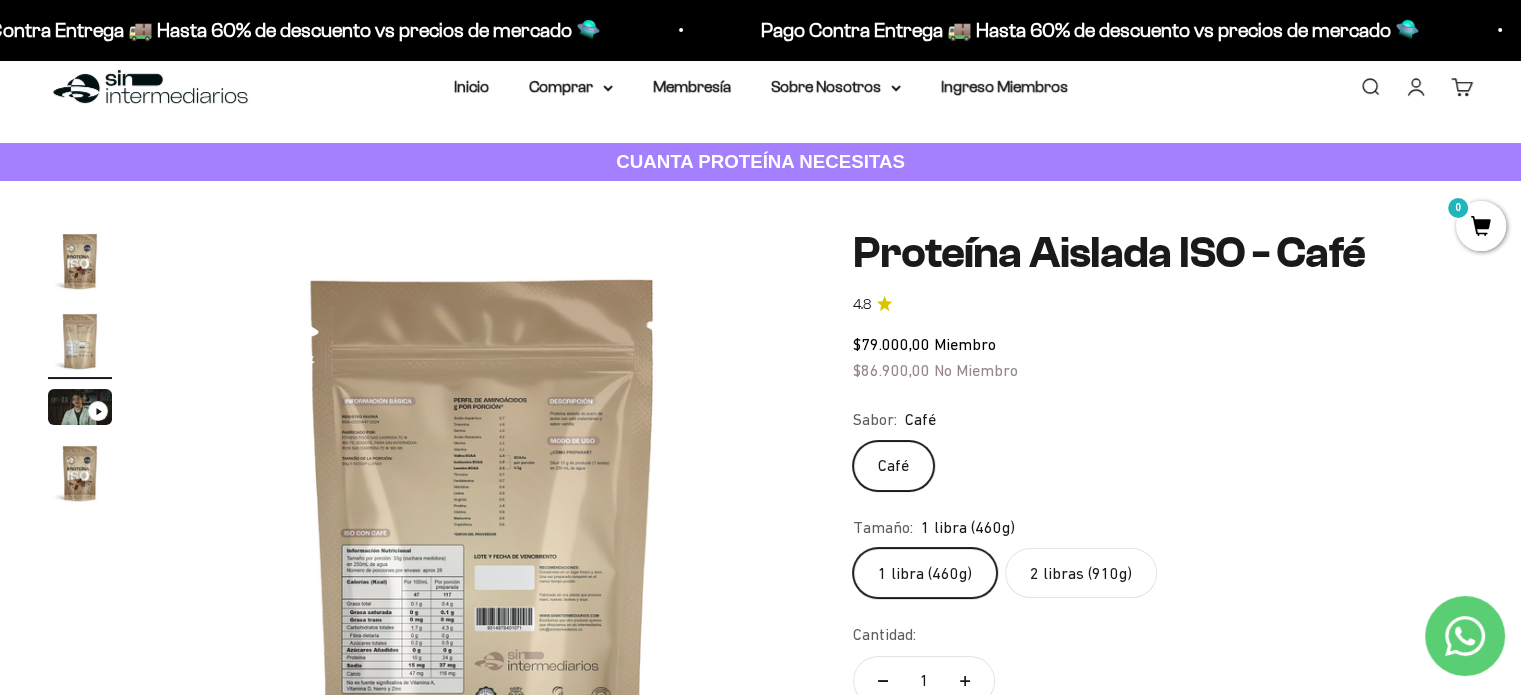 scroll, scrollTop: 0, scrollLeft: 0, axis: both 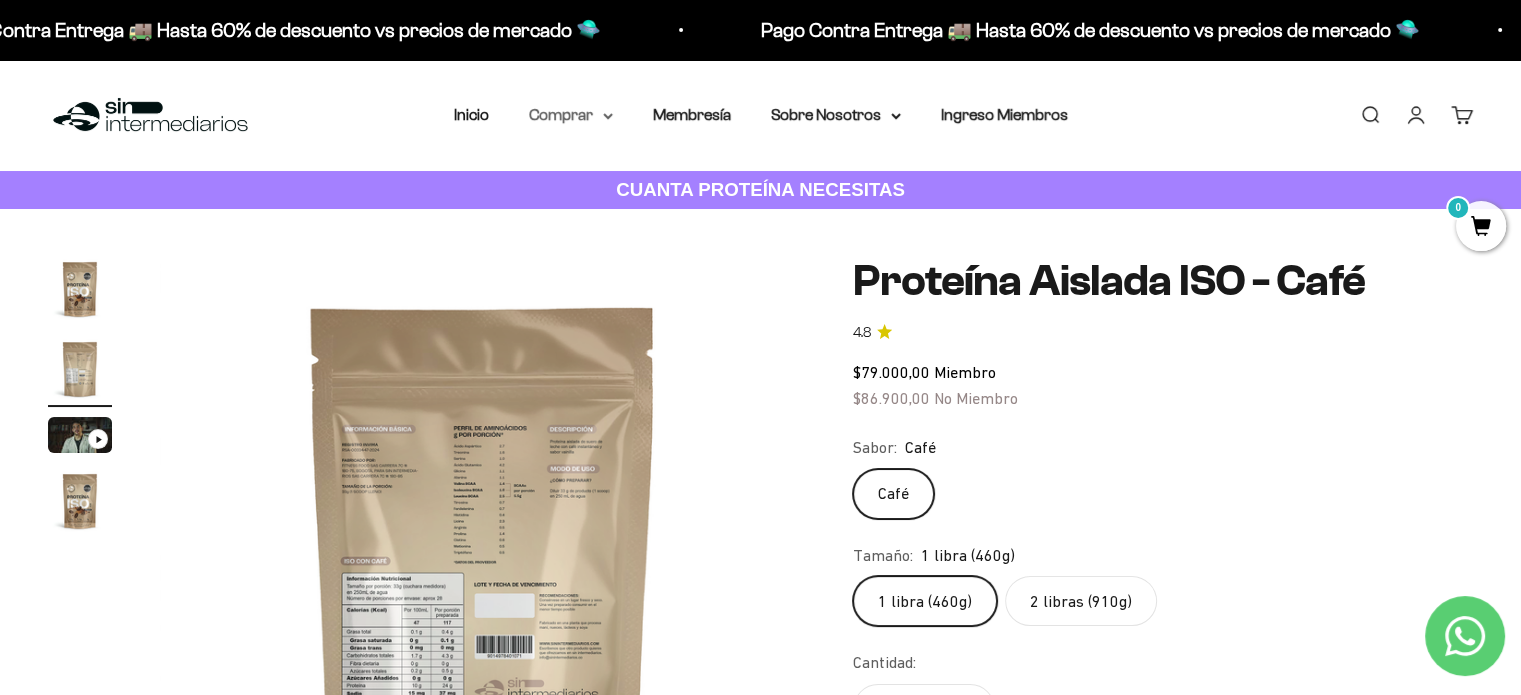 click on "Comprar" at bounding box center (571, 115) 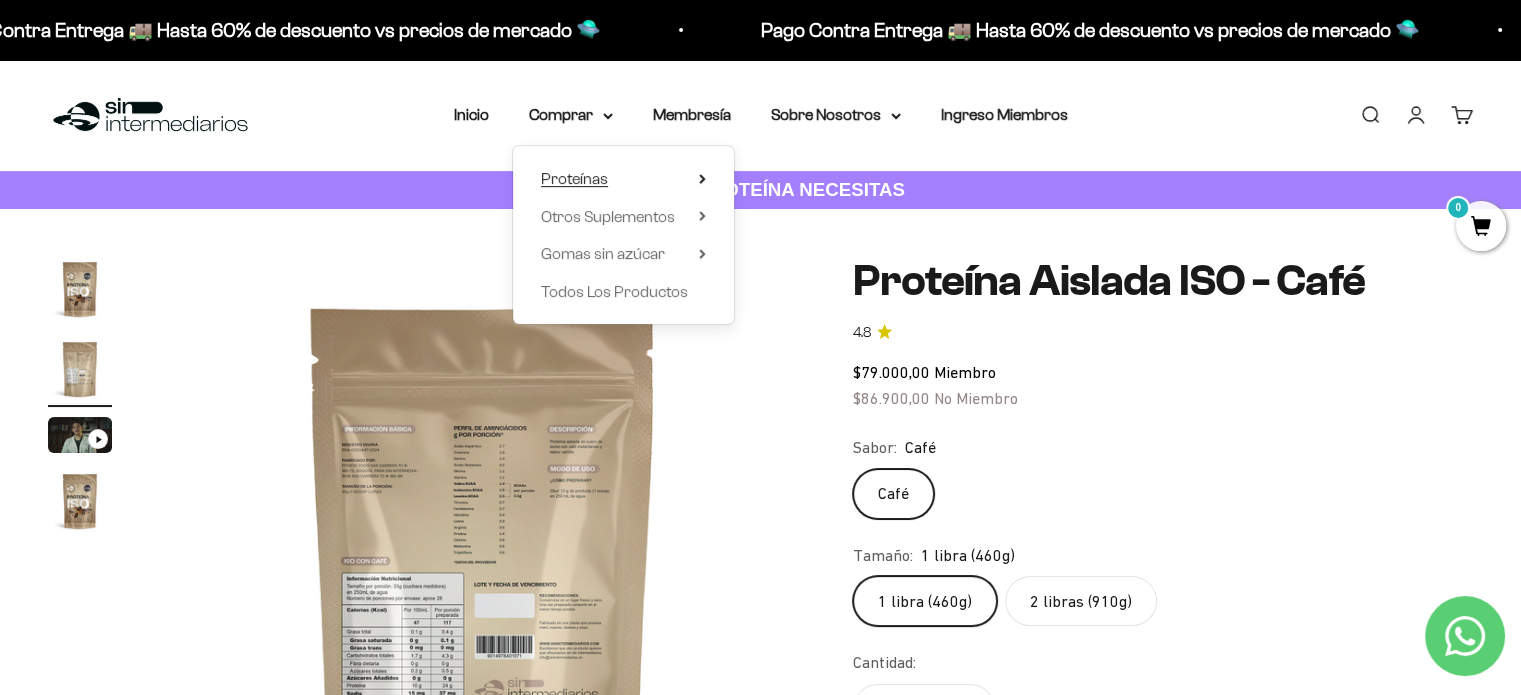 click on "Proteínas" at bounding box center (574, 179) 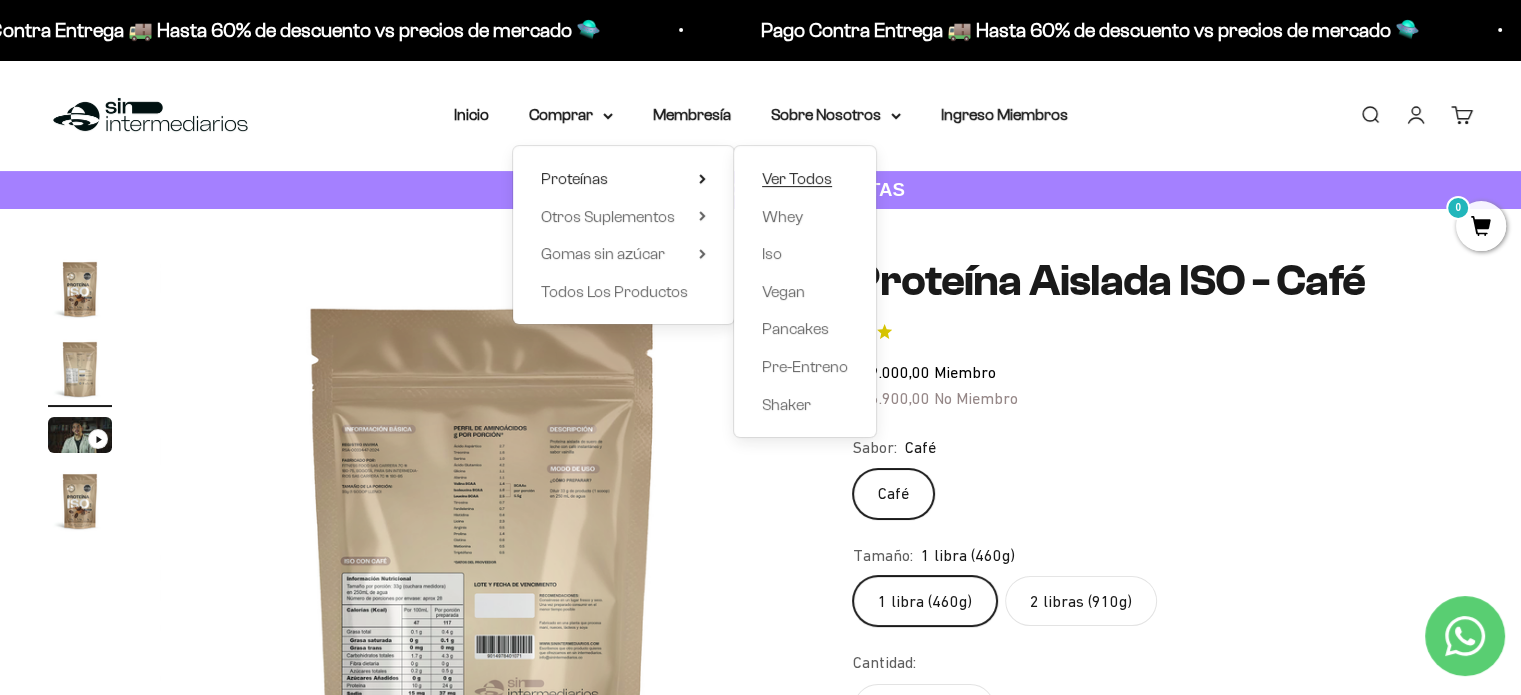 click on "Ver Todos" at bounding box center [797, 178] 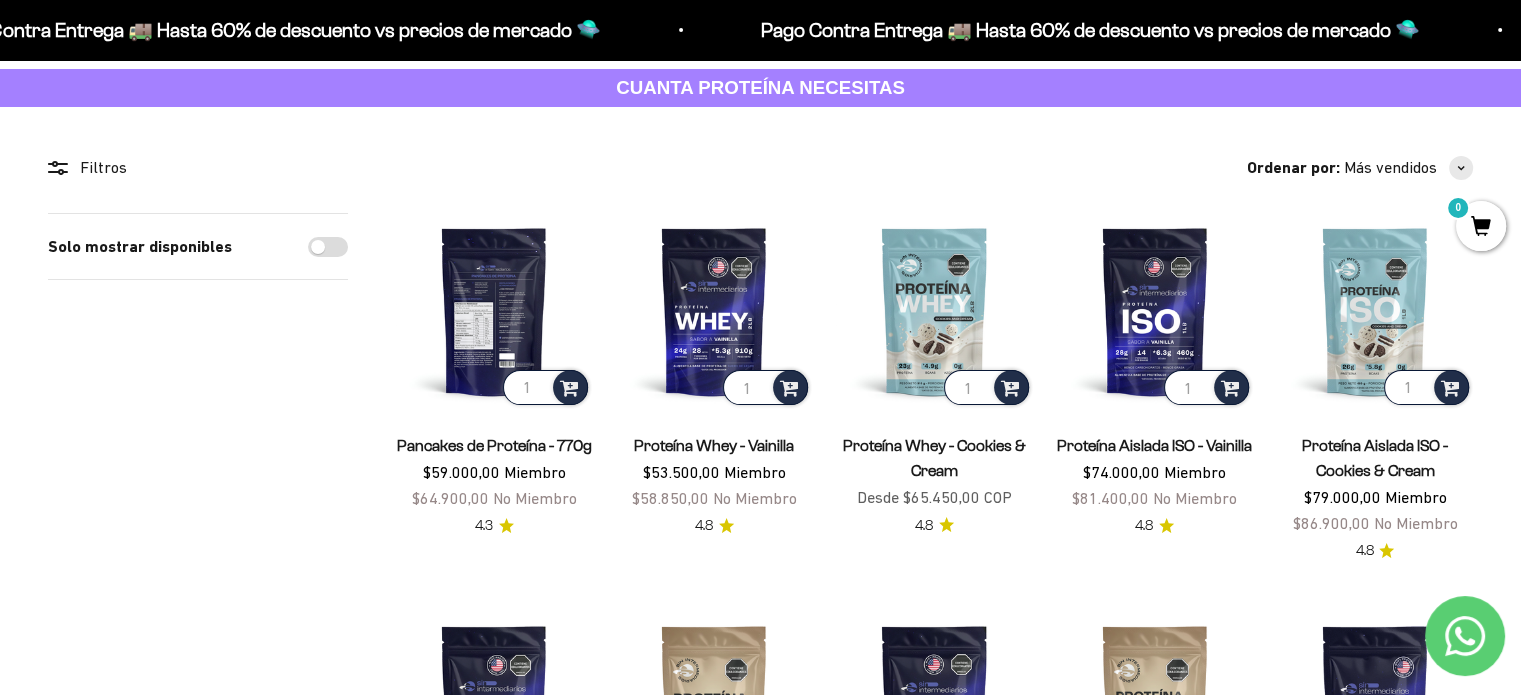 scroll, scrollTop: 100, scrollLeft: 0, axis: vertical 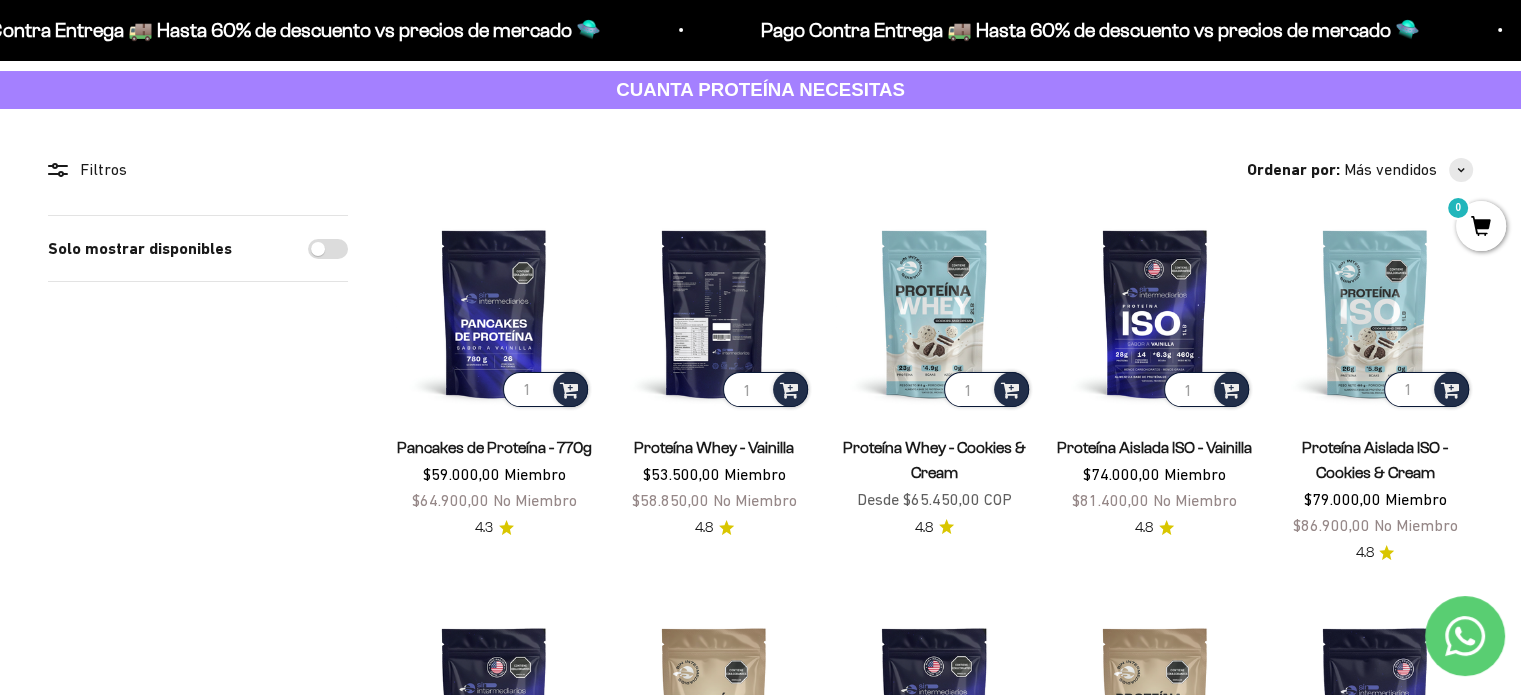 click at bounding box center [714, 313] 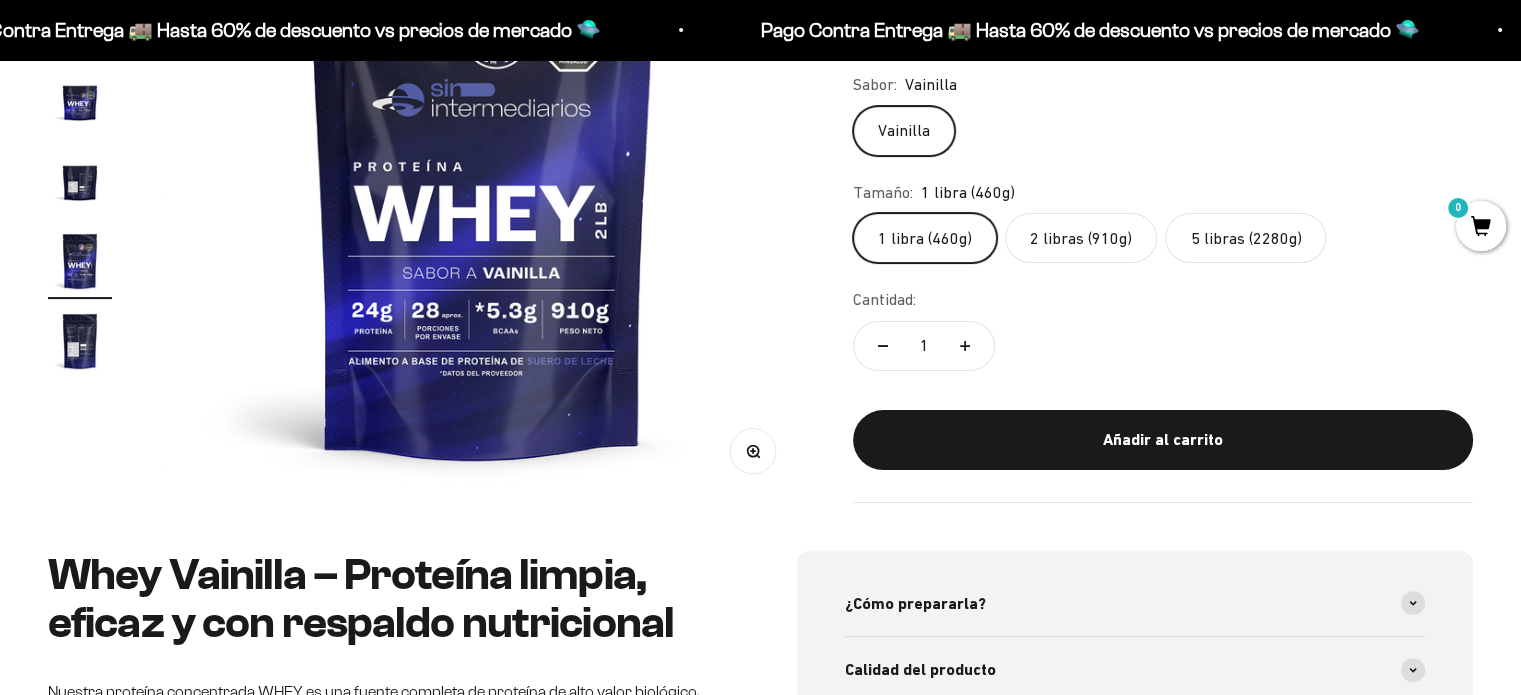 scroll, scrollTop: 384, scrollLeft: 0, axis: vertical 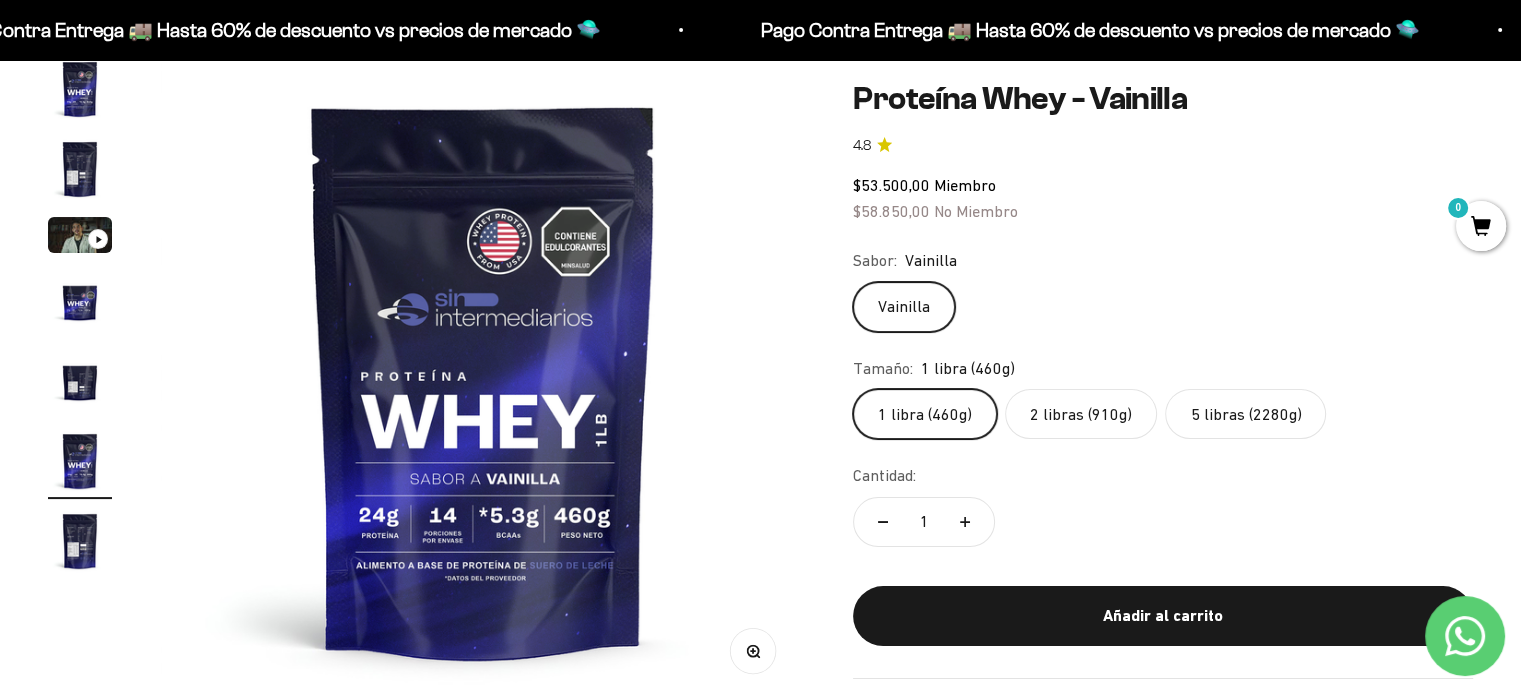 click at bounding box center (80, 381) 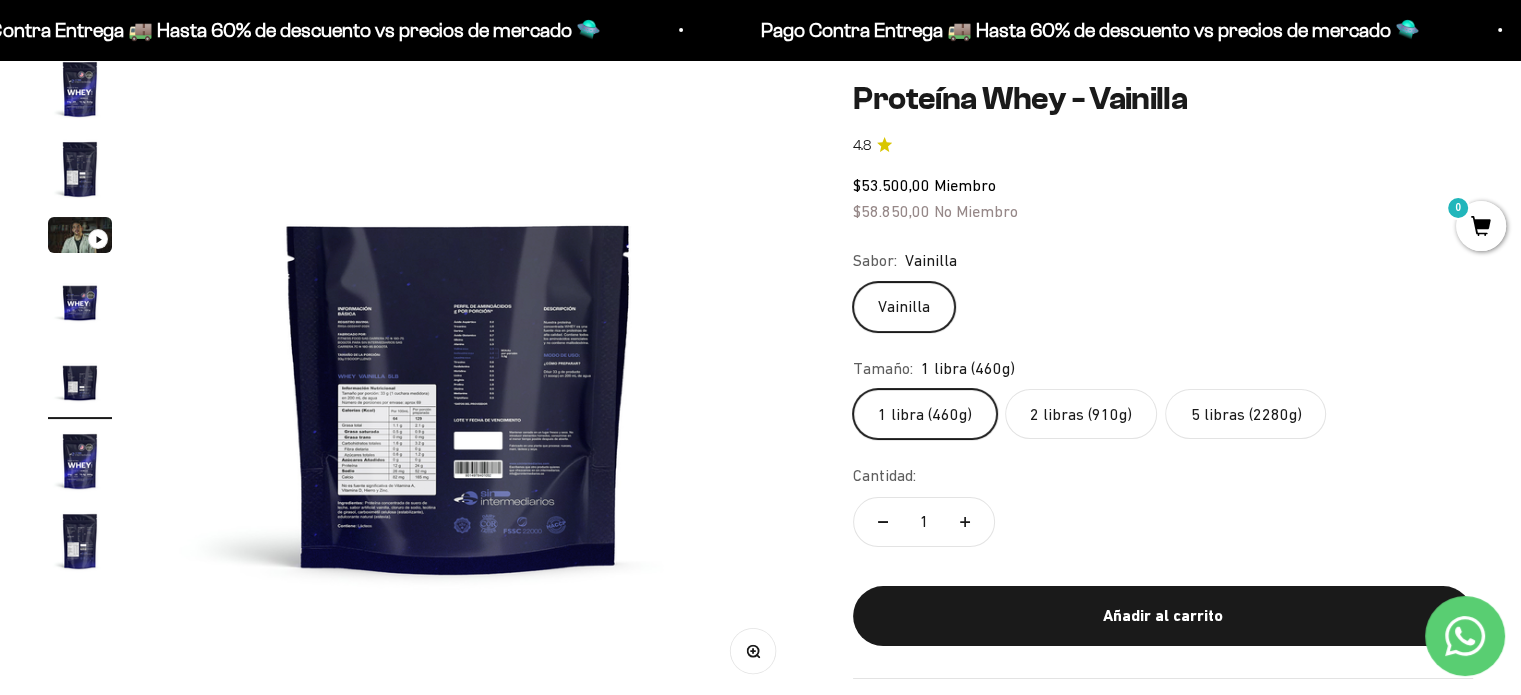 scroll, scrollTop: 0, scrollLeft: 2676, axis: horizontal 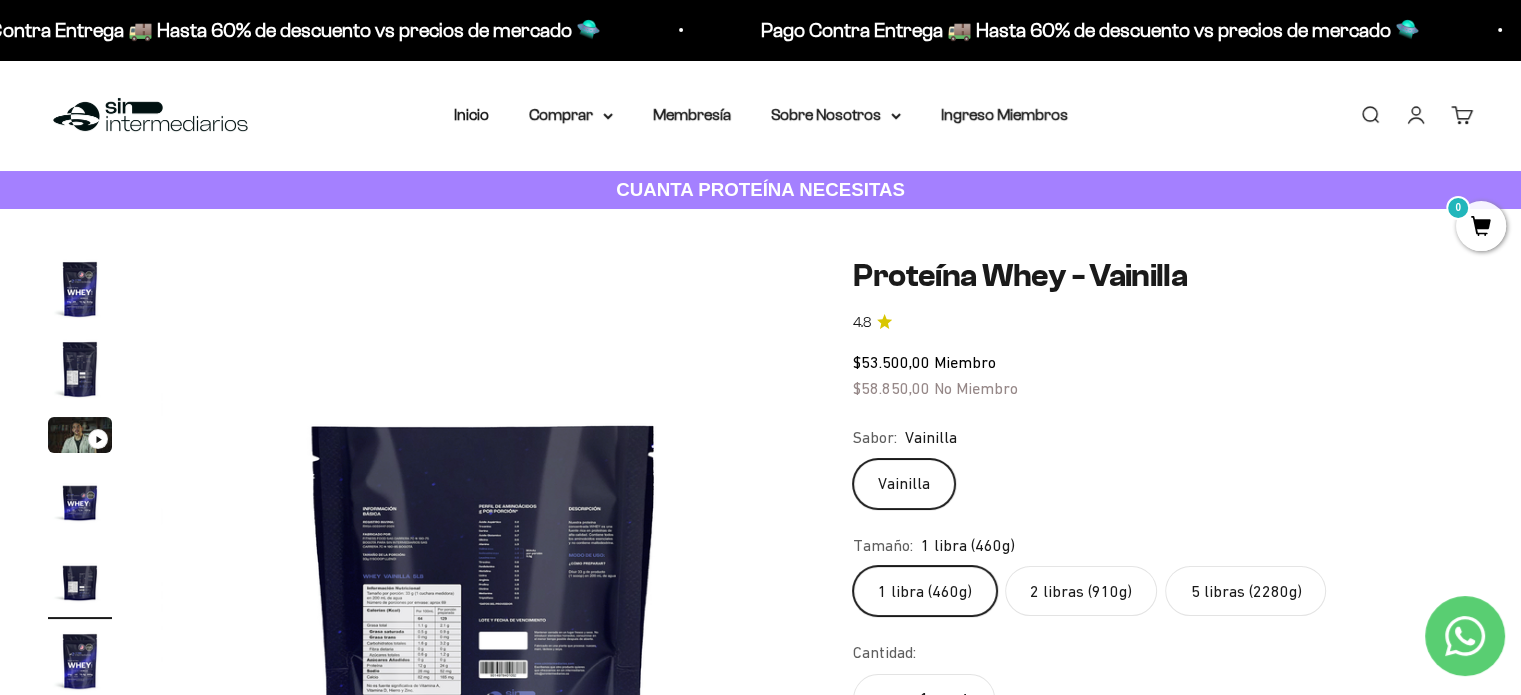 click at bounding box center (80, 369) 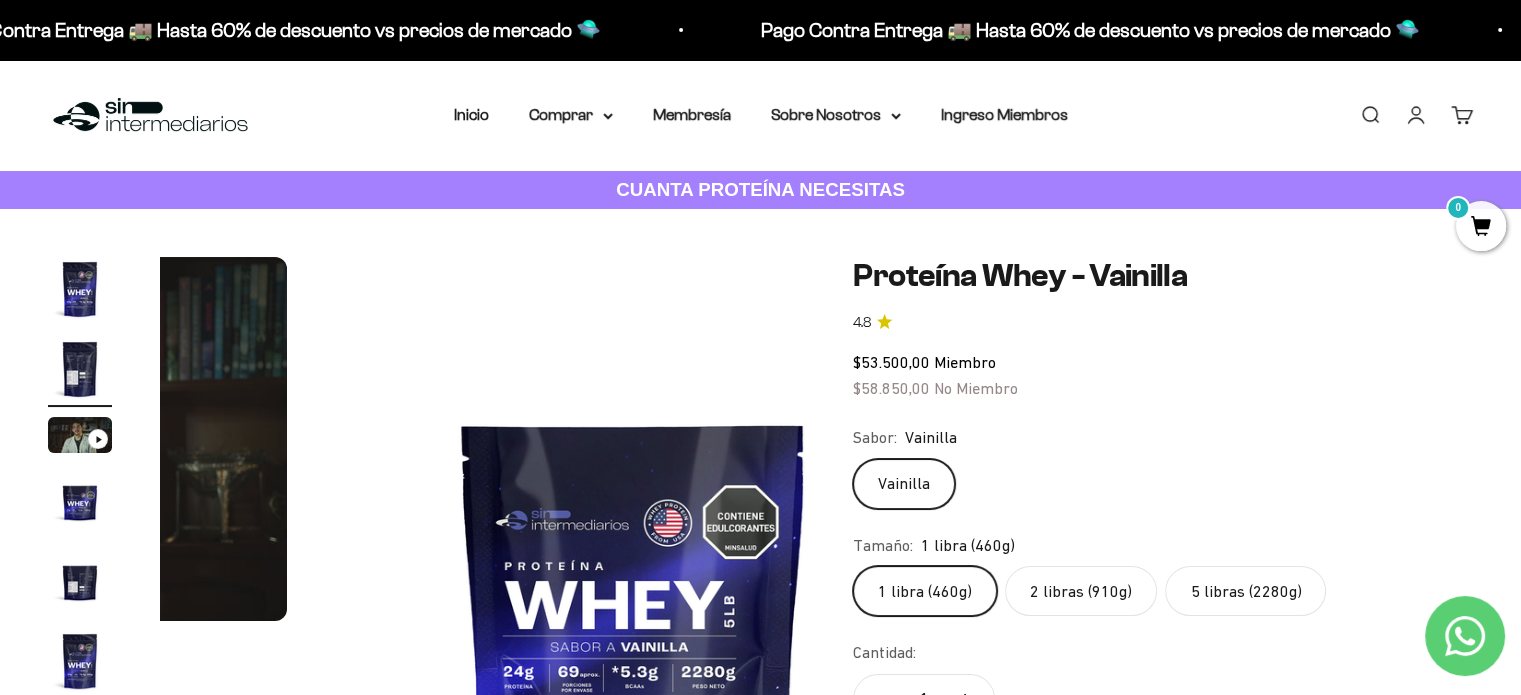 scroll, scrollTop: 0, scrollLeft: 1112, axis: horizontal 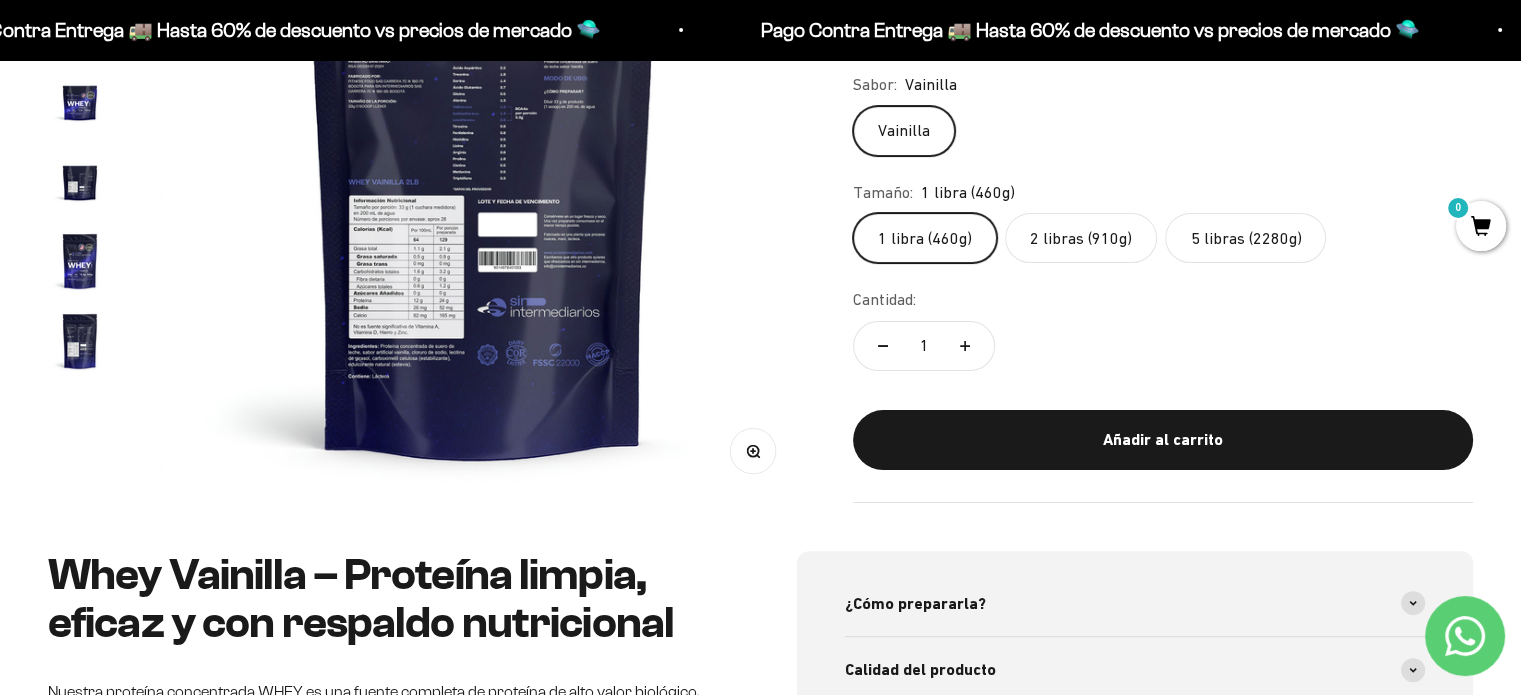 click on "Zoom" at bounding box center (753, 450) 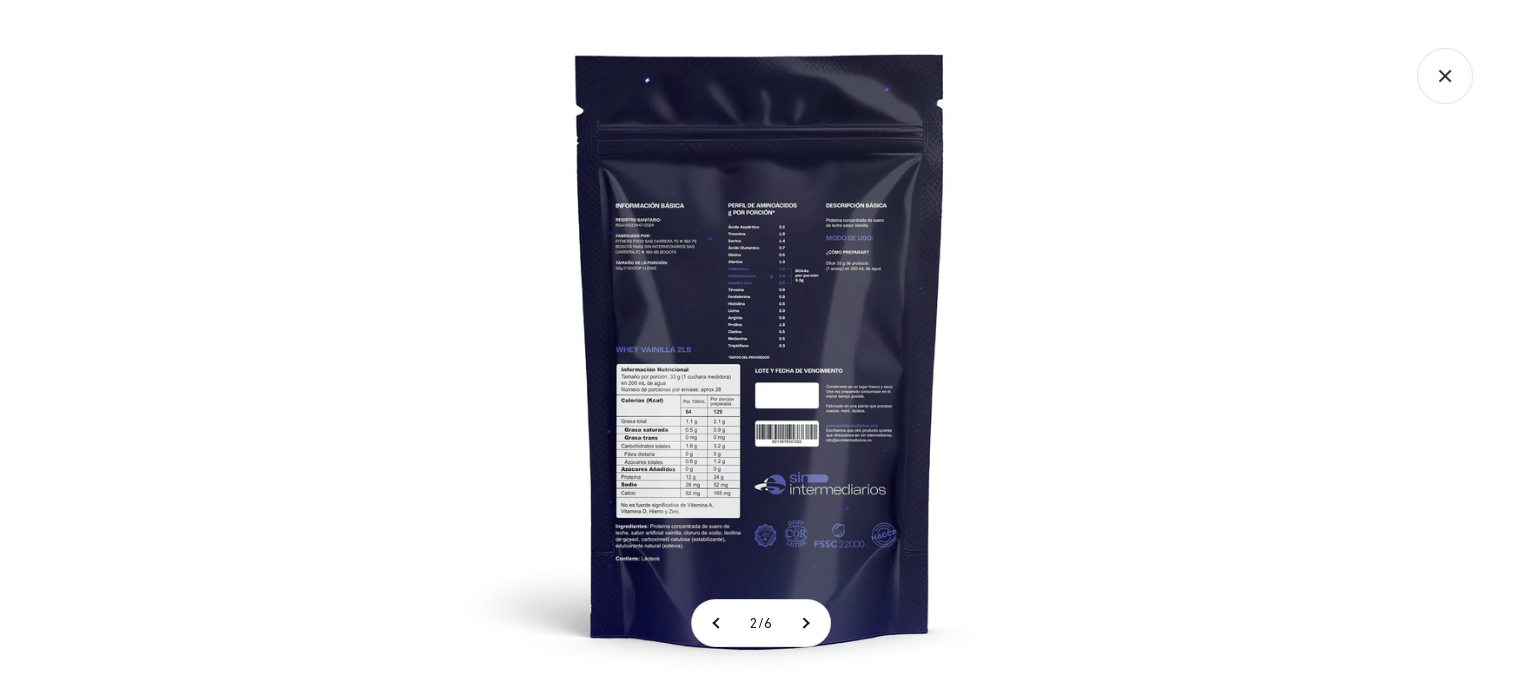 click at bounding box center [760, 347] 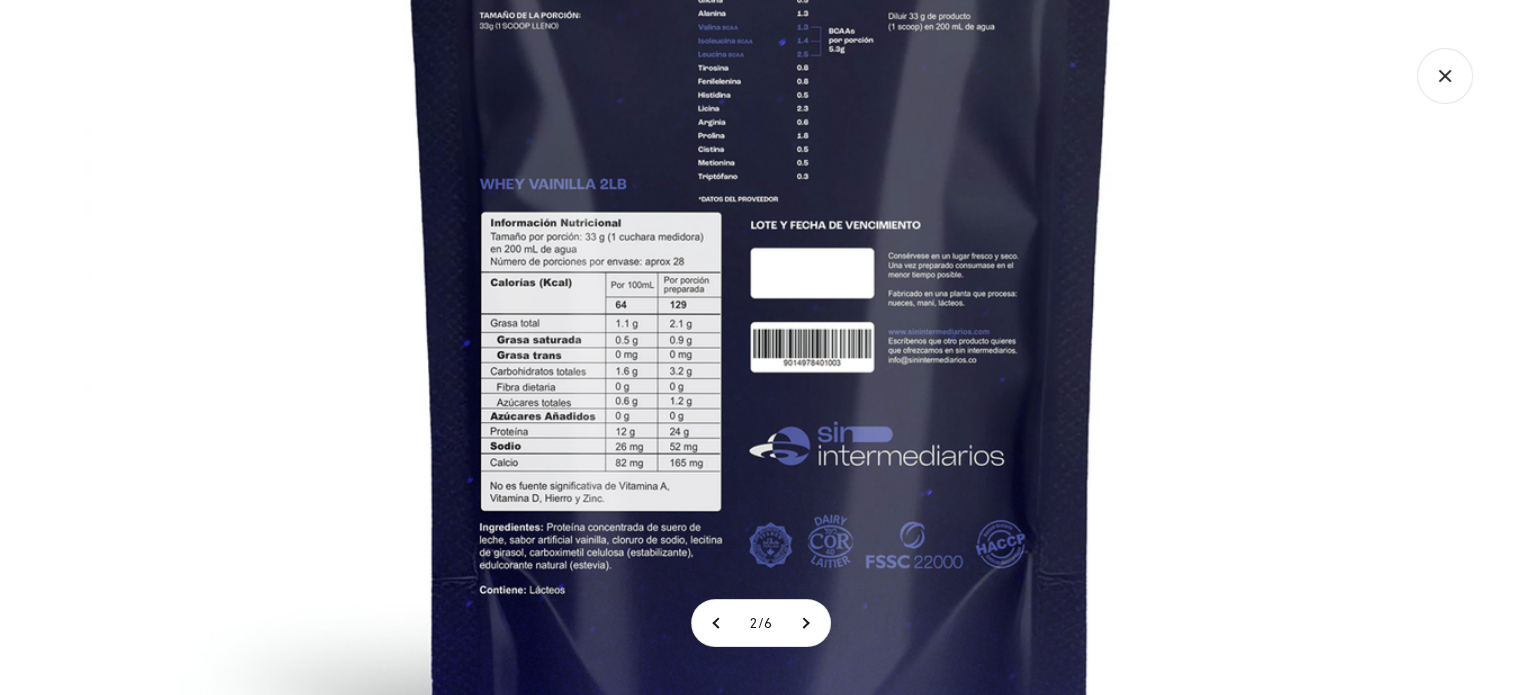 click at bounding box center (761, 180) 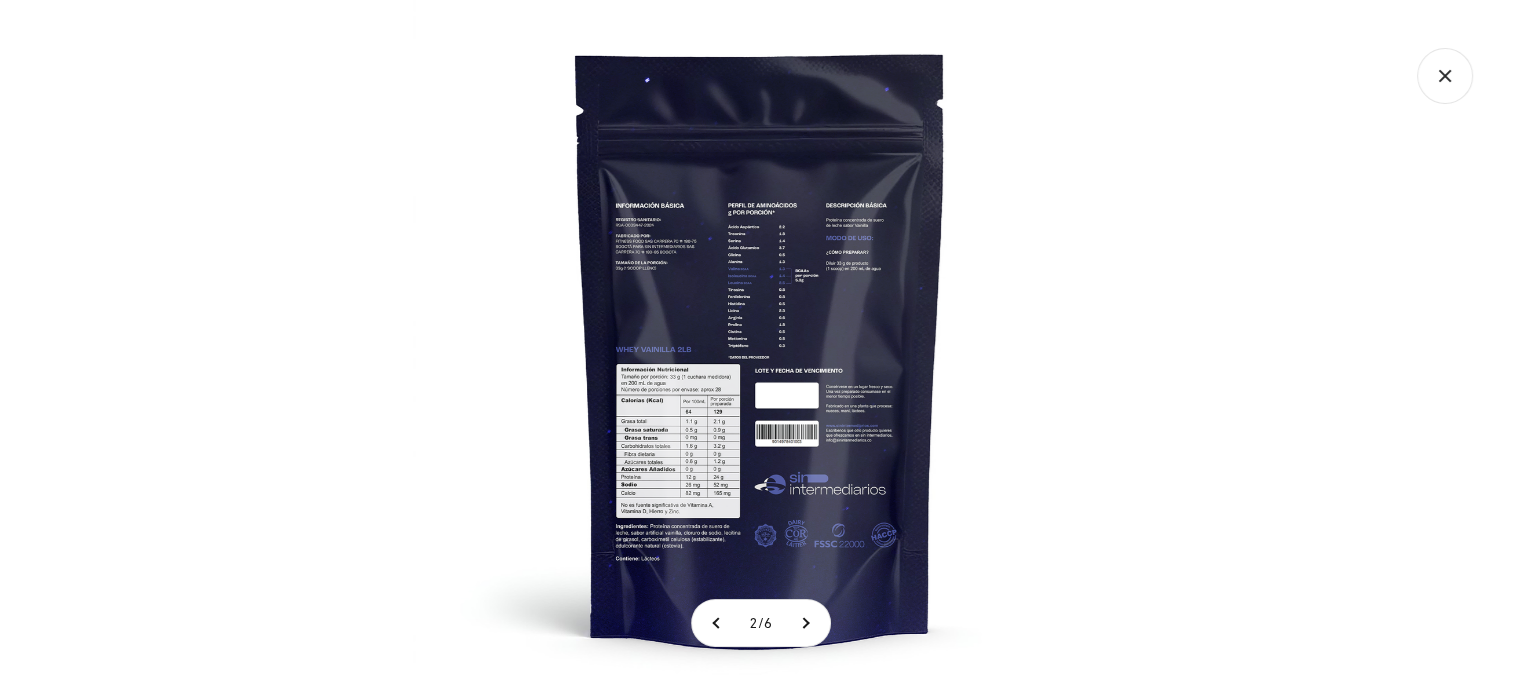 click 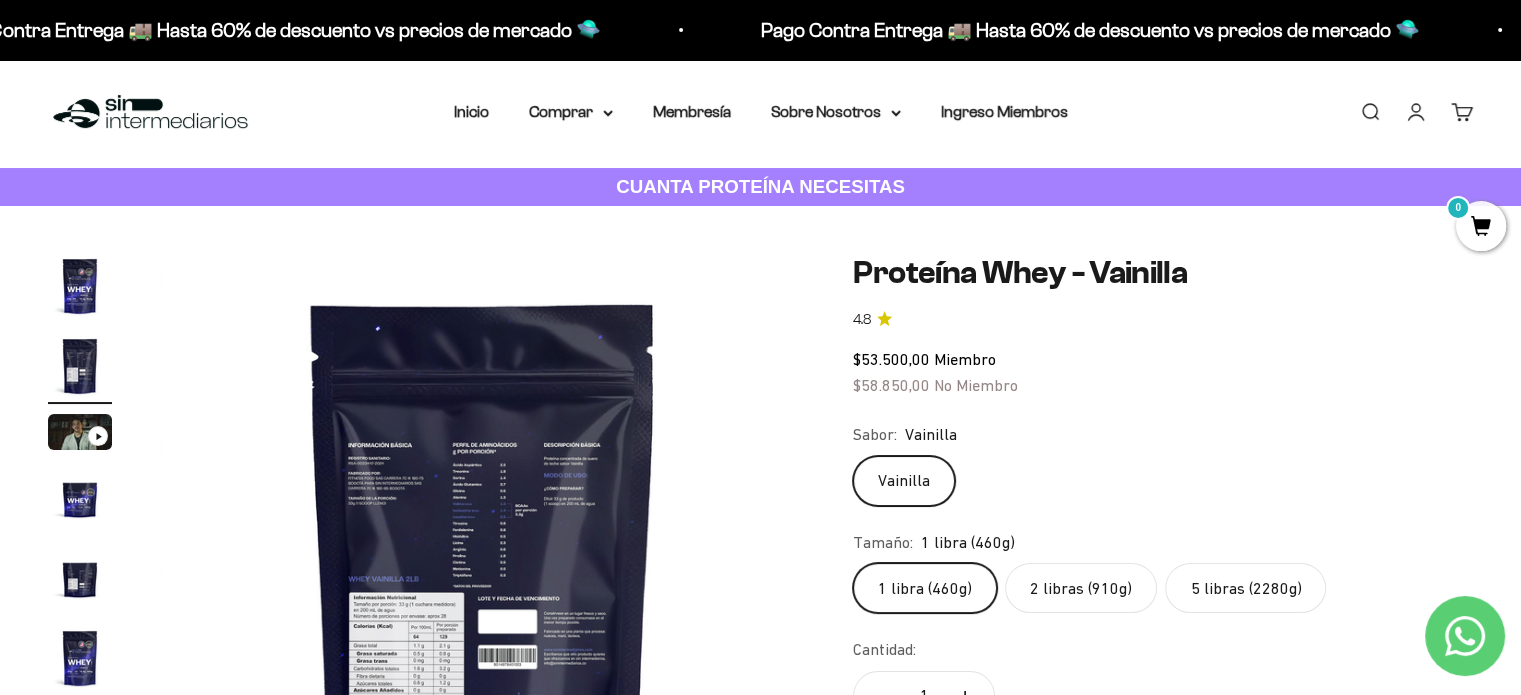 scroll, scrollTop: 0, scrollLeft: 0, axis: both 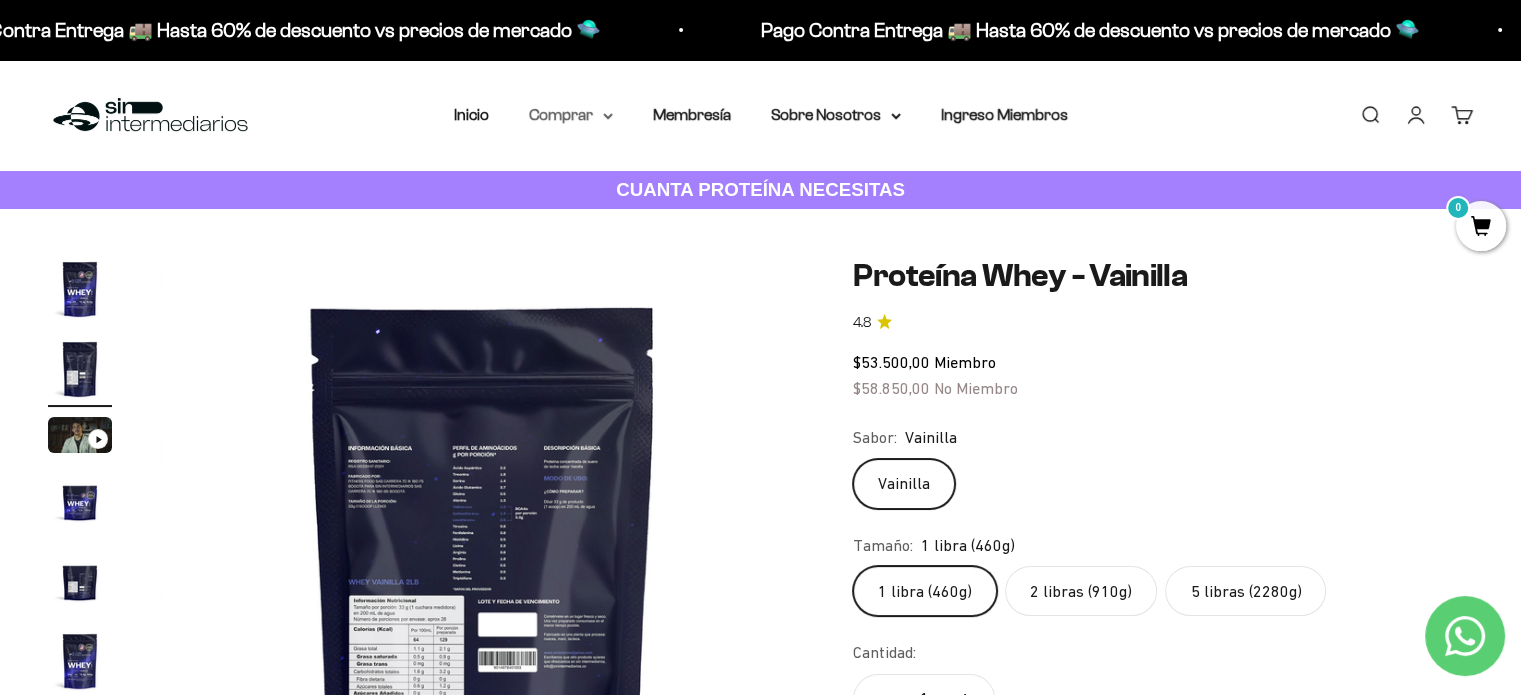 click on "Comprar" at bounding box center (571, 115) 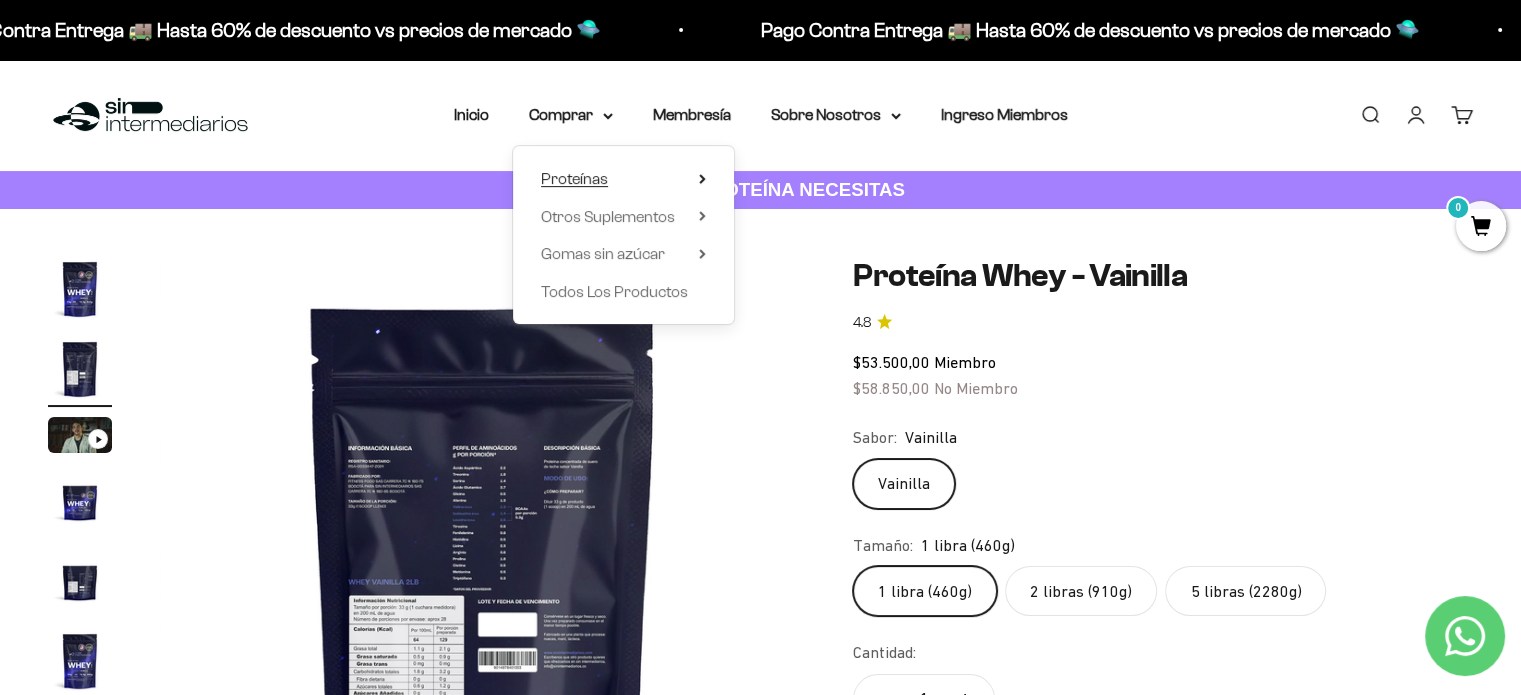 click on "Proteínas" at bounding box center [574, 178] 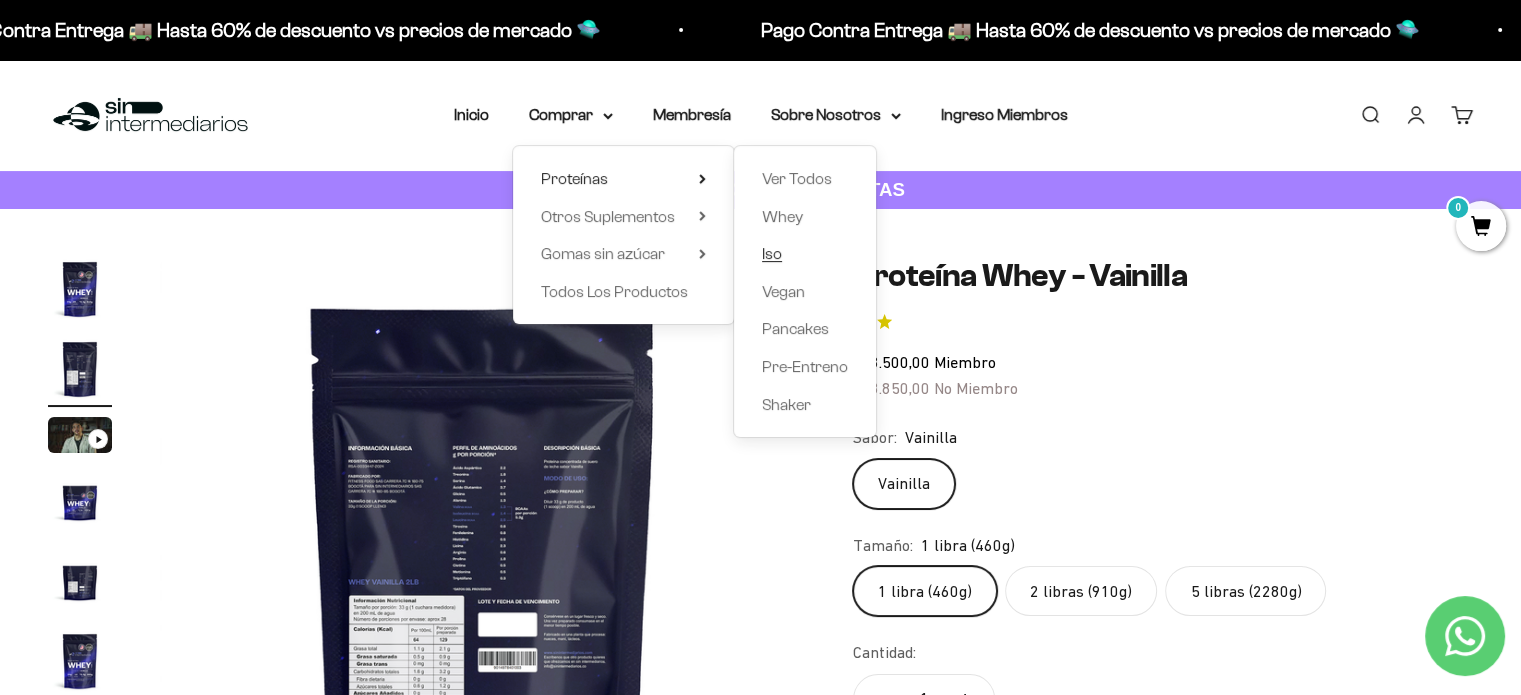 click on "Iso" at bounding box center (772, 253) 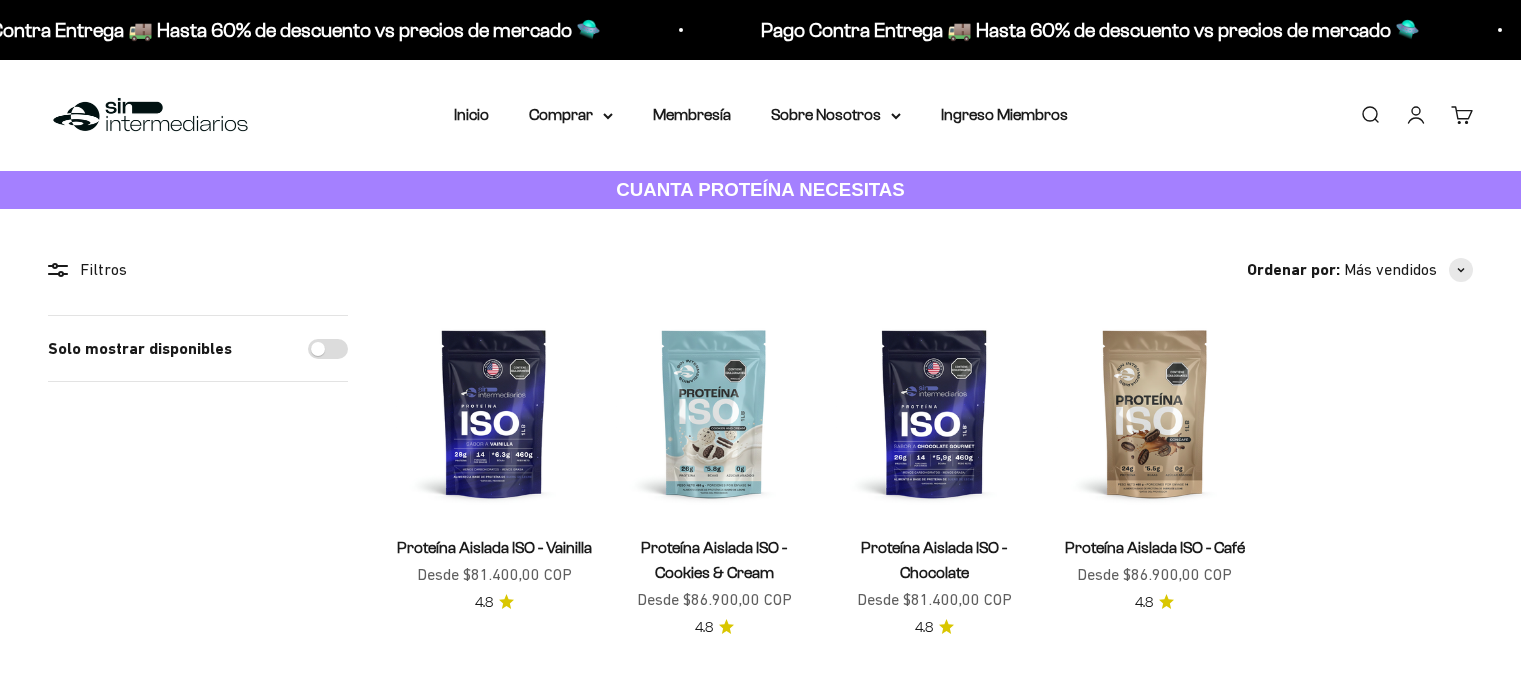 scroll, scrollTop: 0, scrollLeft: 0, axis: both 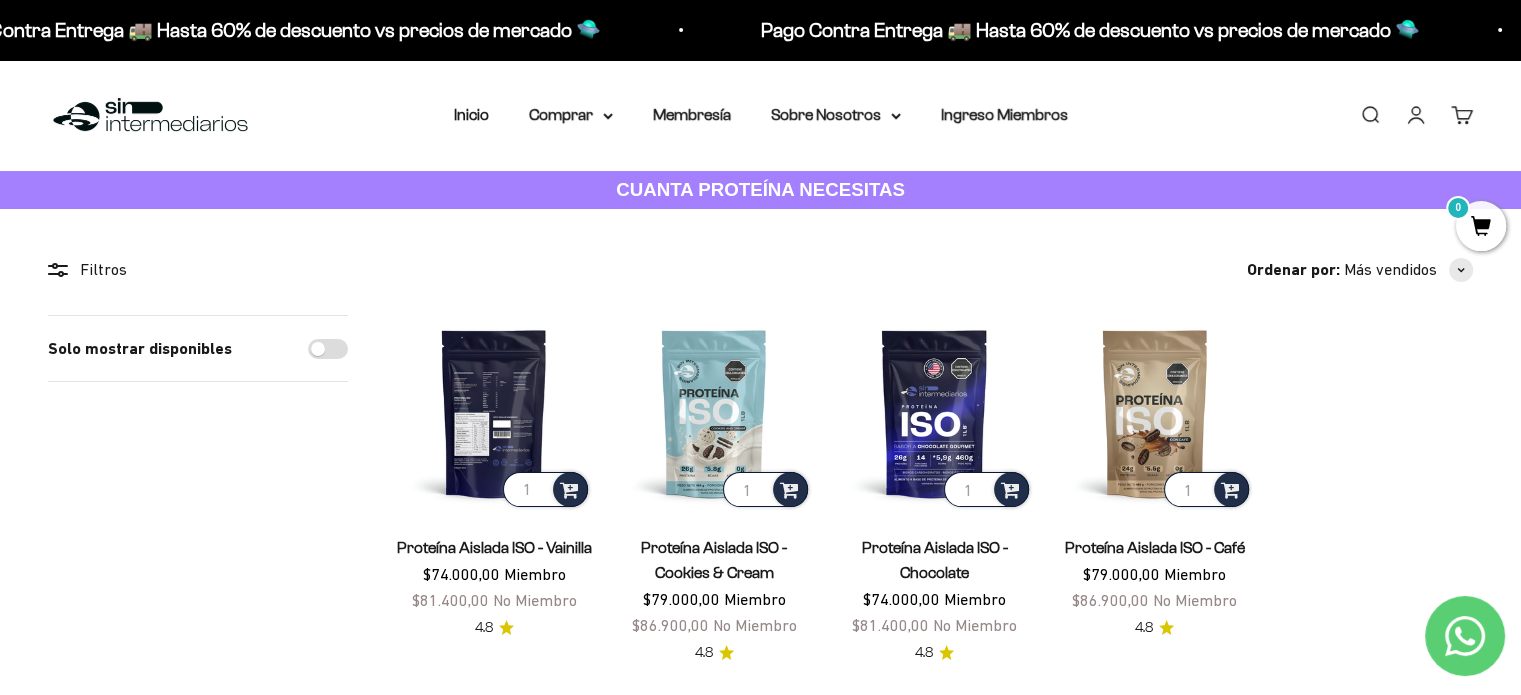 click at bounding box center (494, 413) 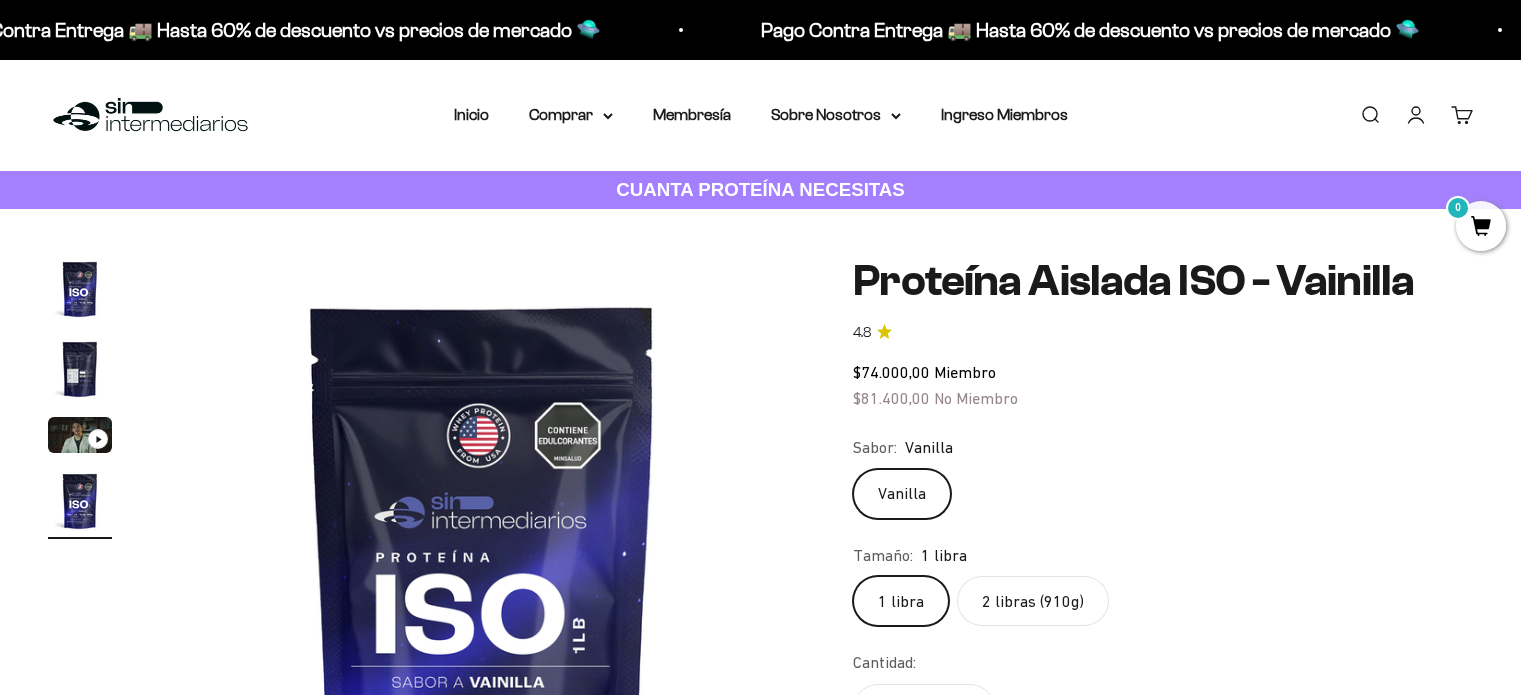 scroll, scrollTop: 0, scrollLeft: 0, axis: both 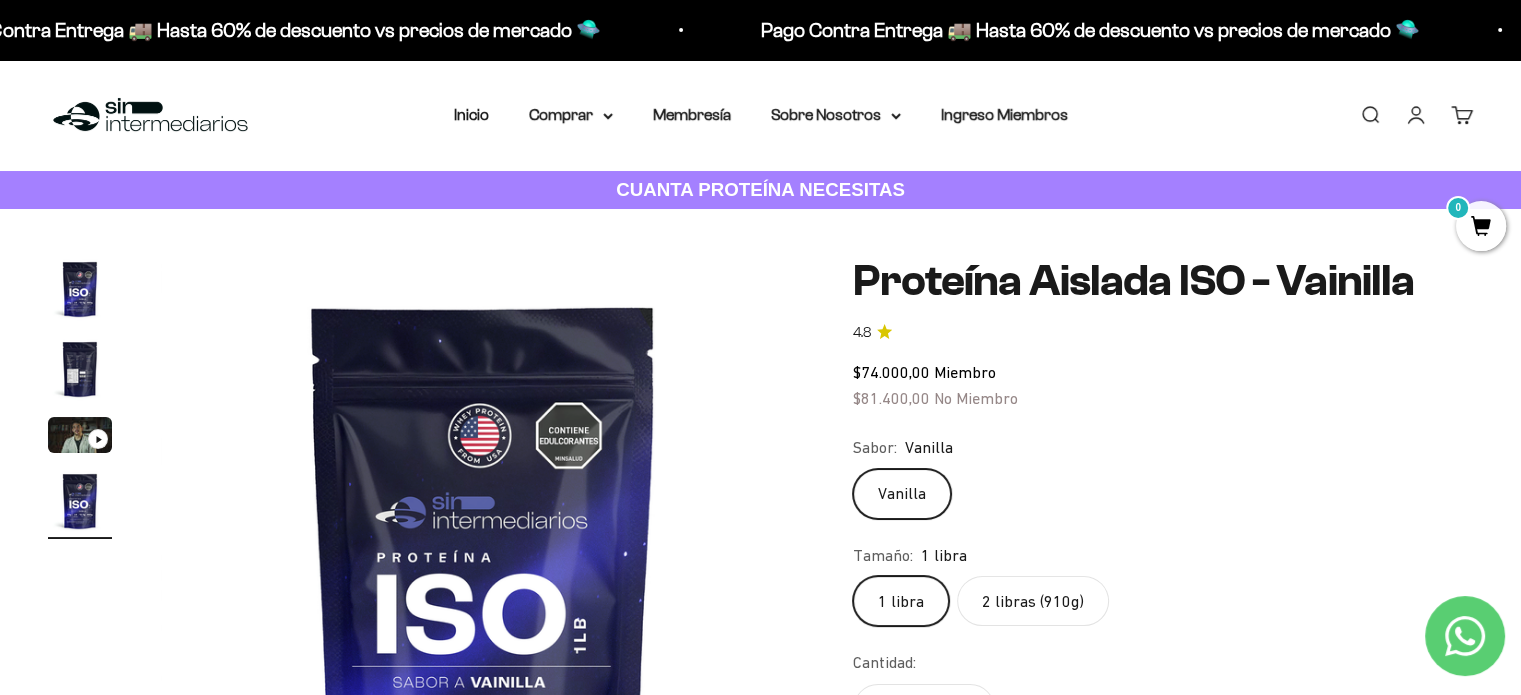 click on "Menú
Buscar
Inicio
Comprar
Proteínas
Ver Todos
Whey
Iso Vegan Pancakes Pre-Entreno 0" at bounding box center [760, 115] 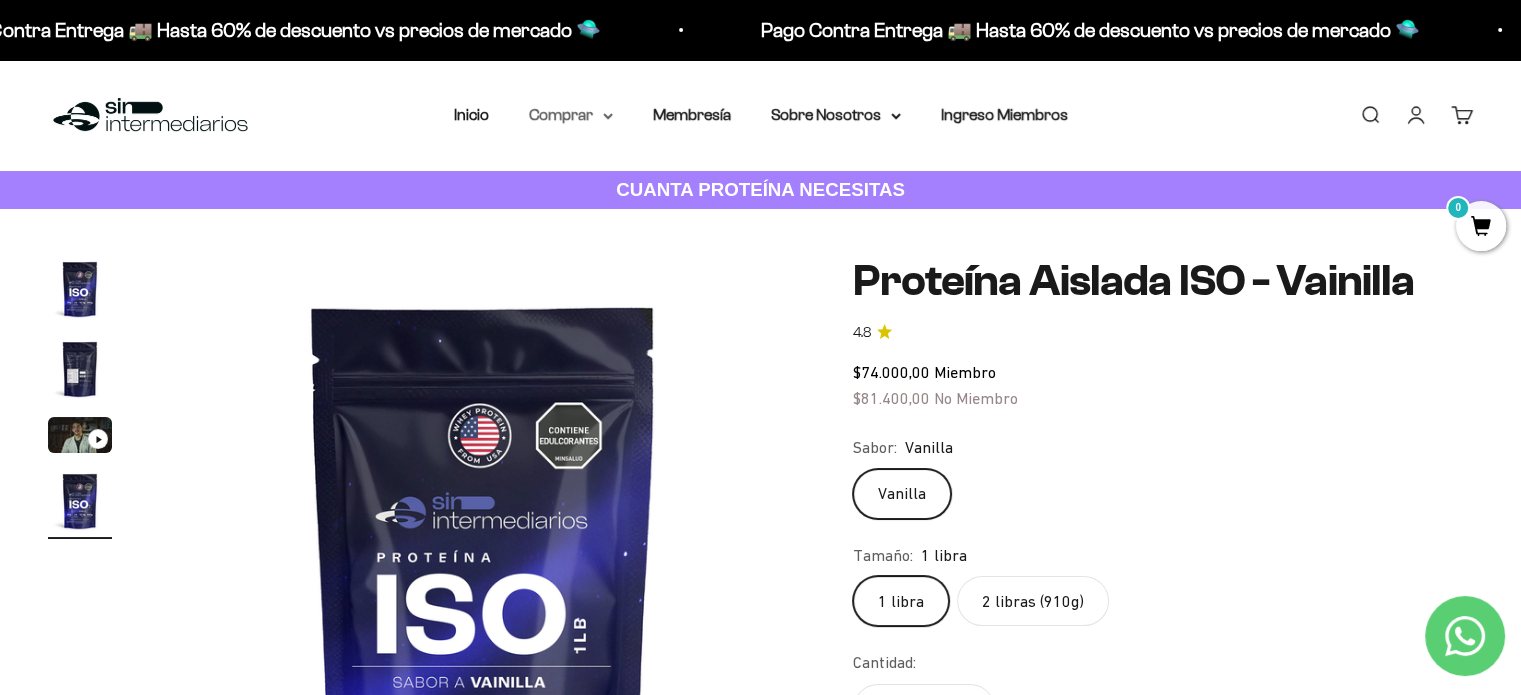 click on "Comprar" at bounding box center [571, 115] 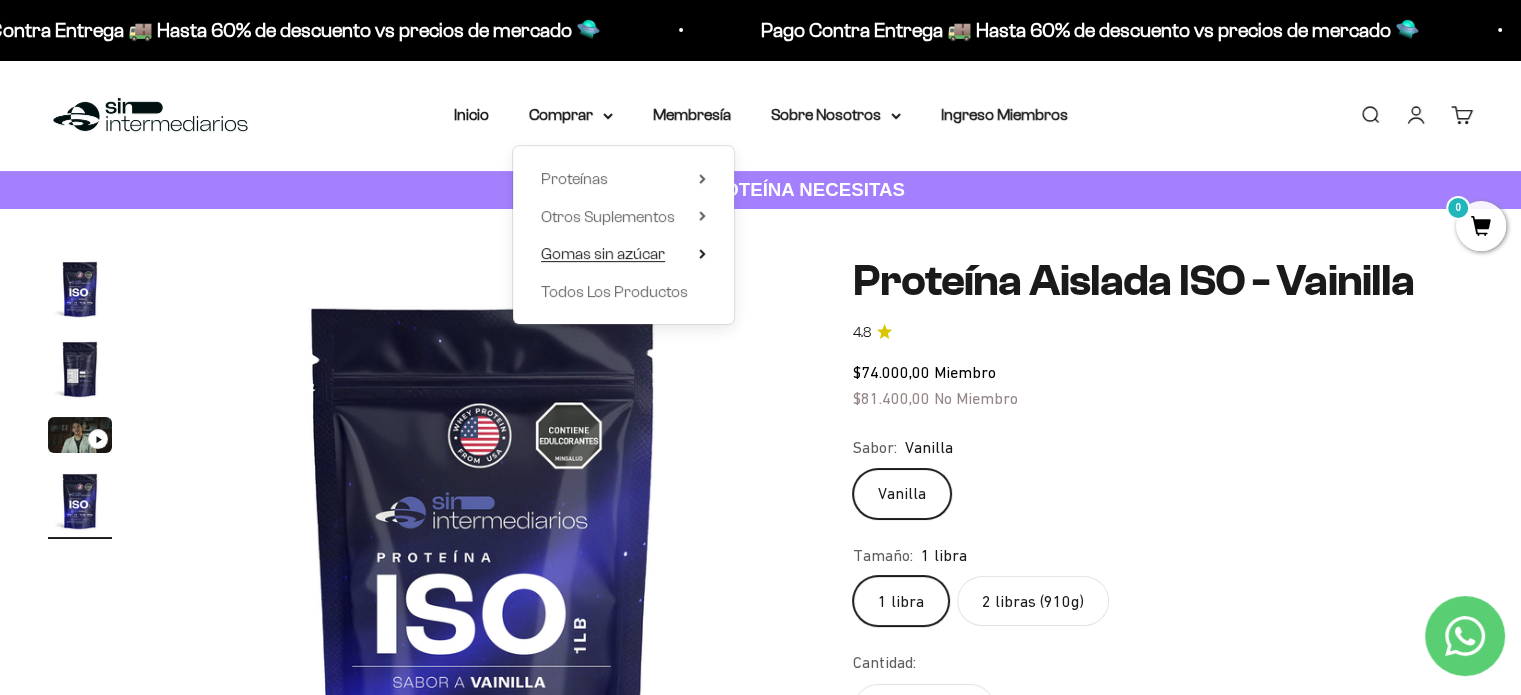 click on "Gomas sin azúcar" at bounding box center [603, 253] 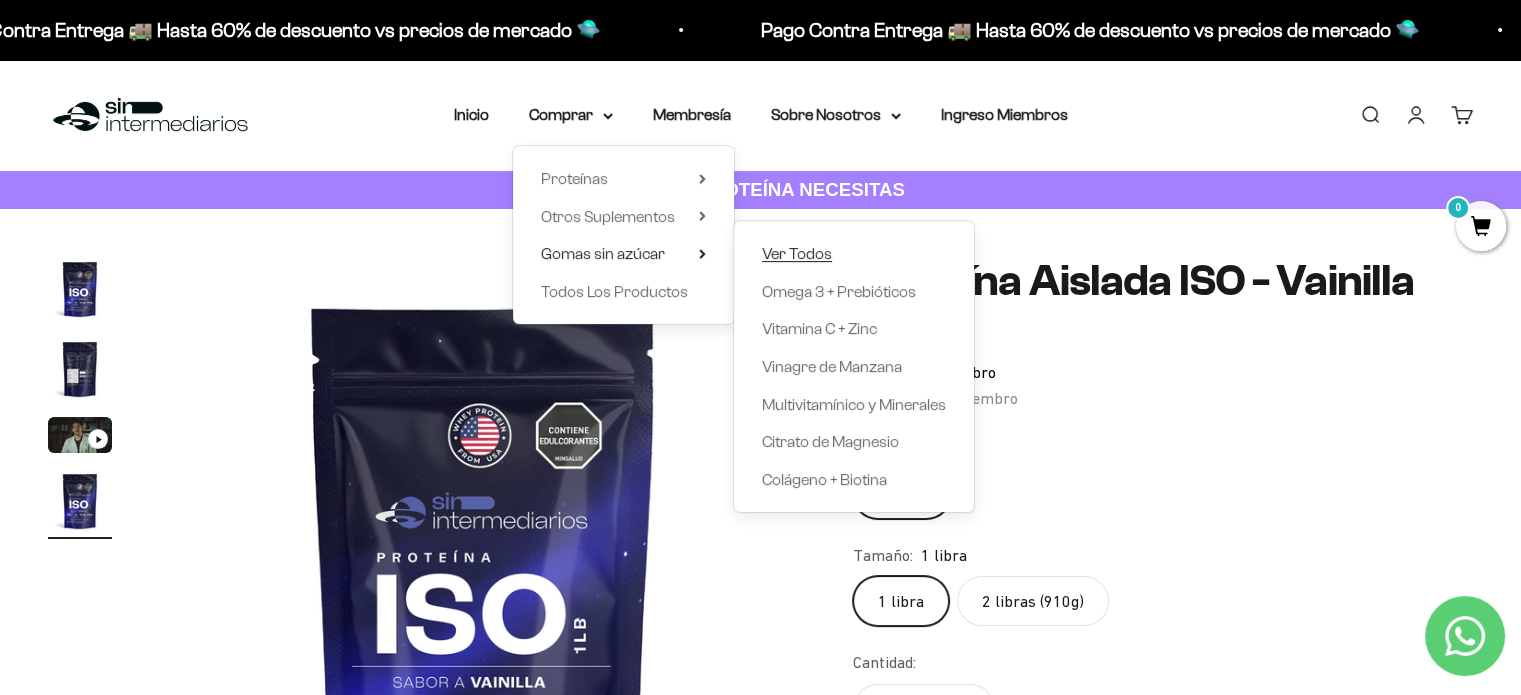 click on "Ver Todos" at bounding box center (797, 253) 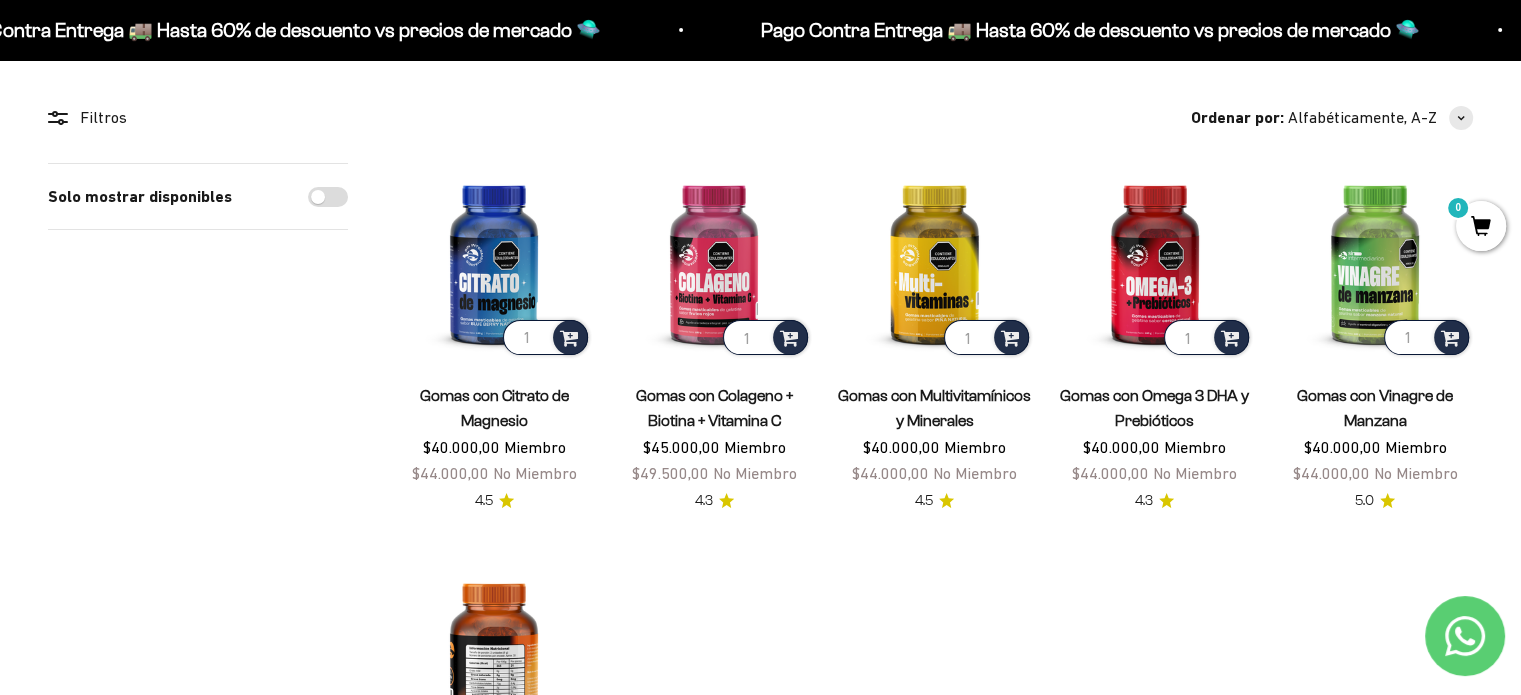 scroll, scrollTop: 100, scrollLeft: 0, axis: vertical 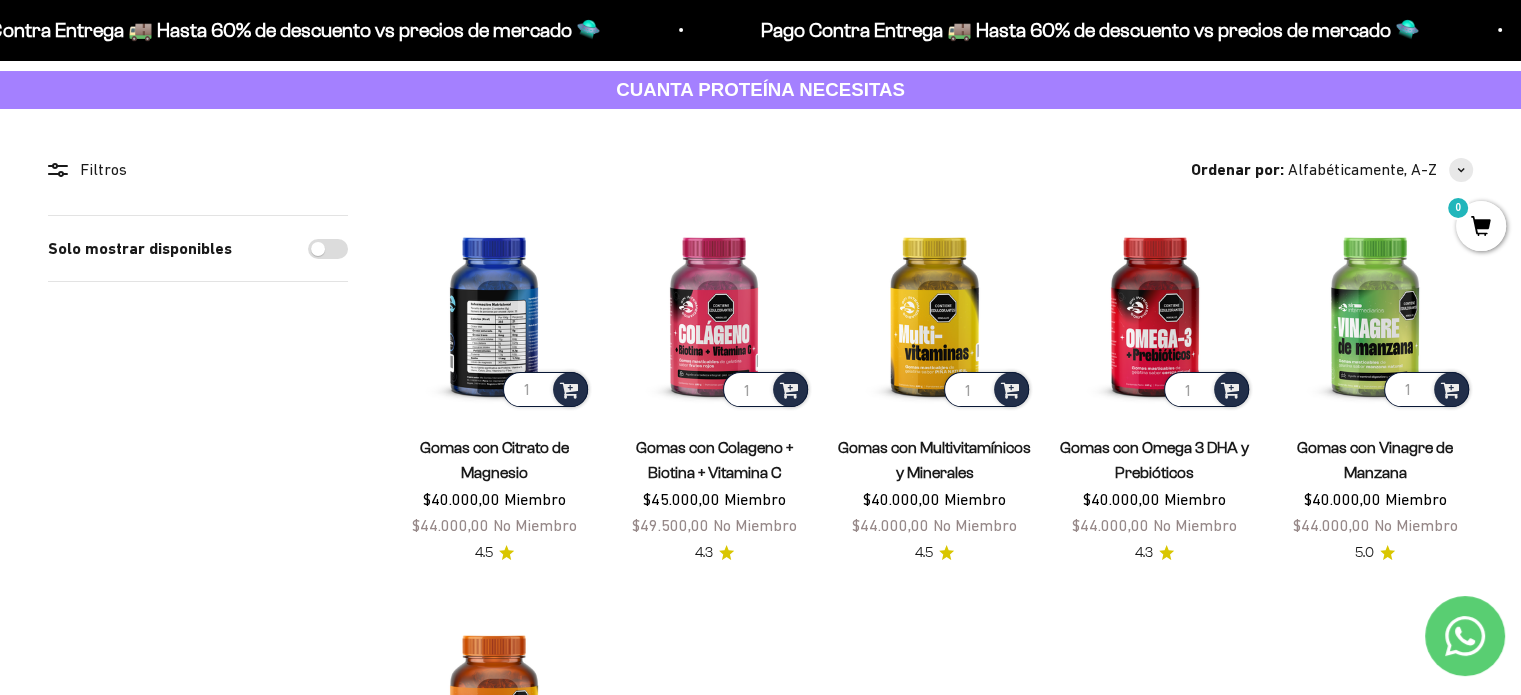 click at bounding box center (494, 313) 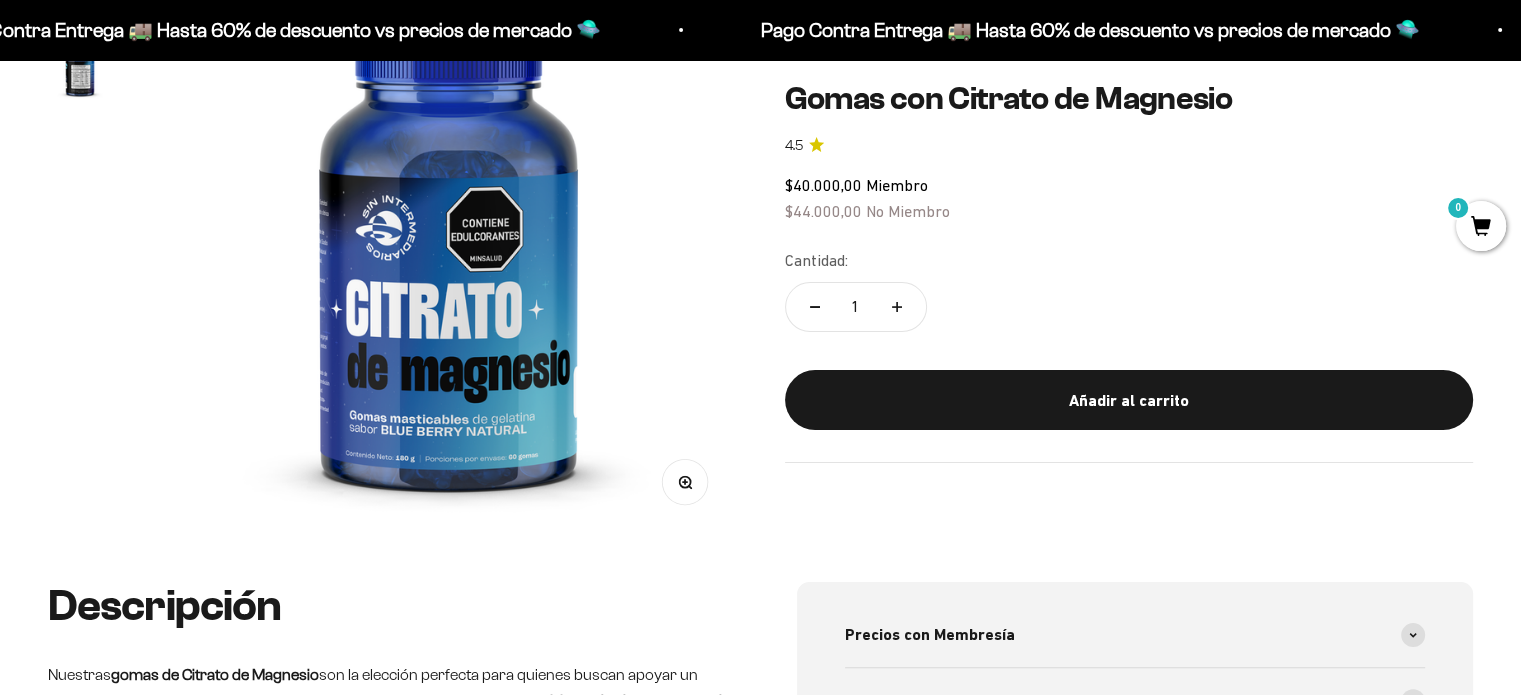 scroll, scrollTop: 300, scrollLeft: 0, axis: vertical 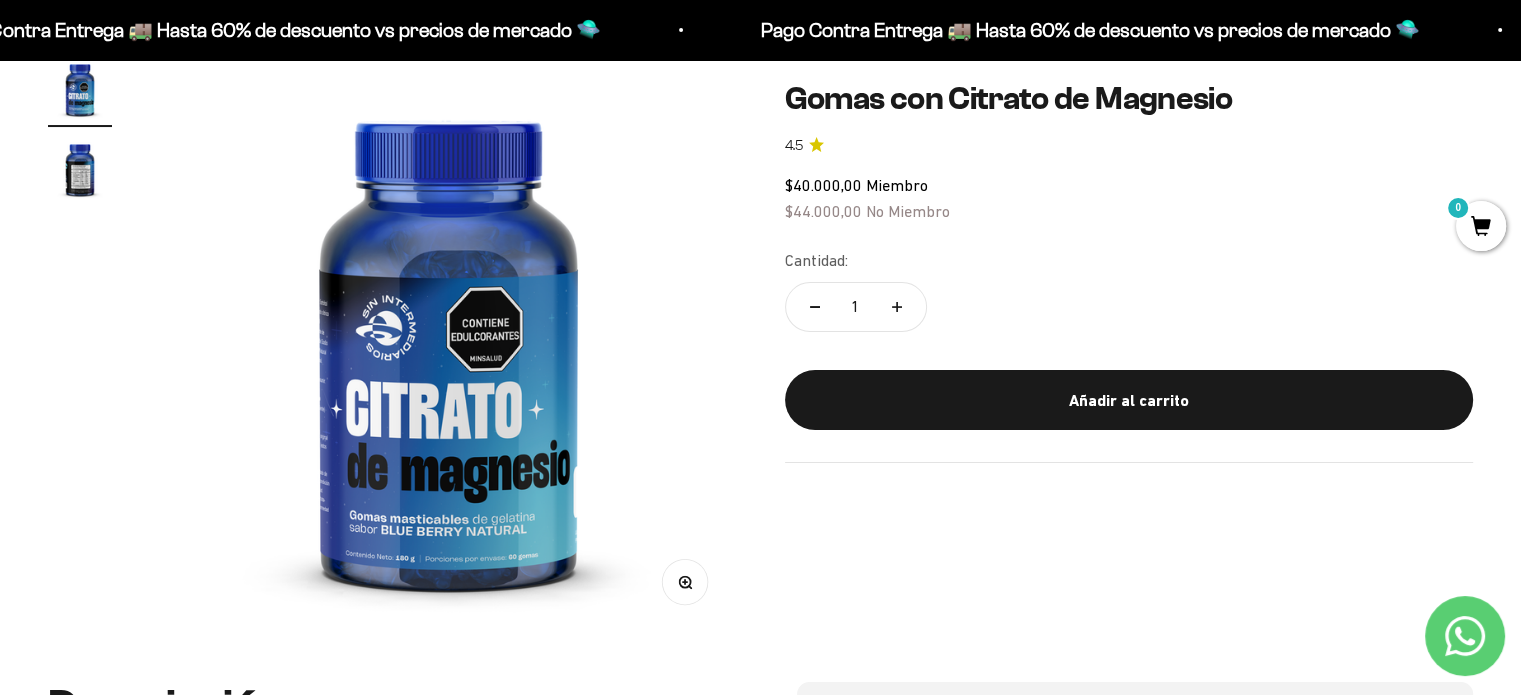 click at bounding box center (448, 345) 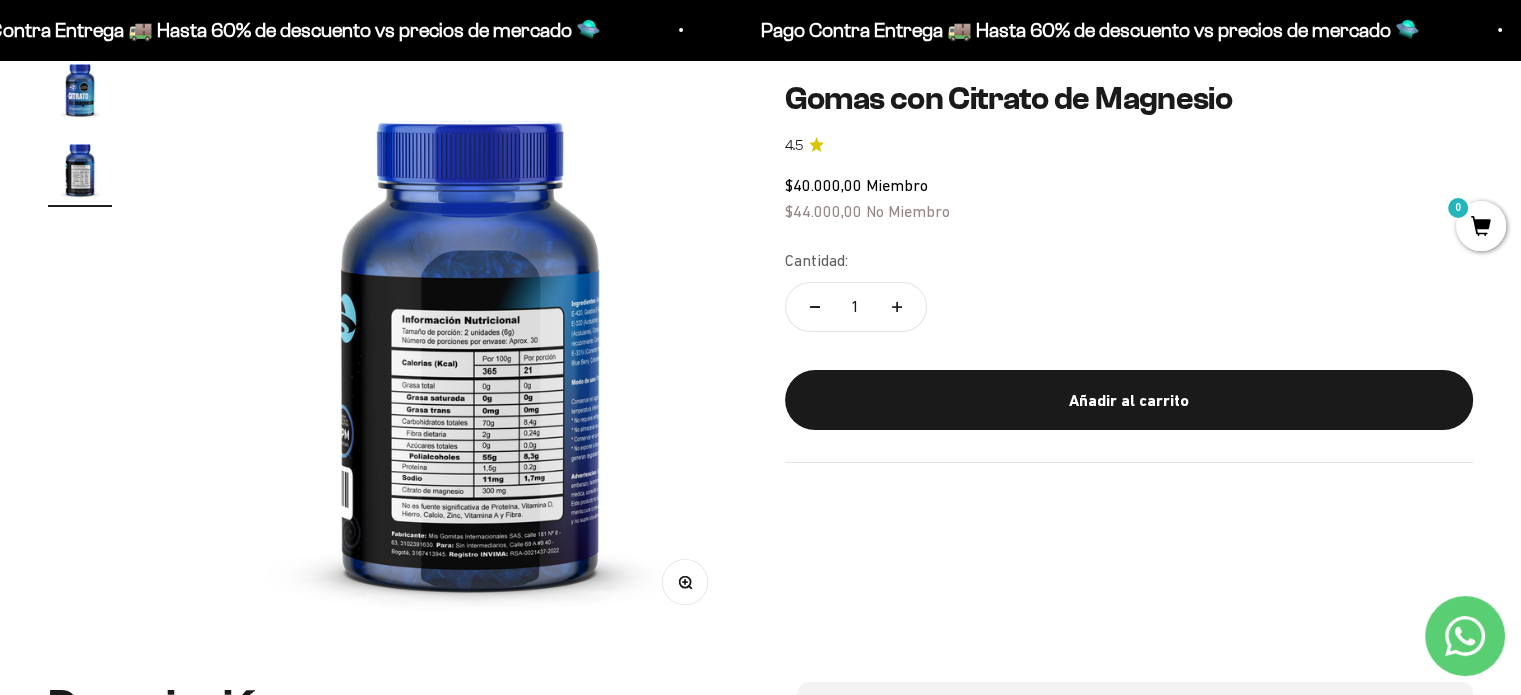 scroll, scrollTop: 0, scrollLeft: 600, axis: horizontal 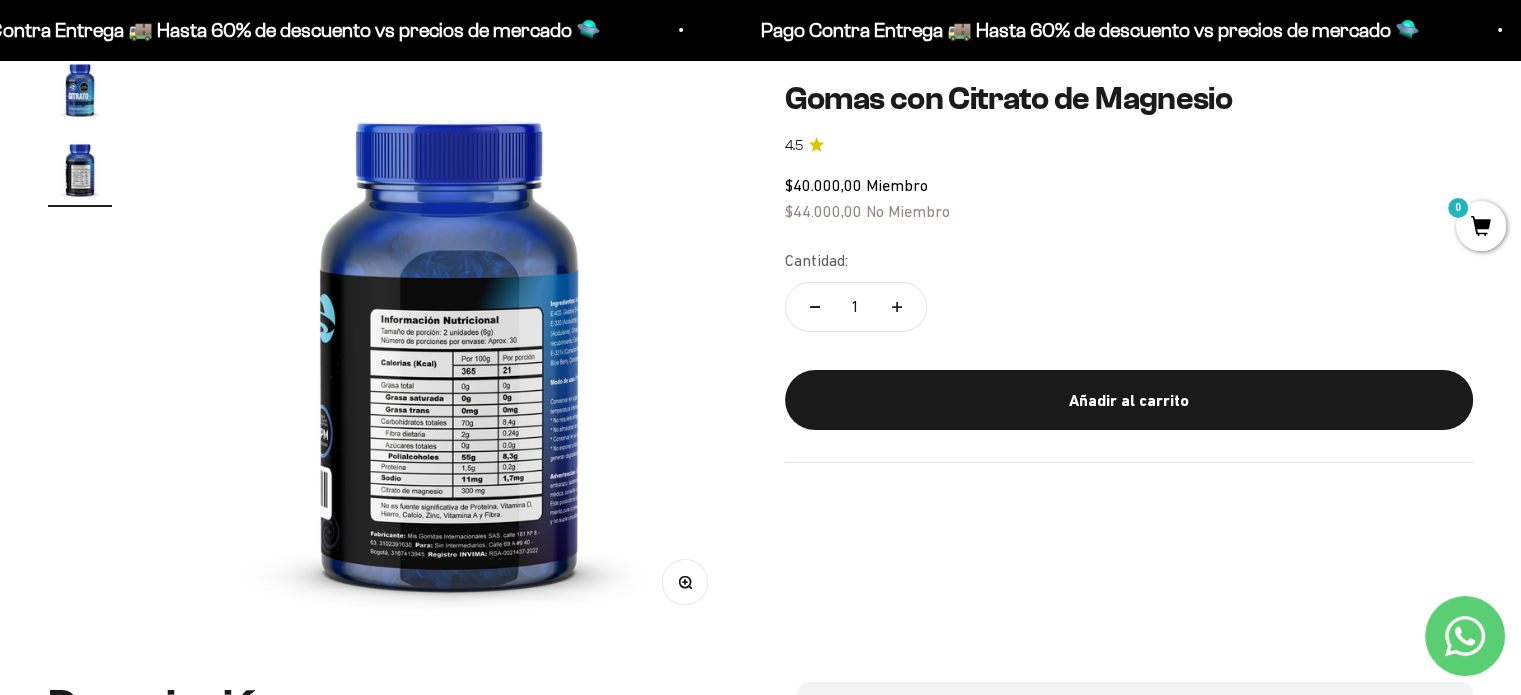 click on "Zoom" at bounding box center [684, 581] 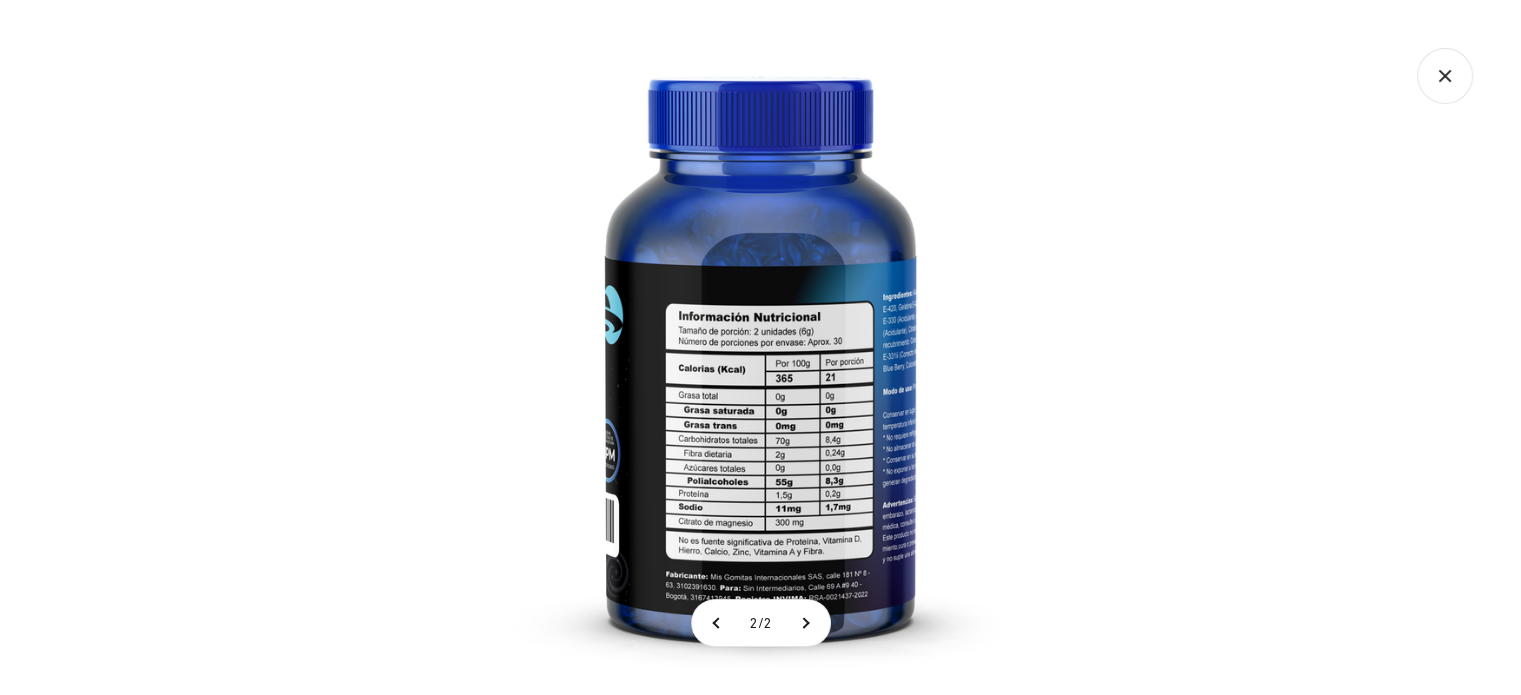 click at bounding box center [760, 347] 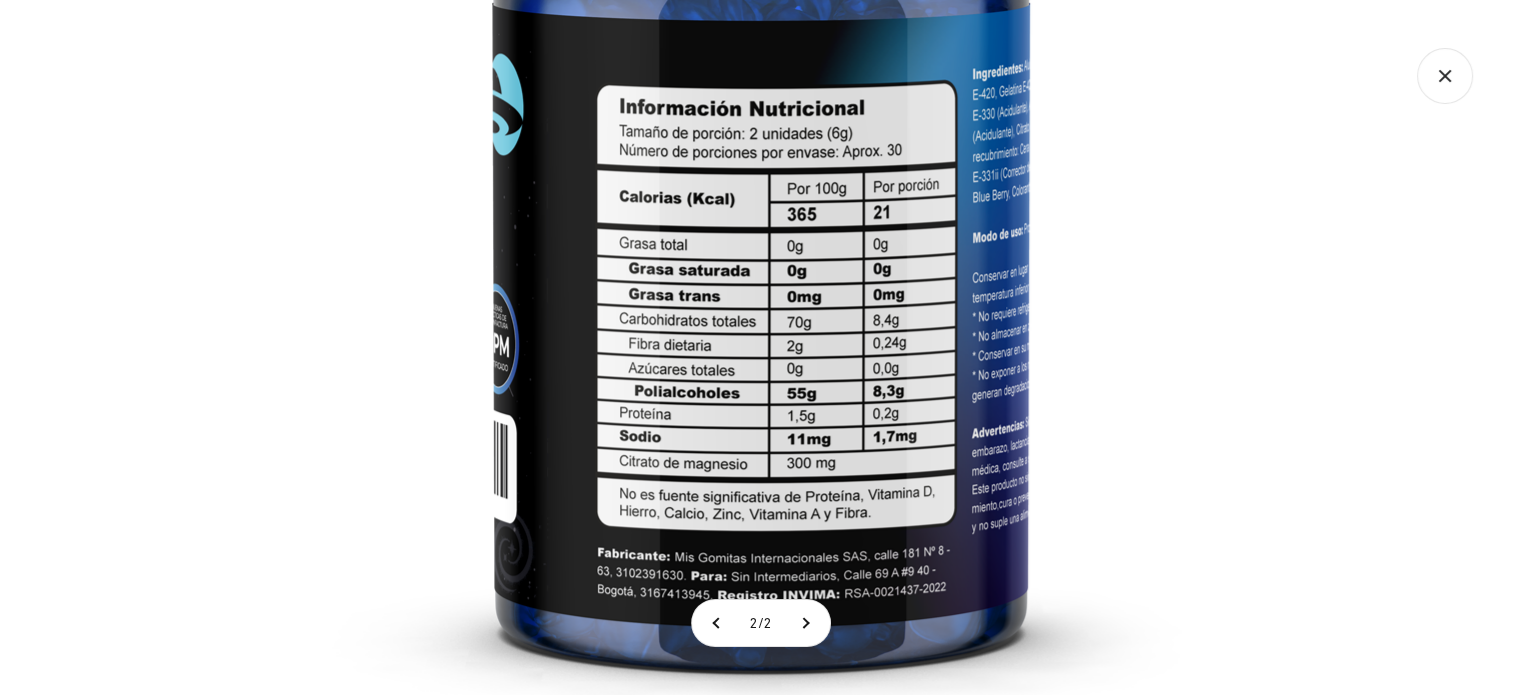 click at bounding box center (761, 161) 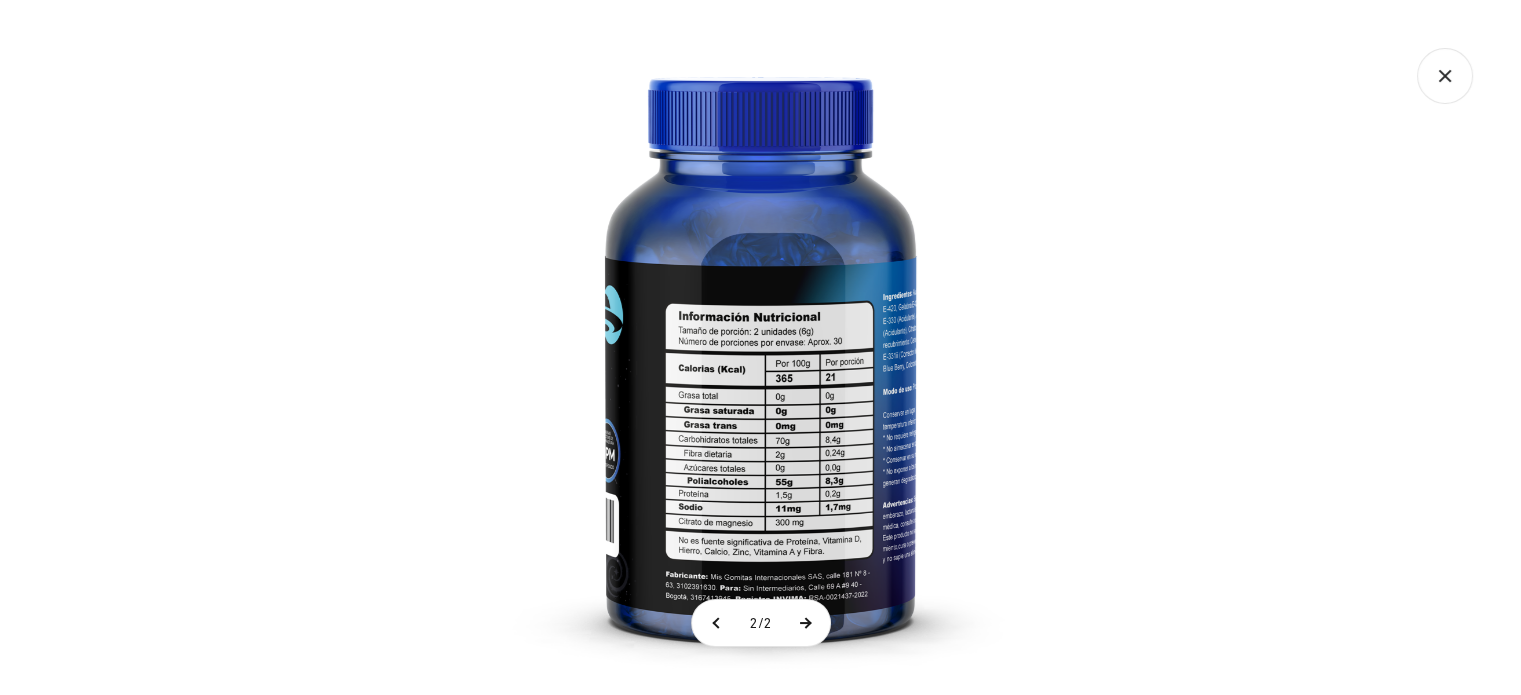 click at bounding box center (805, 623) 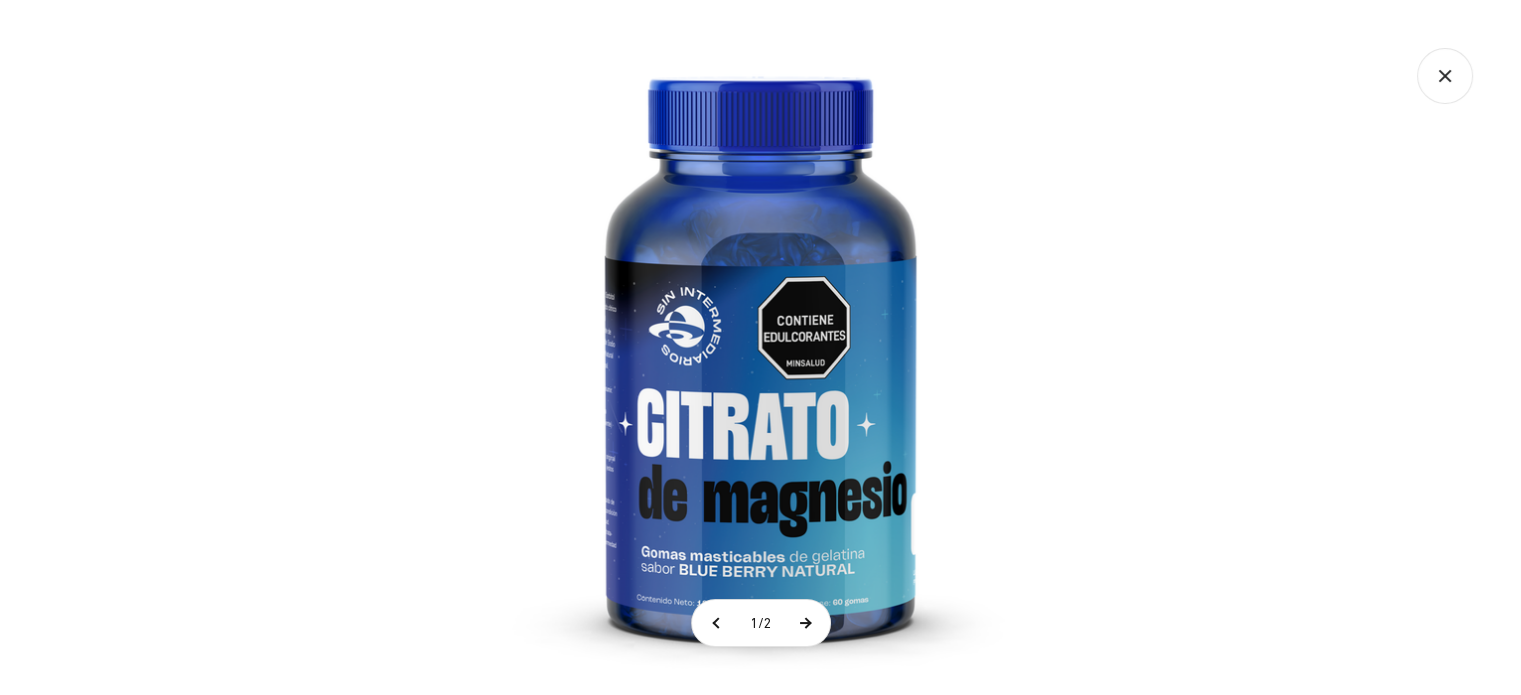 click at bounding box center [805, 623] 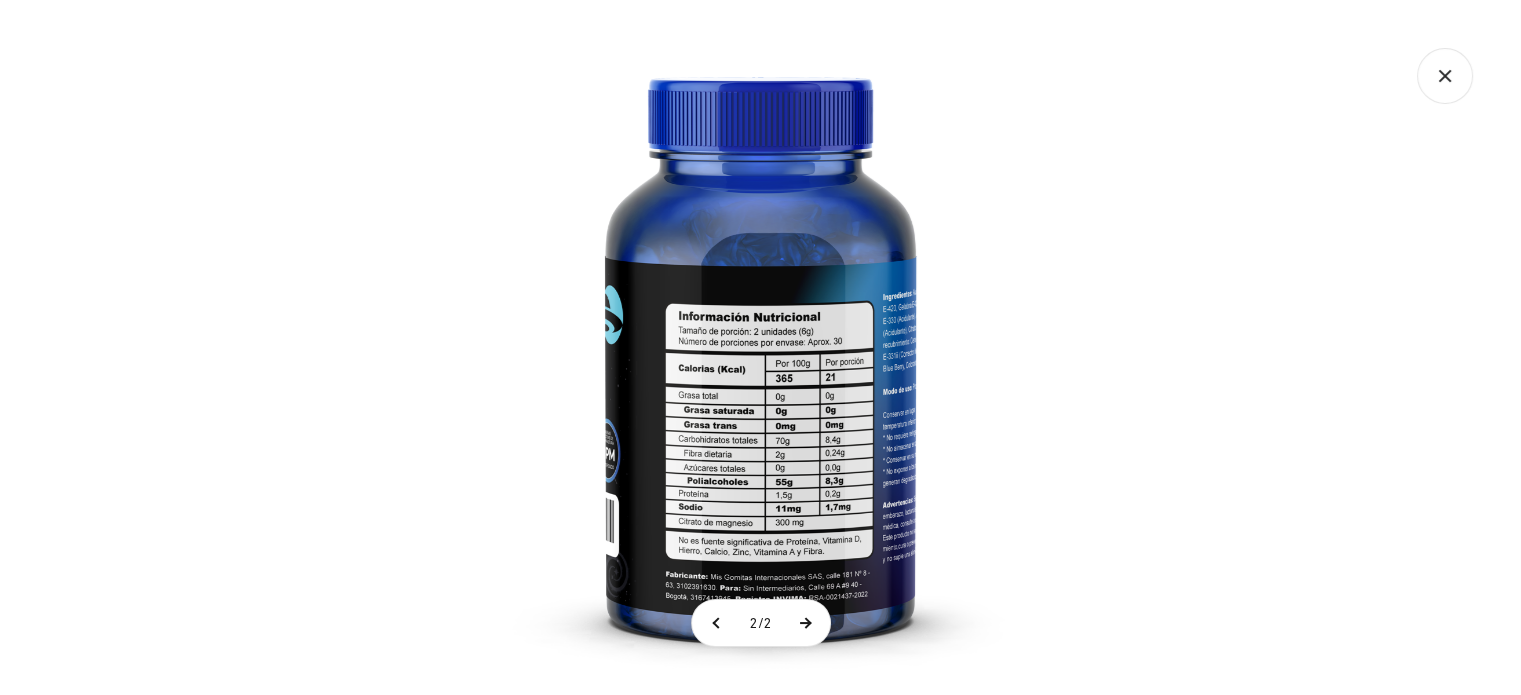 click at bounding box center [805, 623] 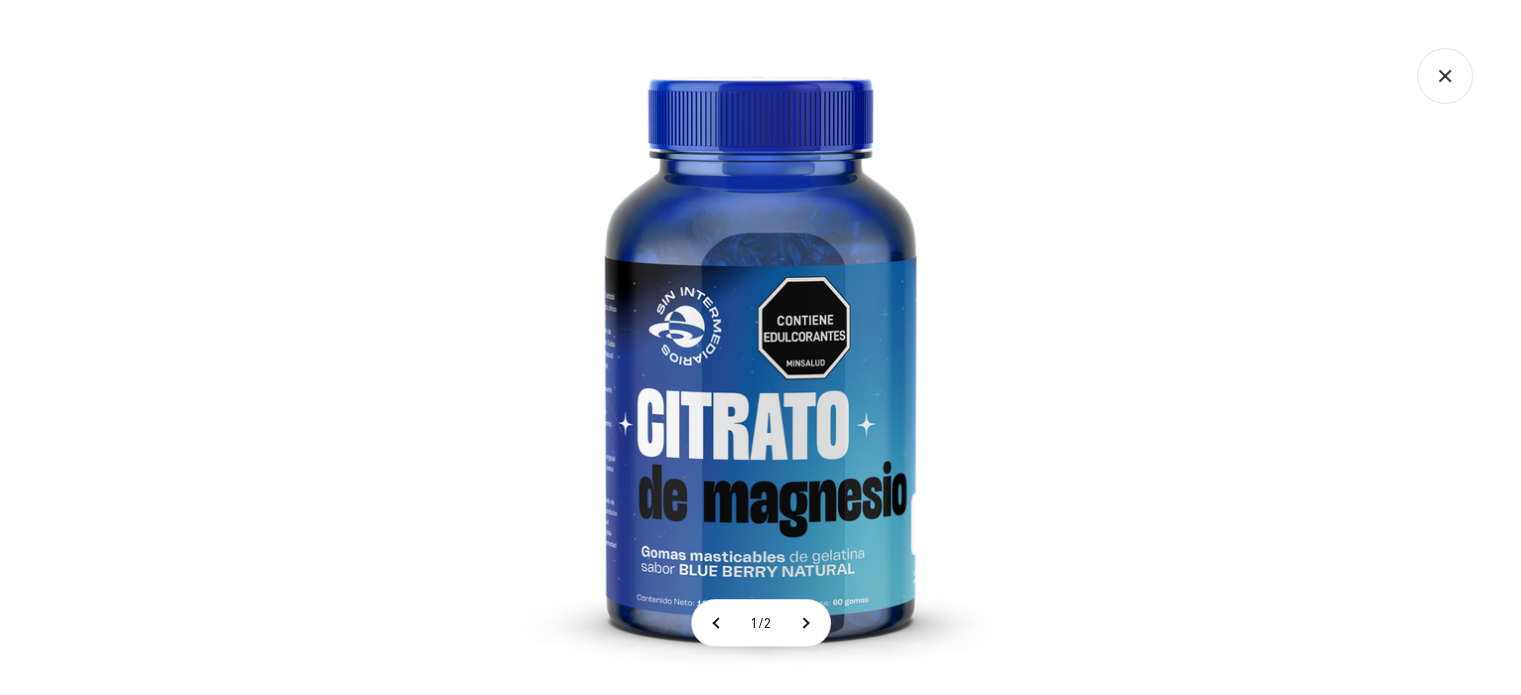 click at bounding box center [760, 347] 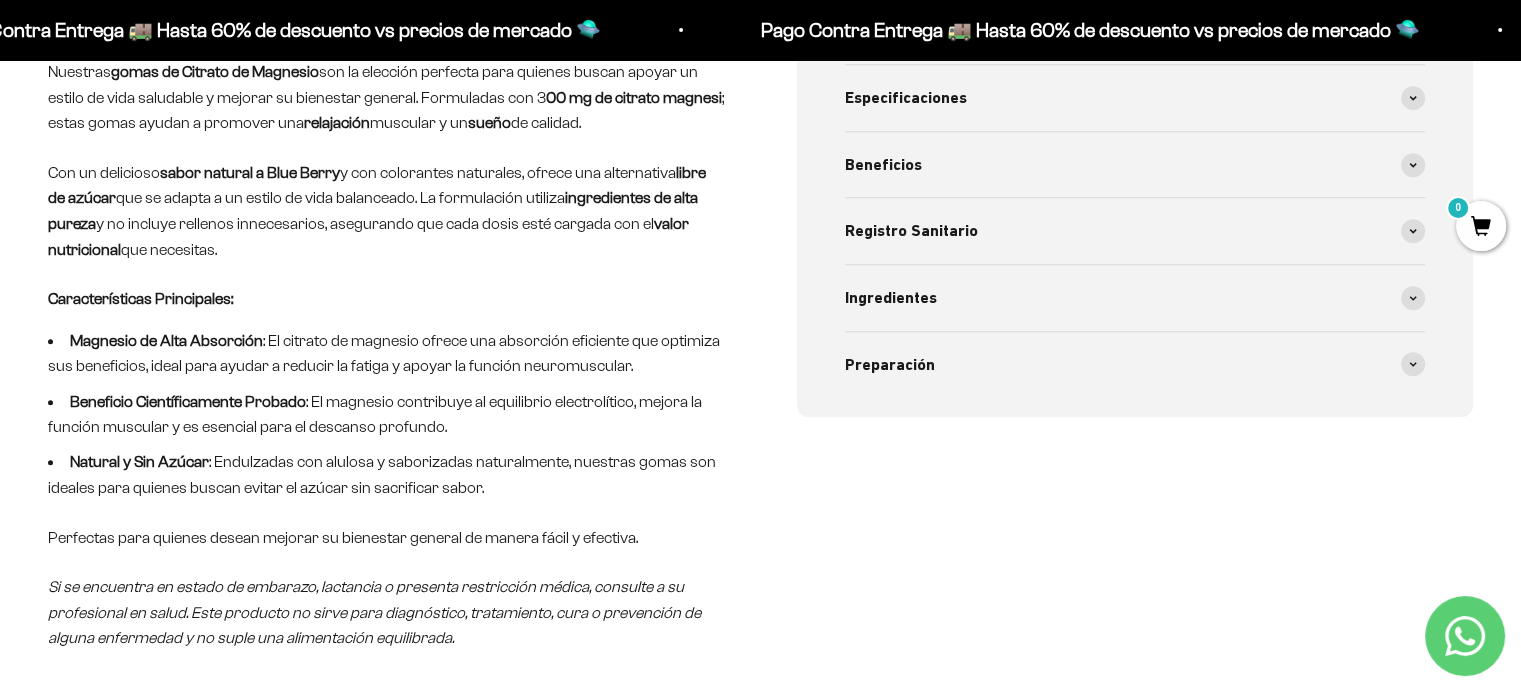 scroll, scrollTop: 900, scrollLeft: 0, axis: vertical 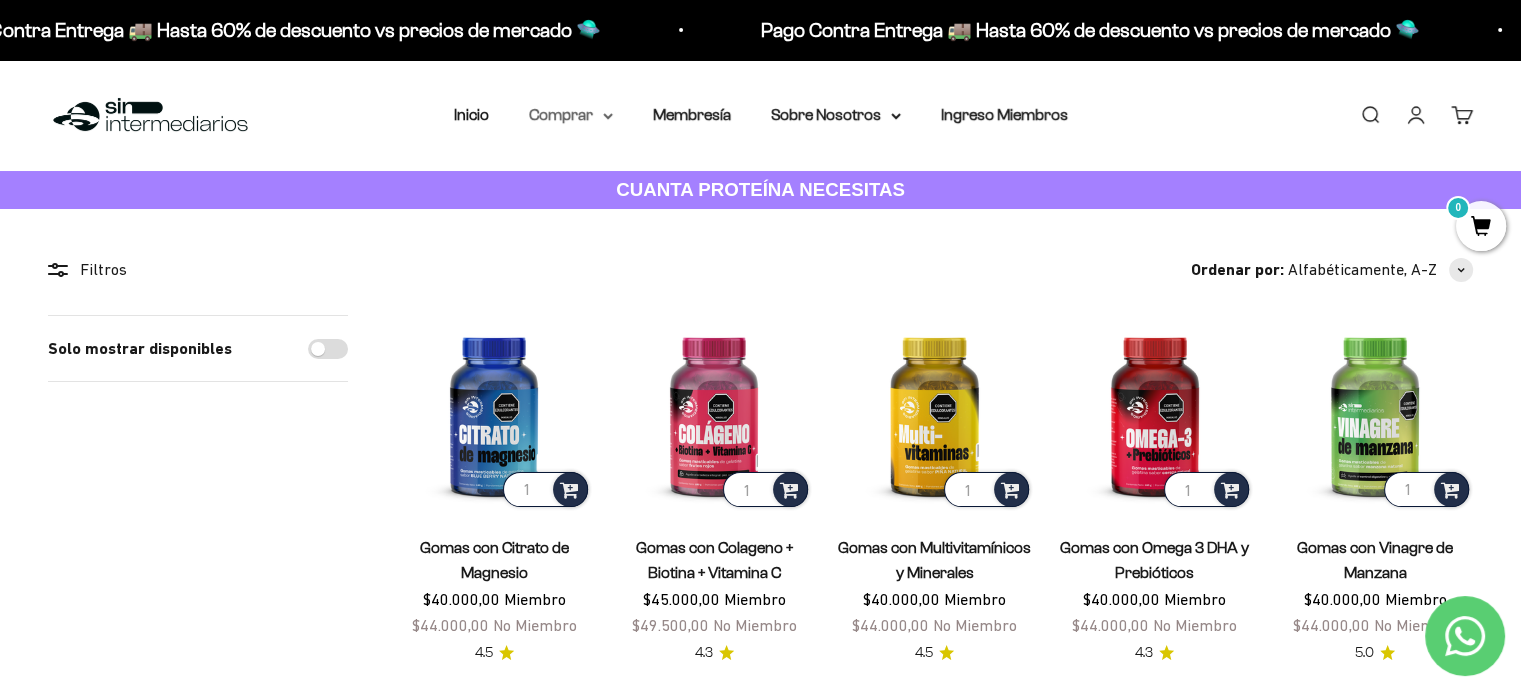 click on "Comprar" at bounding box center [571, 115] 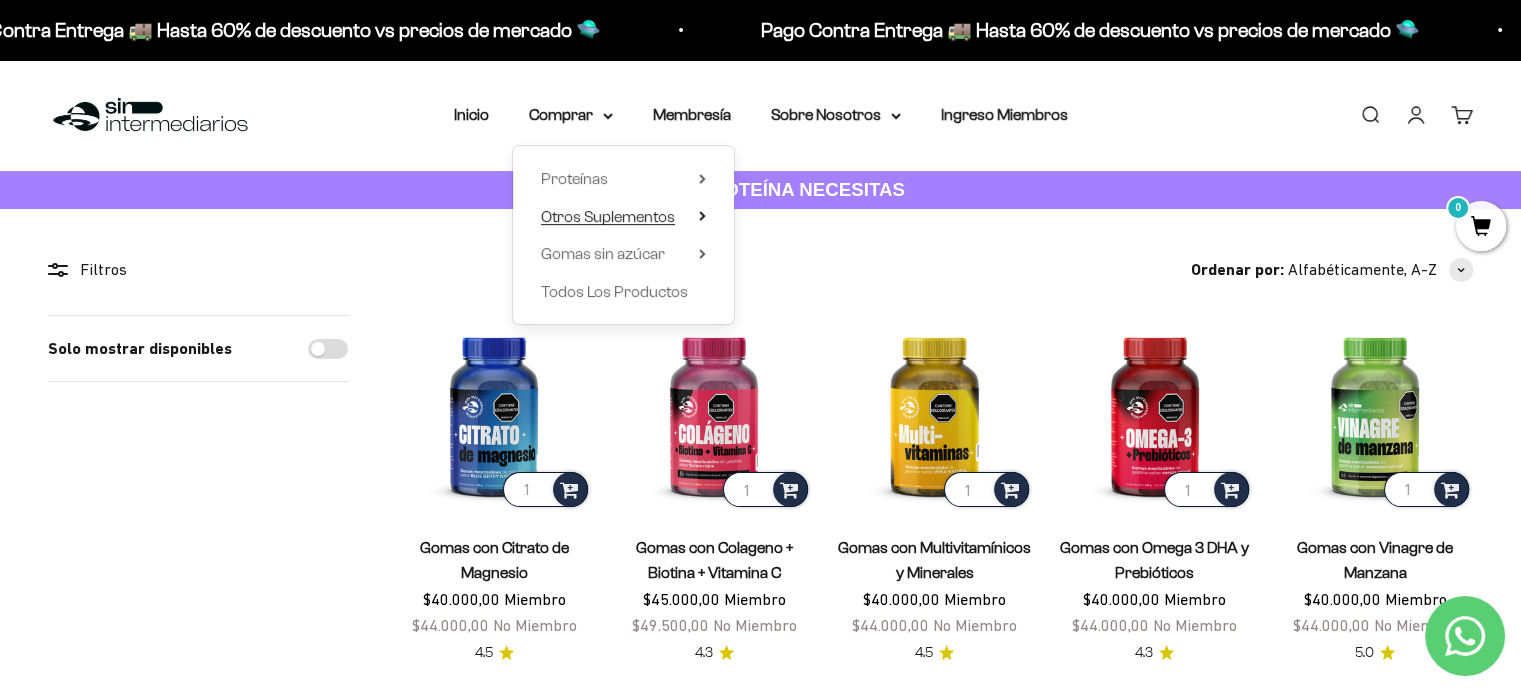 click on "Otros Suplementos" at bounding box center (608, 216) 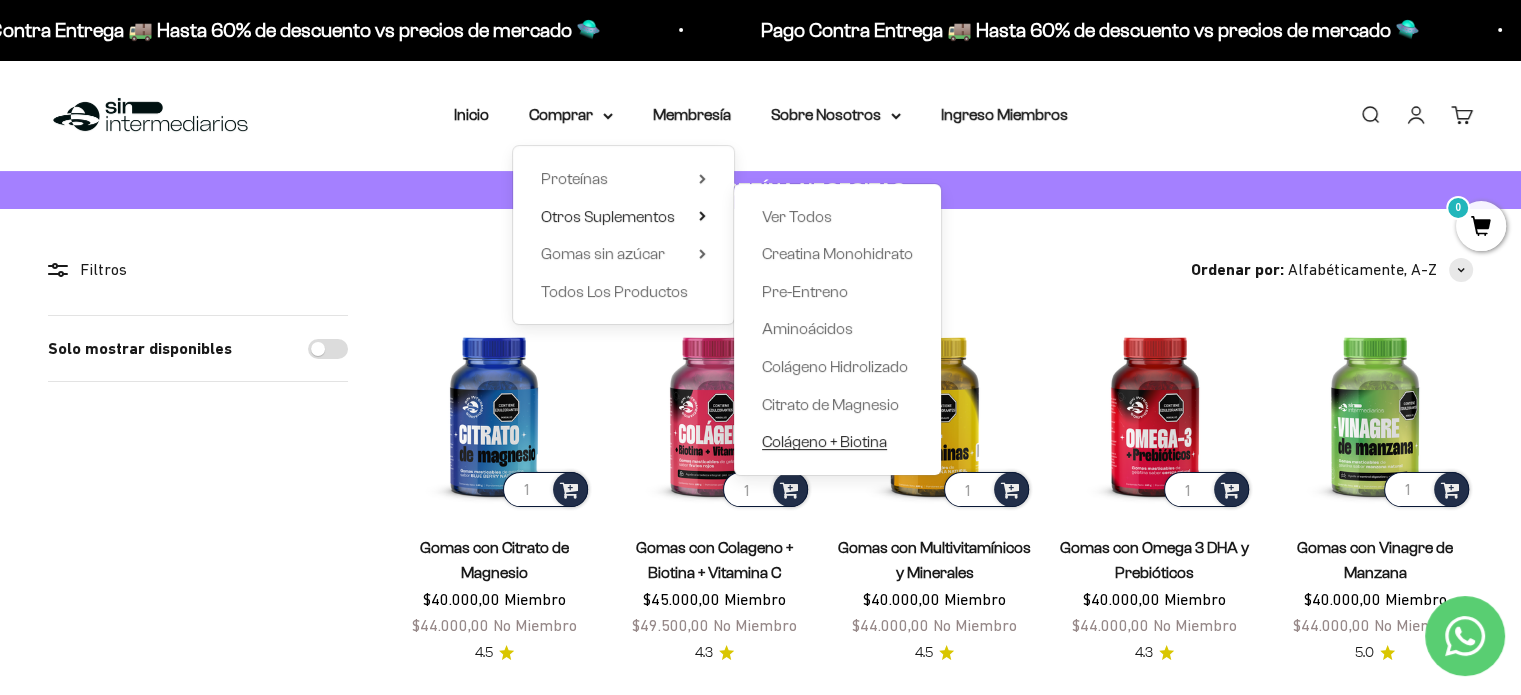 click on "Colágeno + Biotina" at bounding box center [824, 441] 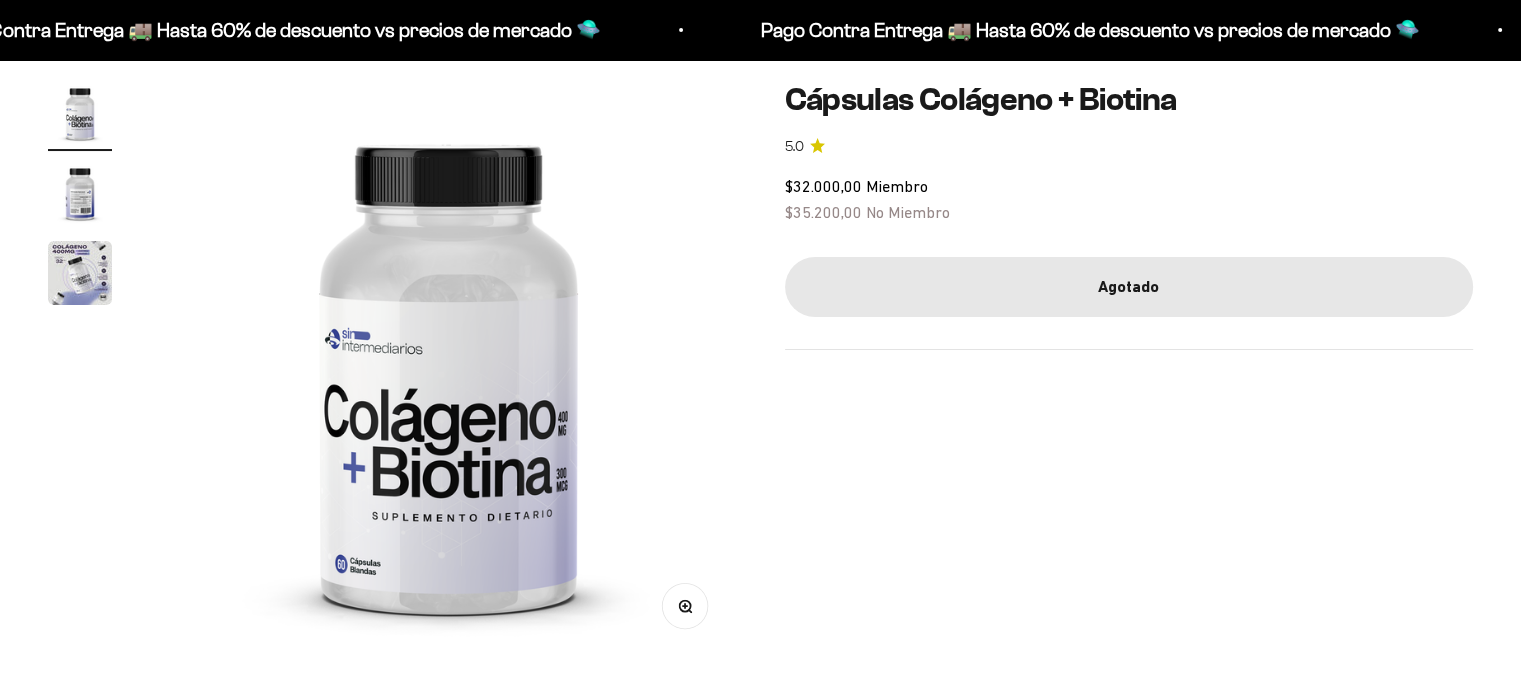scroll, scrollTop: 300, scrollLeft: 0, axis: vertical 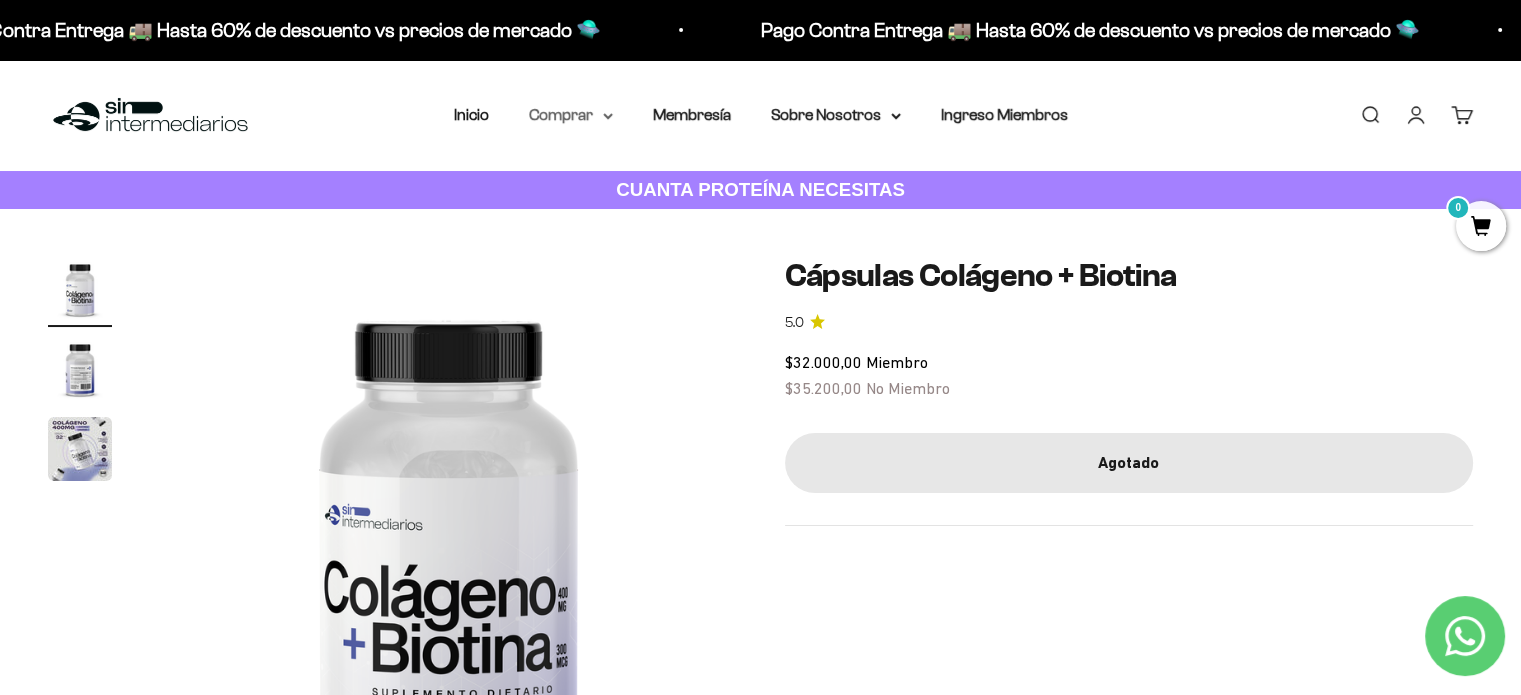 click on "Comprar" at bounding box center [571, 115] 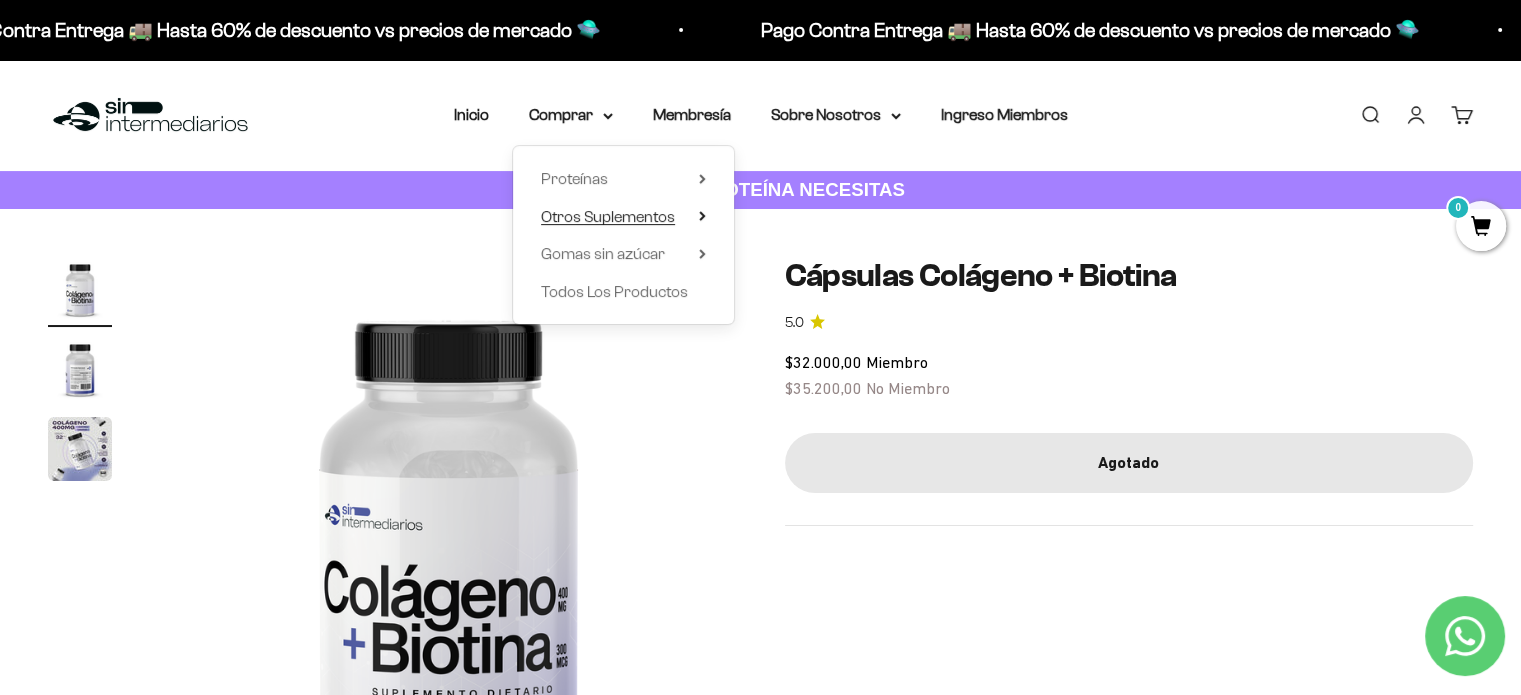 click on "Otros Suplementos" at bounding box center [623, 217] 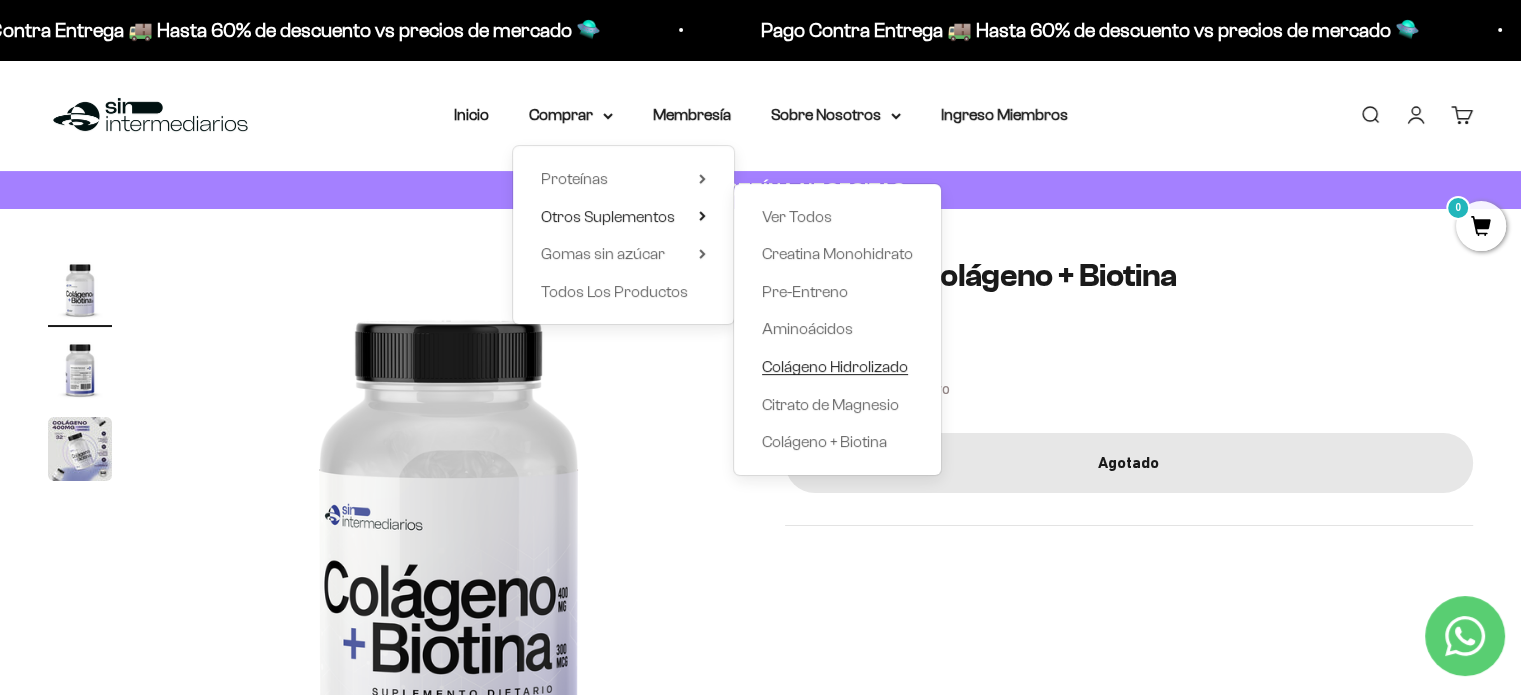 click on "Colágeno Hidrolizado" at bounding box center (835, 366) 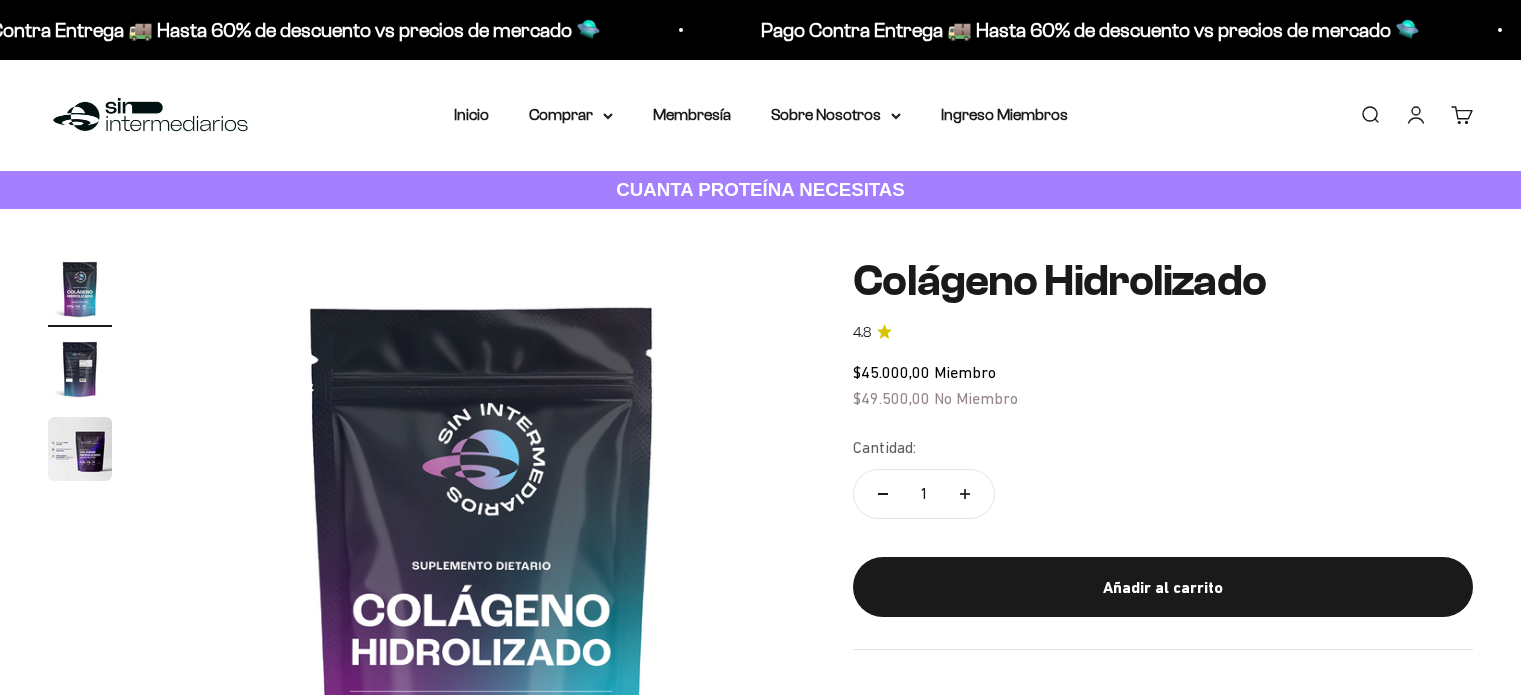 scroll, scrollTop: 0, scrollLeft: 0, axis: both 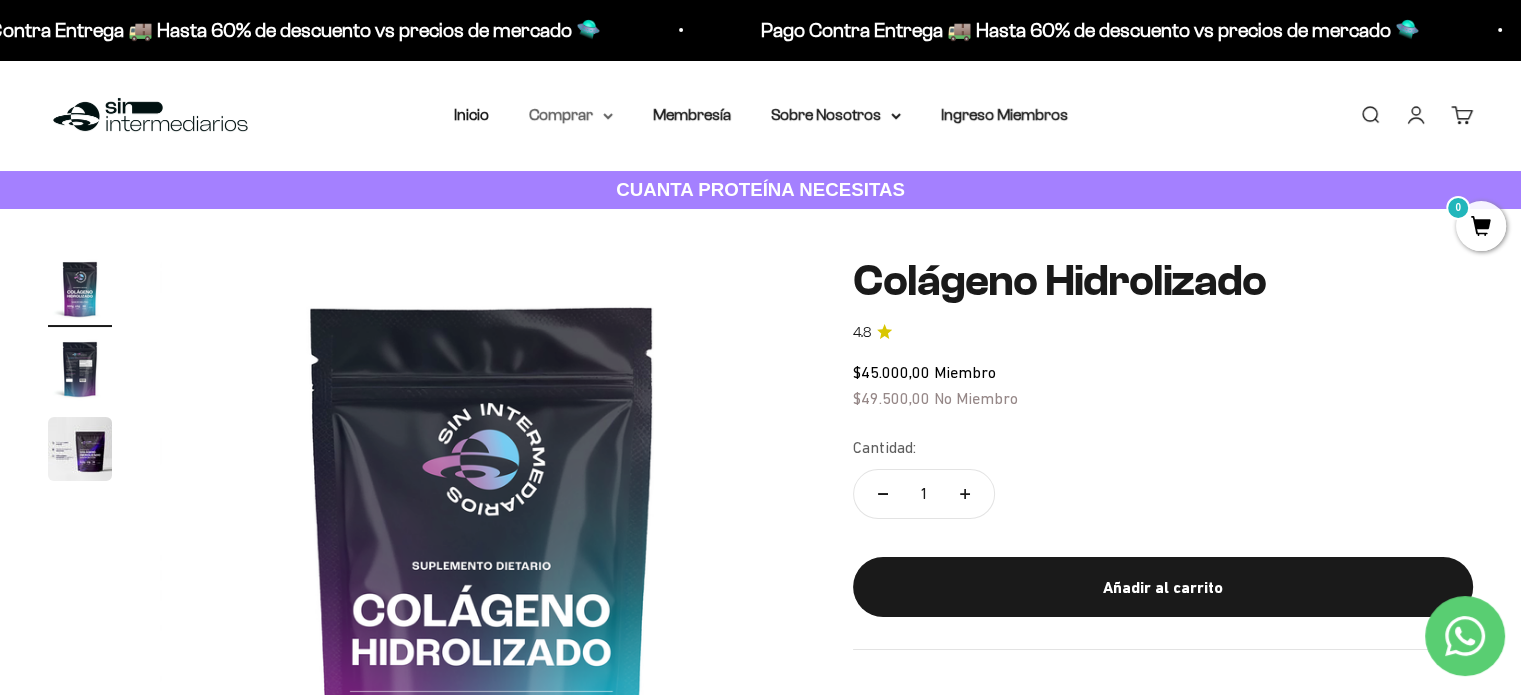 click on "Comprar" at bounding box center (571, 115) 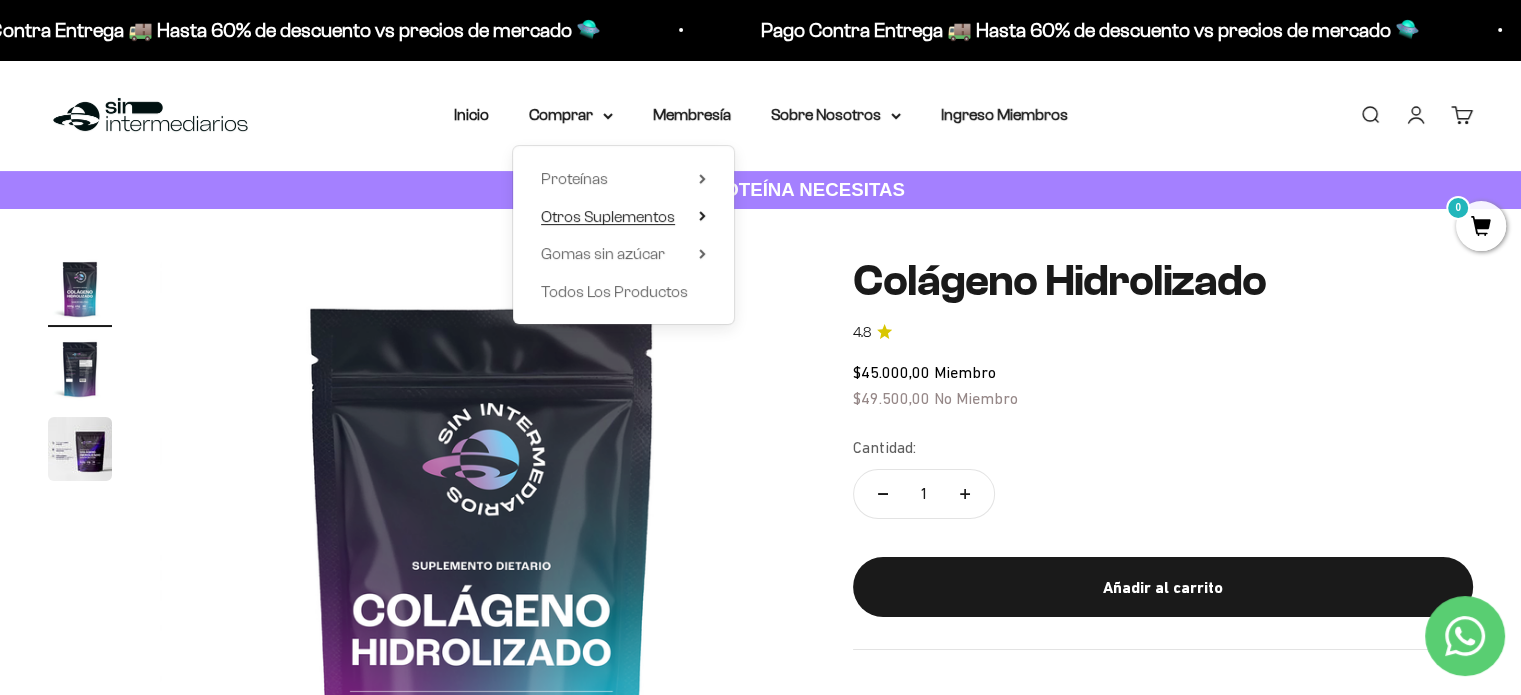 click on "Otros Suplementos" at bounding box center (608, 216) 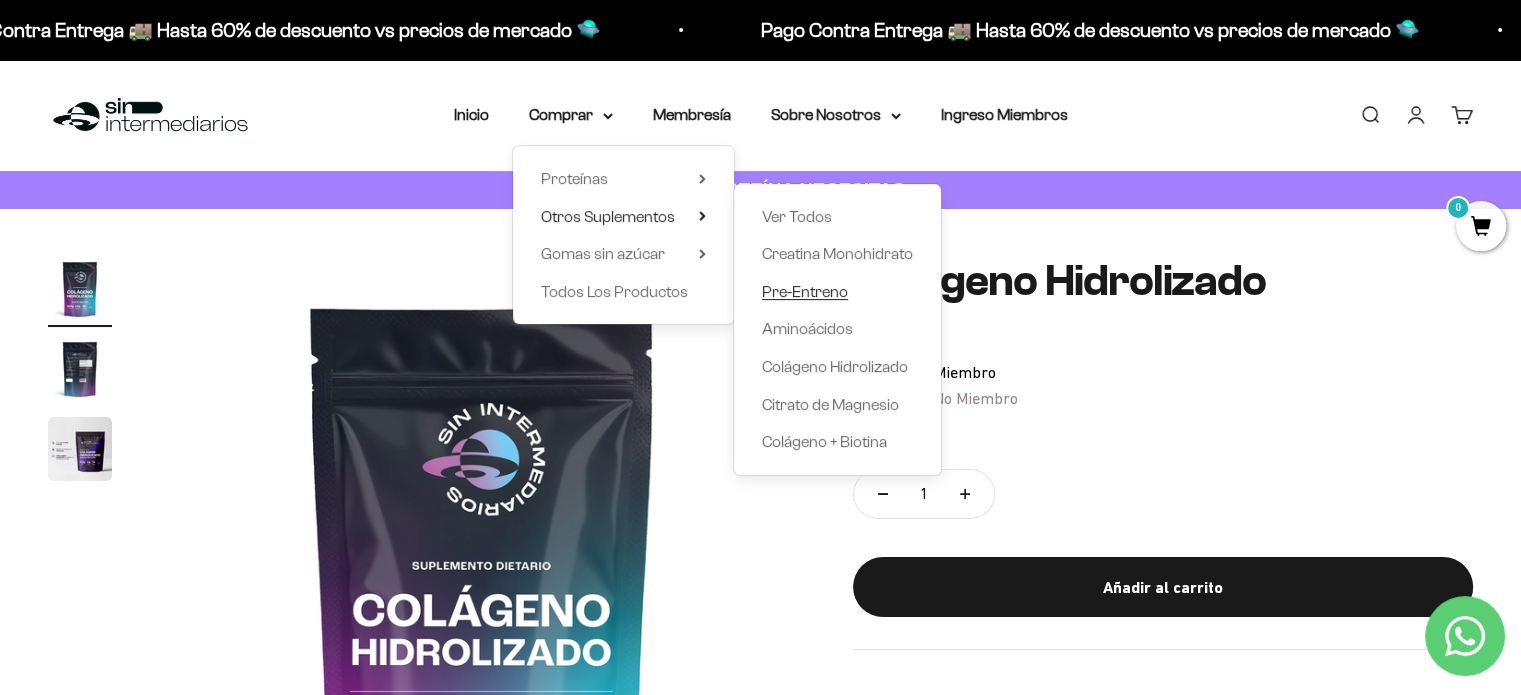 click on "Pre-Entreno" at bounding box center [805, 291] 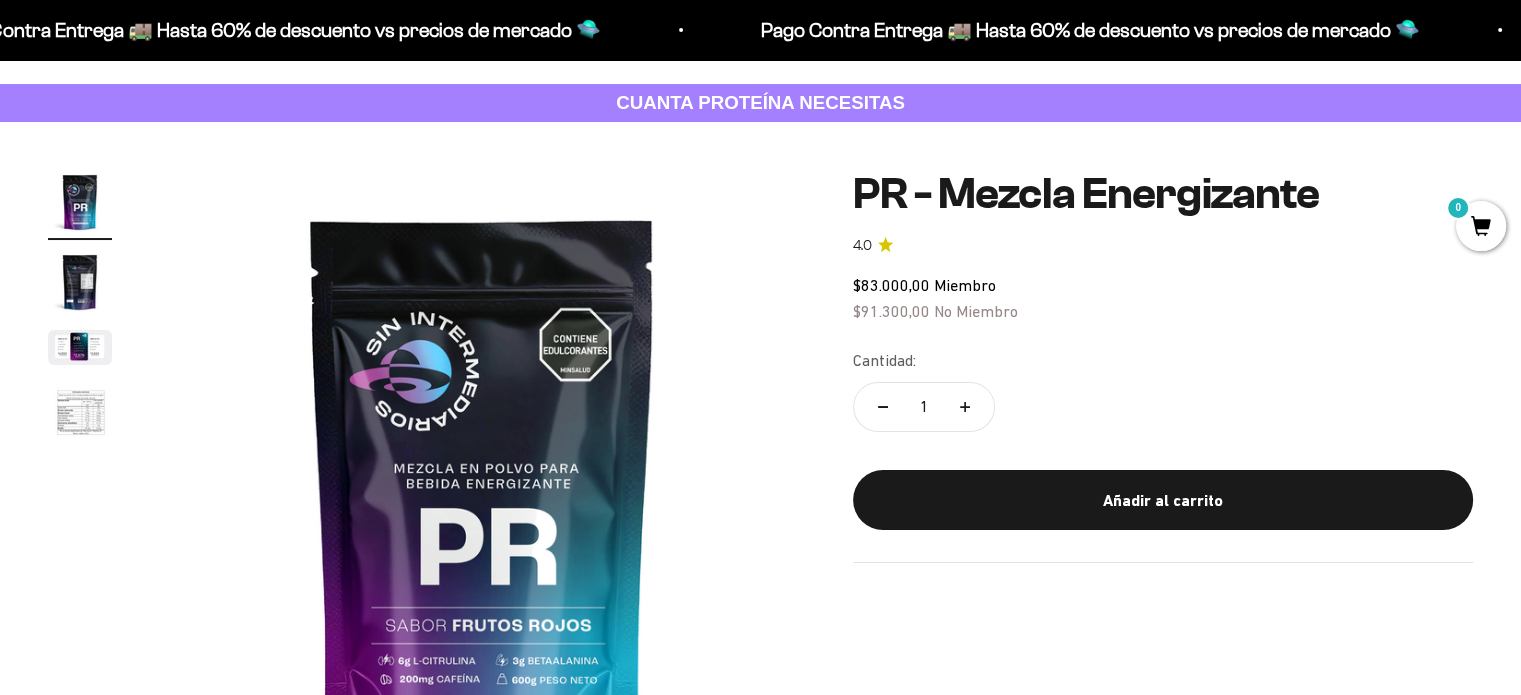 scroll, scrollTop: 200, scrollLeft: 0, axis: vertical 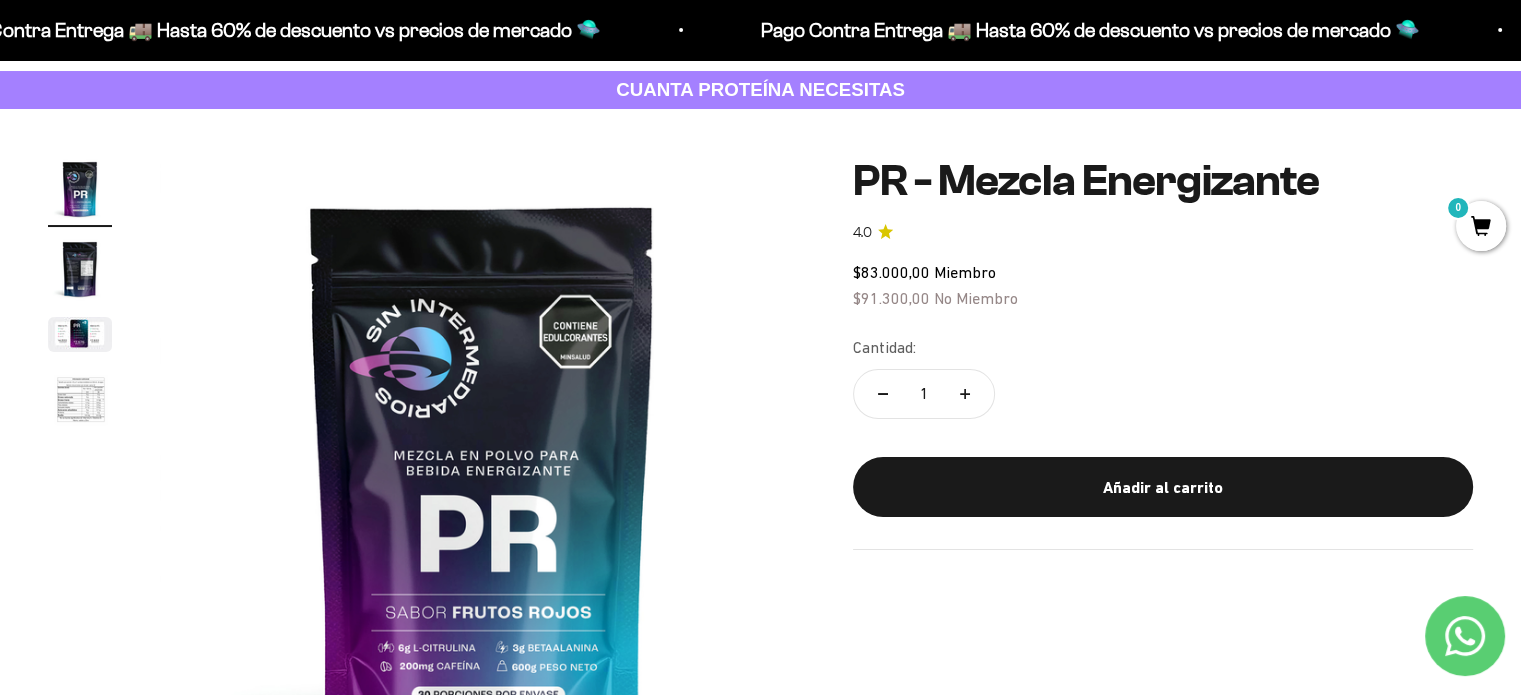 click at bounding box center [80, 269] 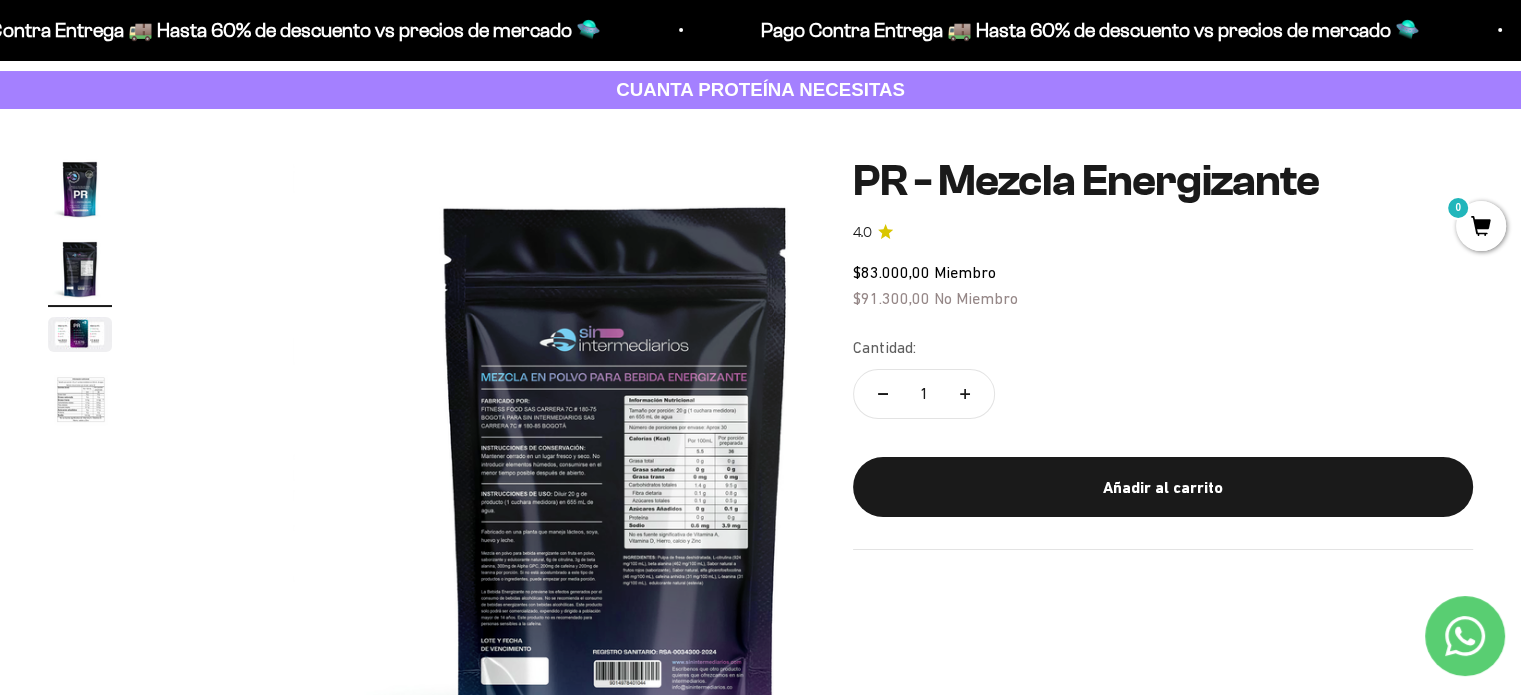 scroll, scrollTop: 0, scrollLeft: 669, axis: horizontal 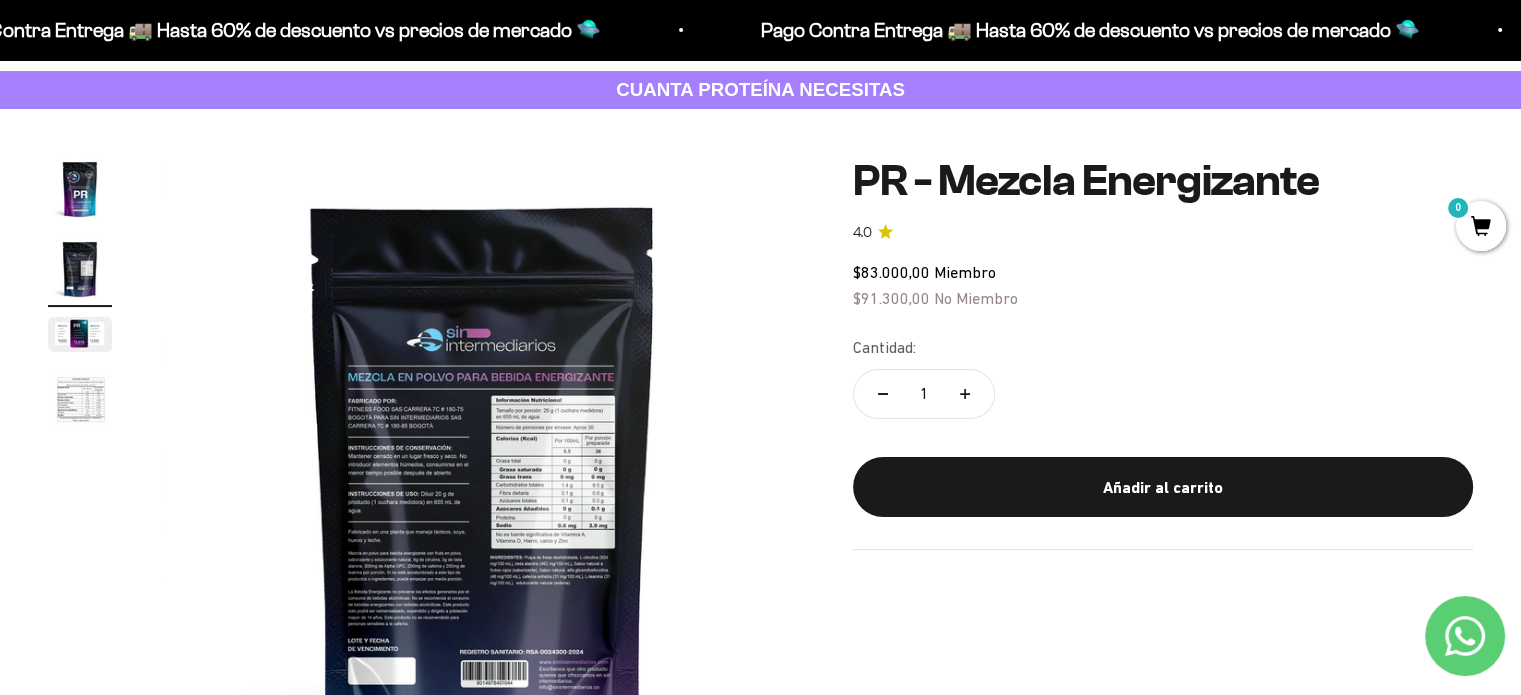 click at bounding box center [80, 334] 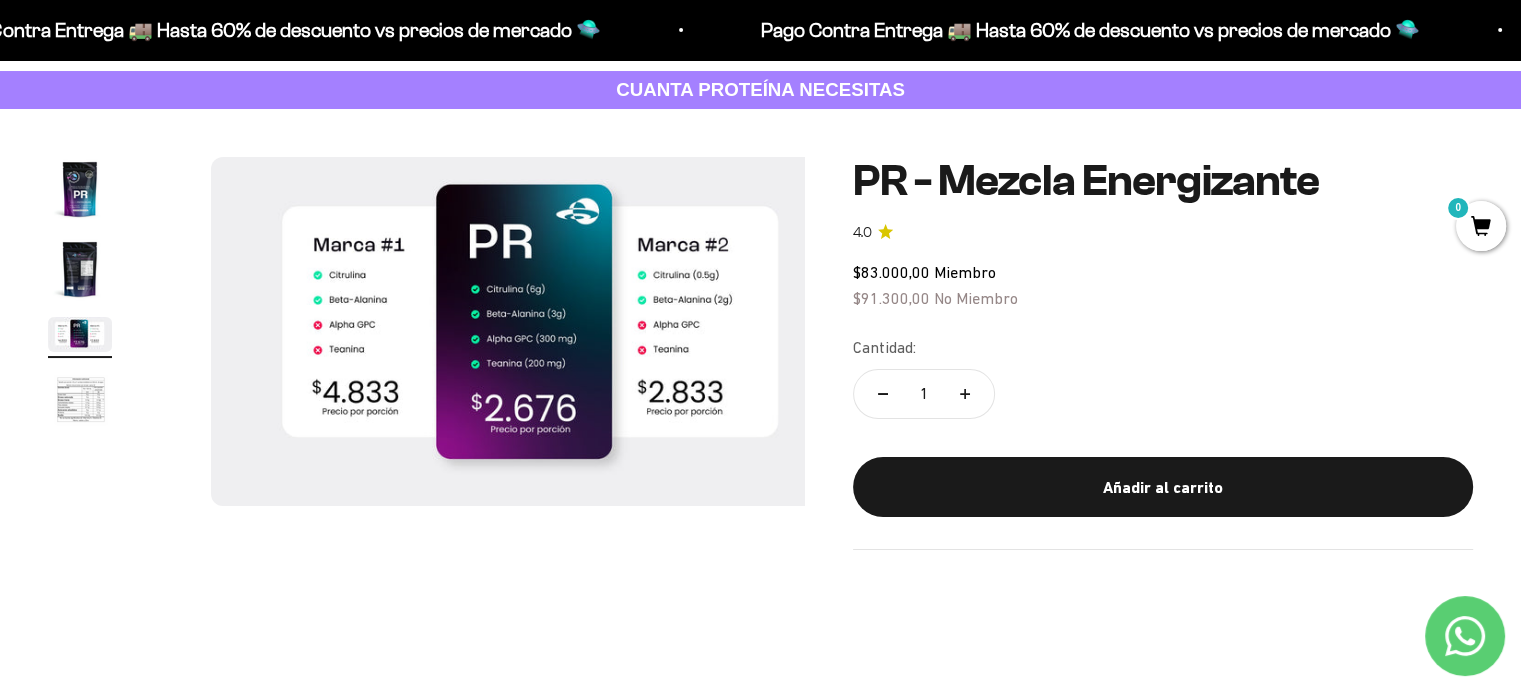 scroll, scrollTop: 0, scrollLeft: 1338, axis: horizontal 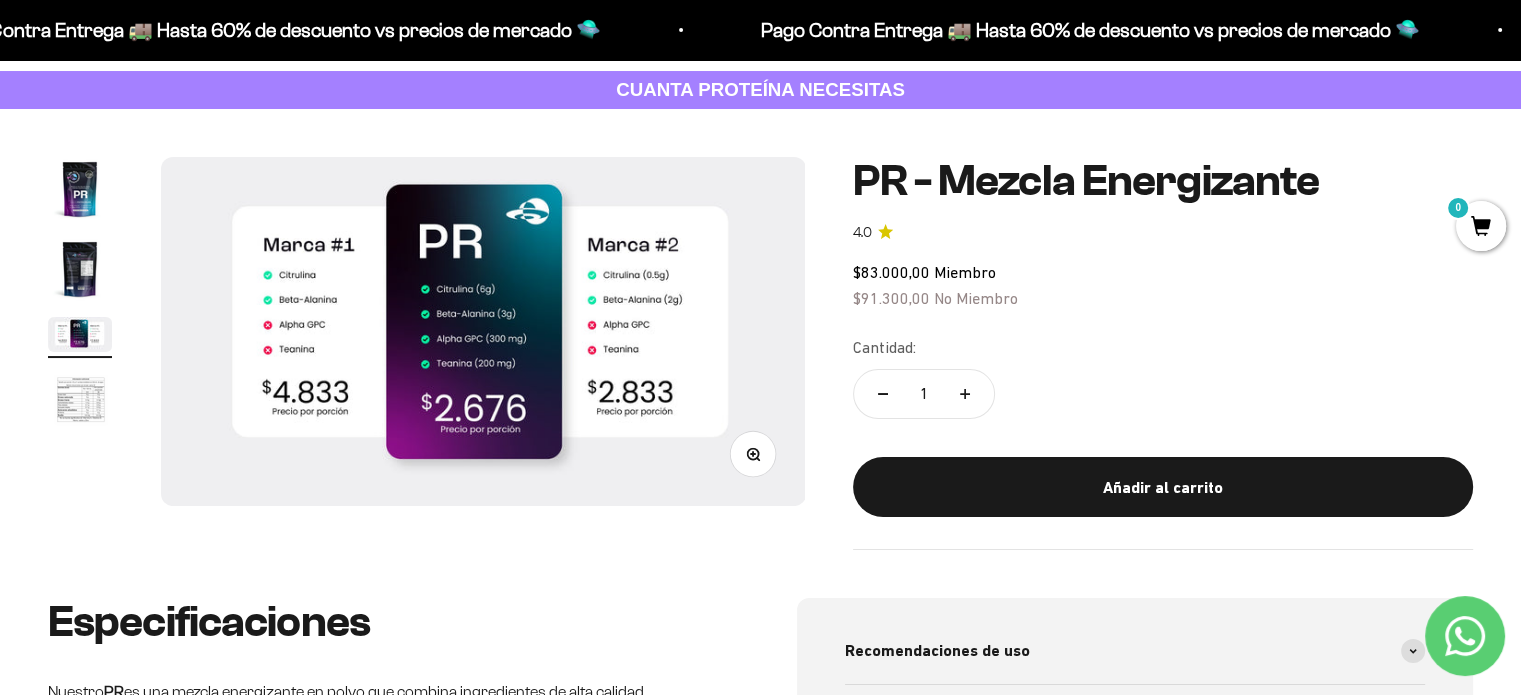 click at bounding box center [80, 401] 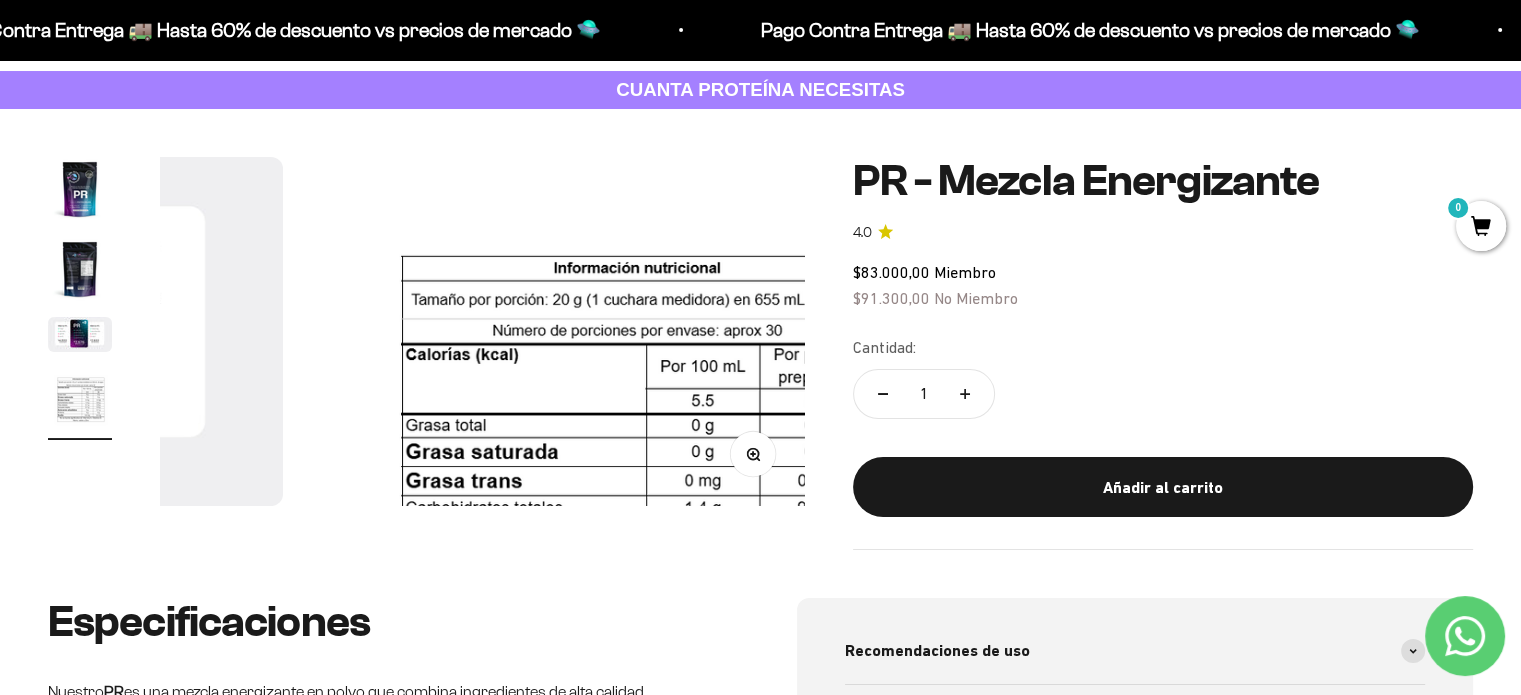 scroll, scrollTop: 0, scrollLeft: 2007, axis: horizontal 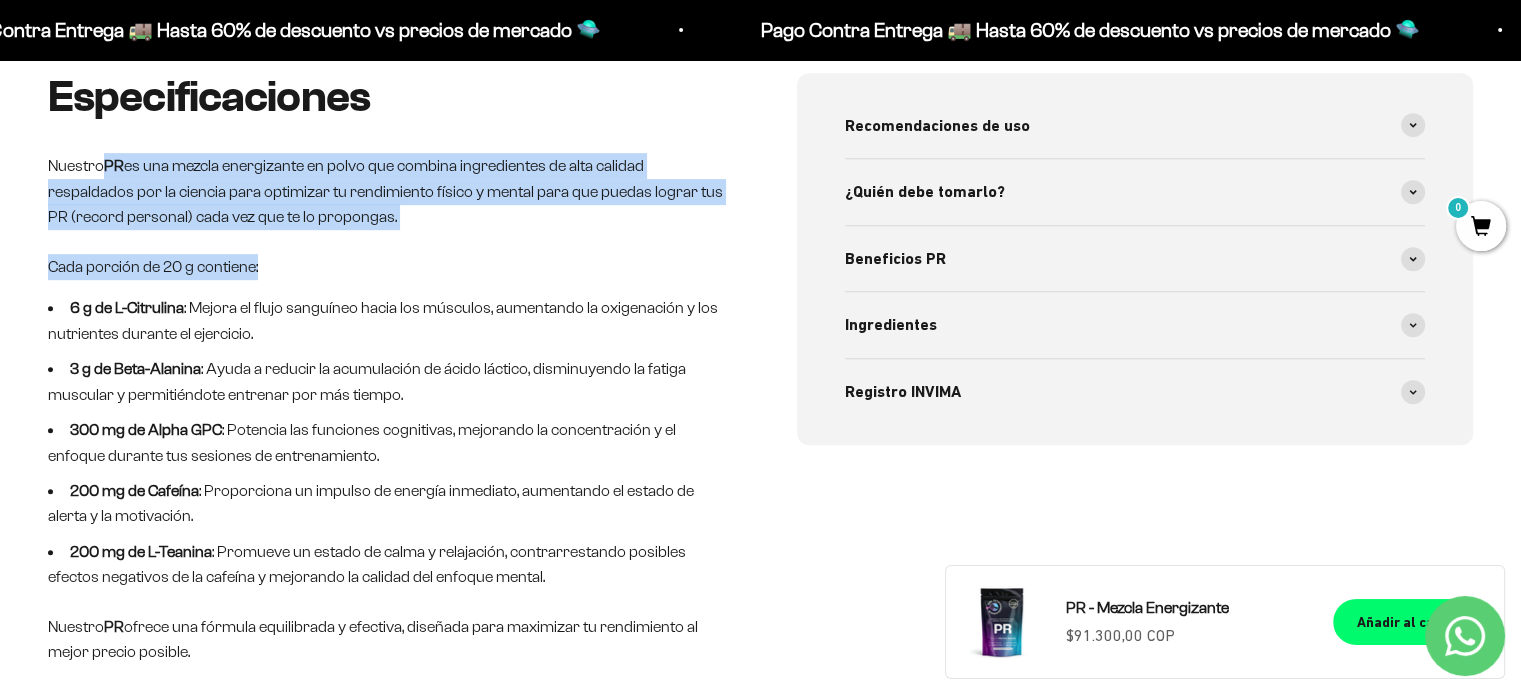 drag, startPoint x: 100, startPoint y: 168, endPoint x: 223, endPoint y: 298, distance: 178.96648 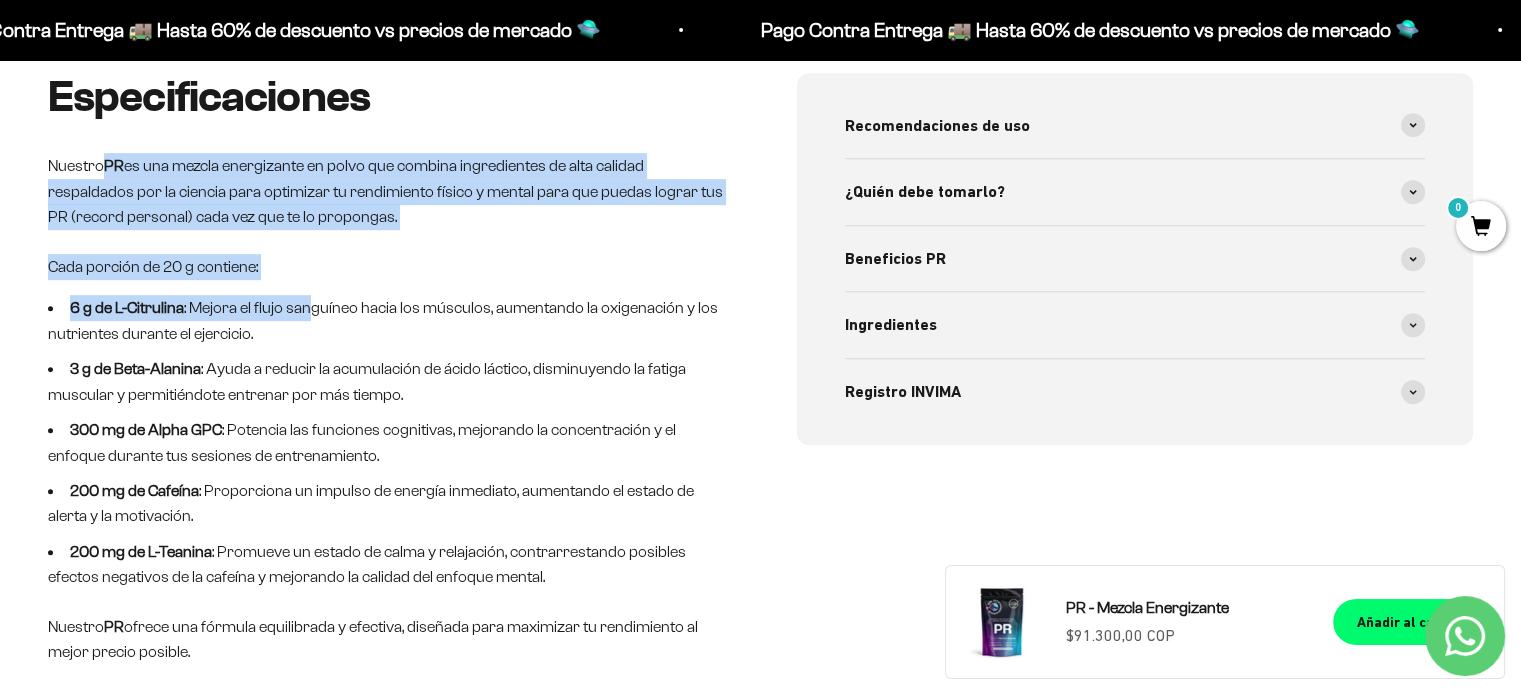 click on "6 g de L-Citrulina : Mejora el flujo sanguíneo hacia los músculos, aumentando la oxigenación y los nutrientes durante el ejercicio." at bounding box center (386, 320) 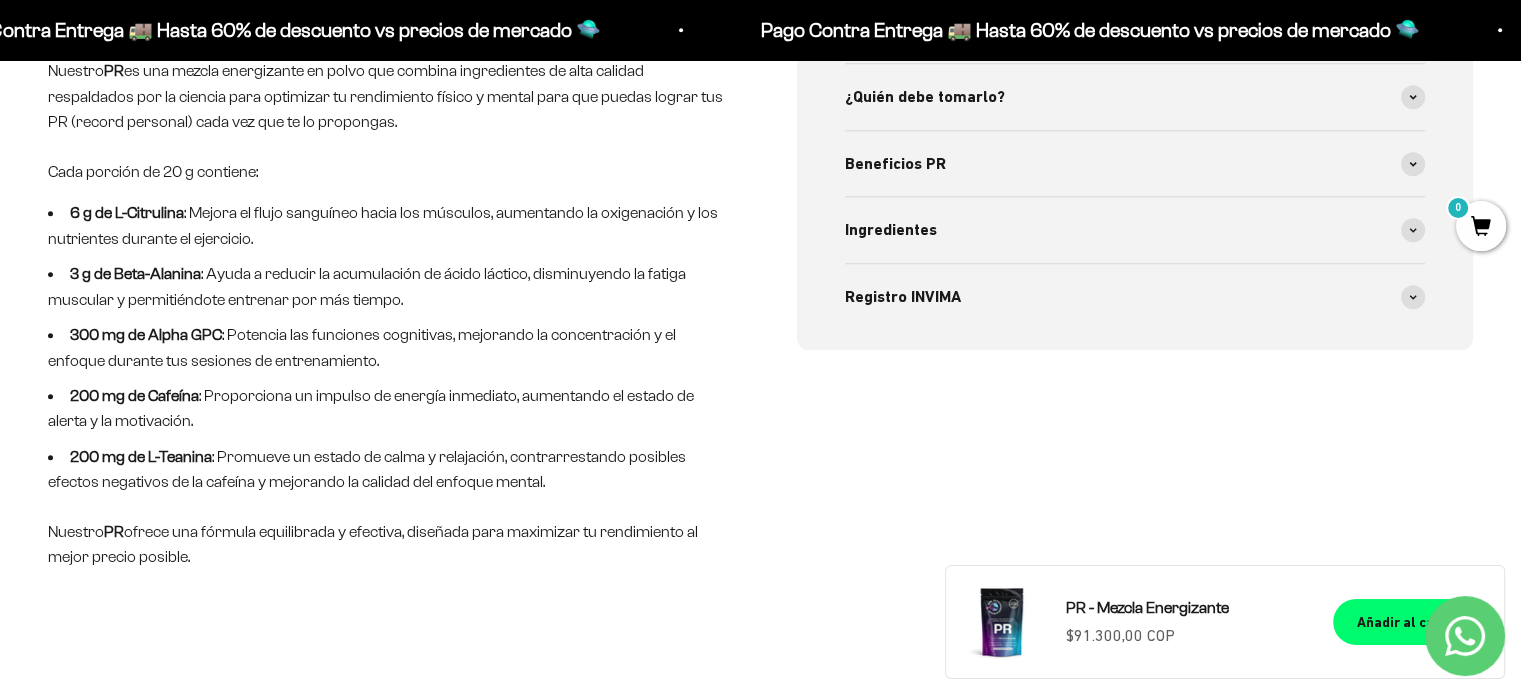 scroll, scrollTop: 1000, scrollLeft: 0, axis: vertical 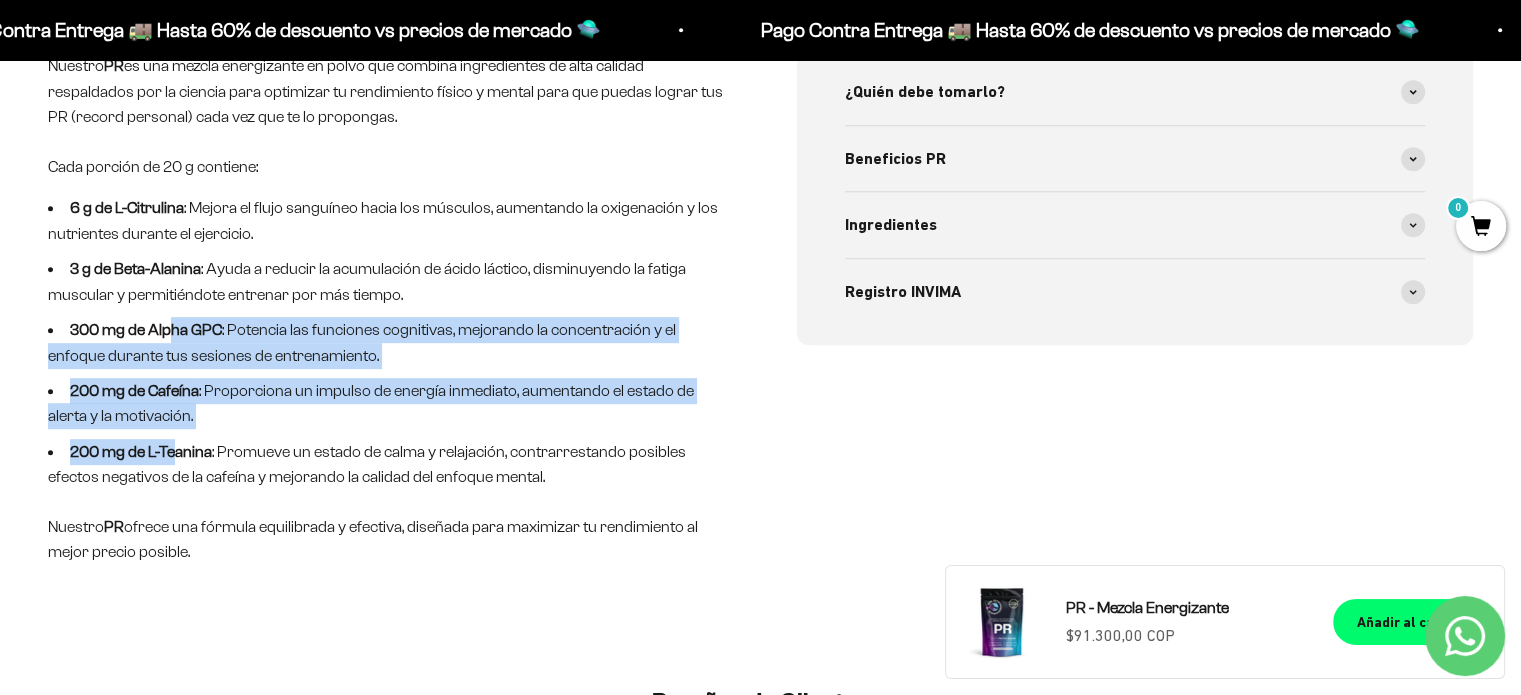 drag, startPoint x: 171, startPoint y: 325, endPoint x: 179, endPoint y: 459, distance: 134.23859 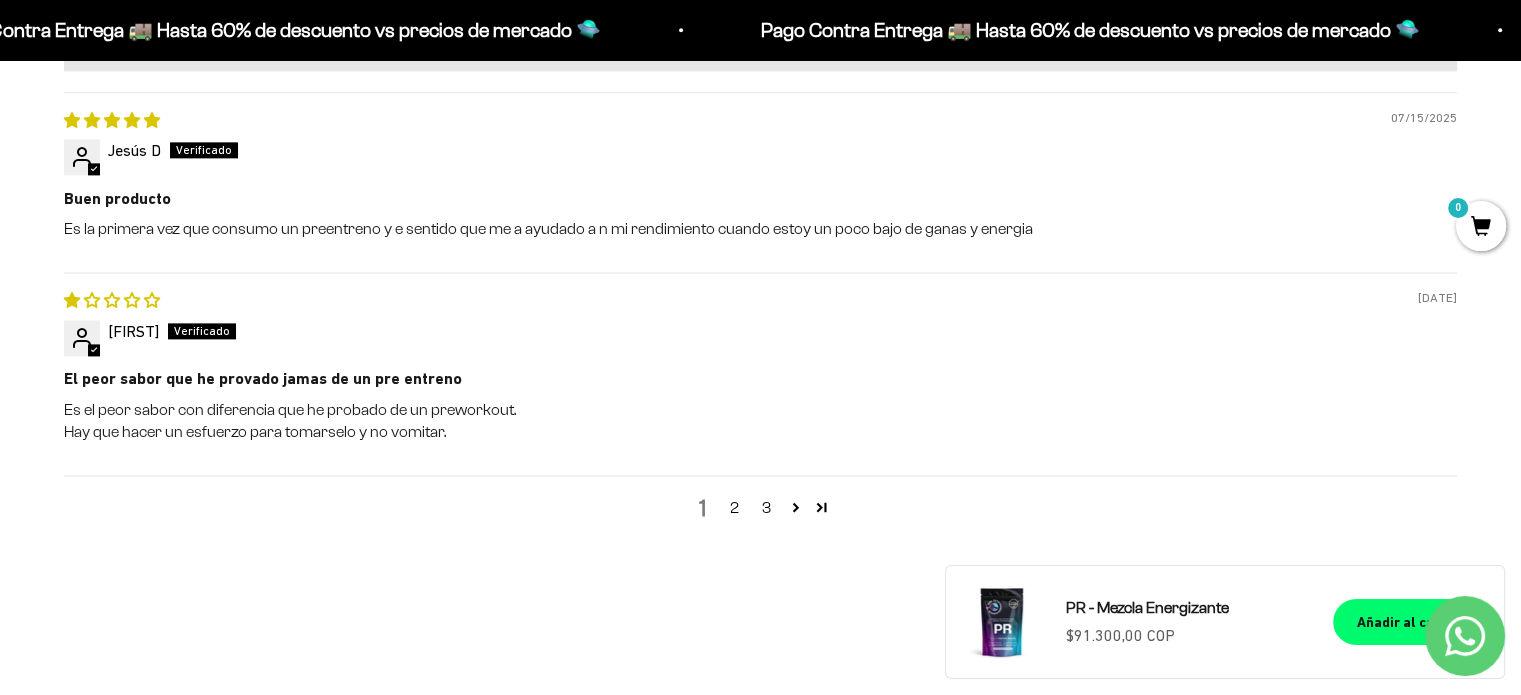 scroll, scrollTop: 2700, scrollLeft: 0, axis: vertical 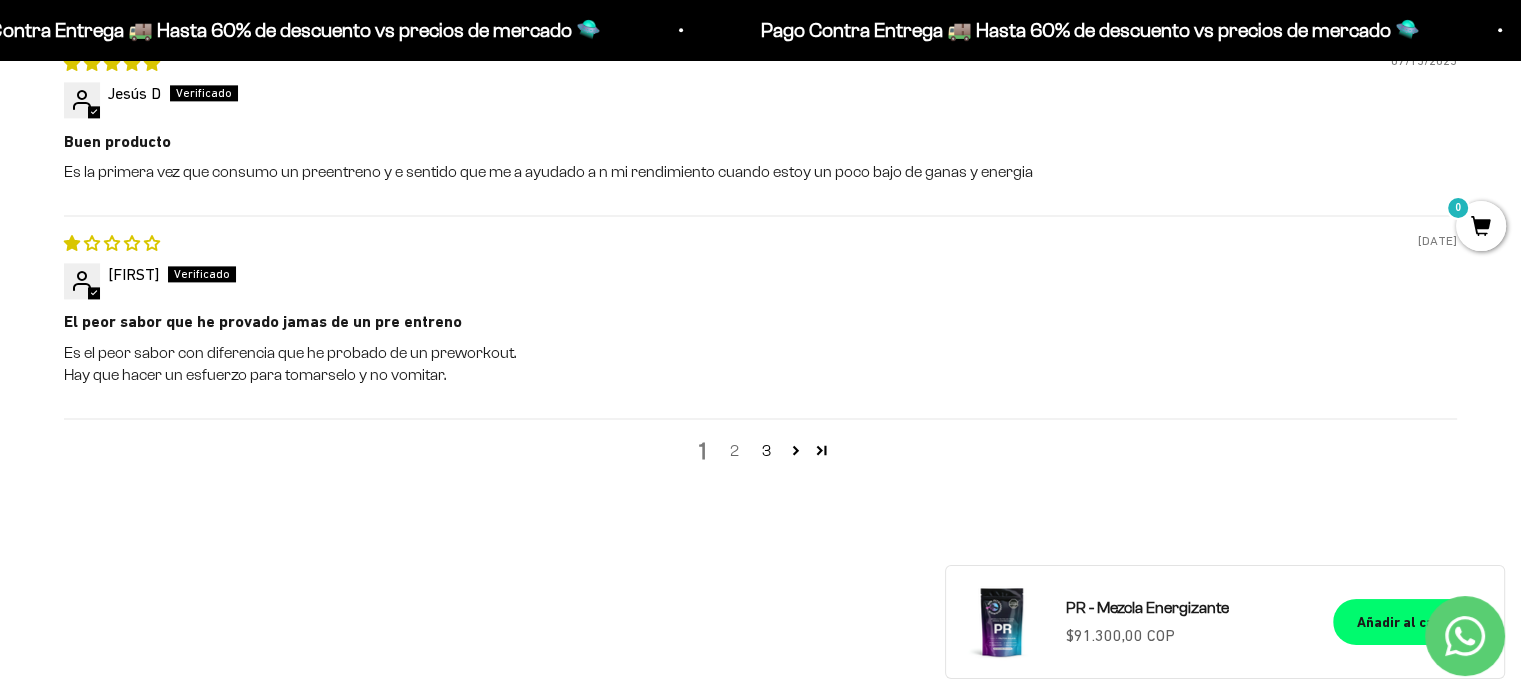 click on "2" at bounding box center (735, 451) 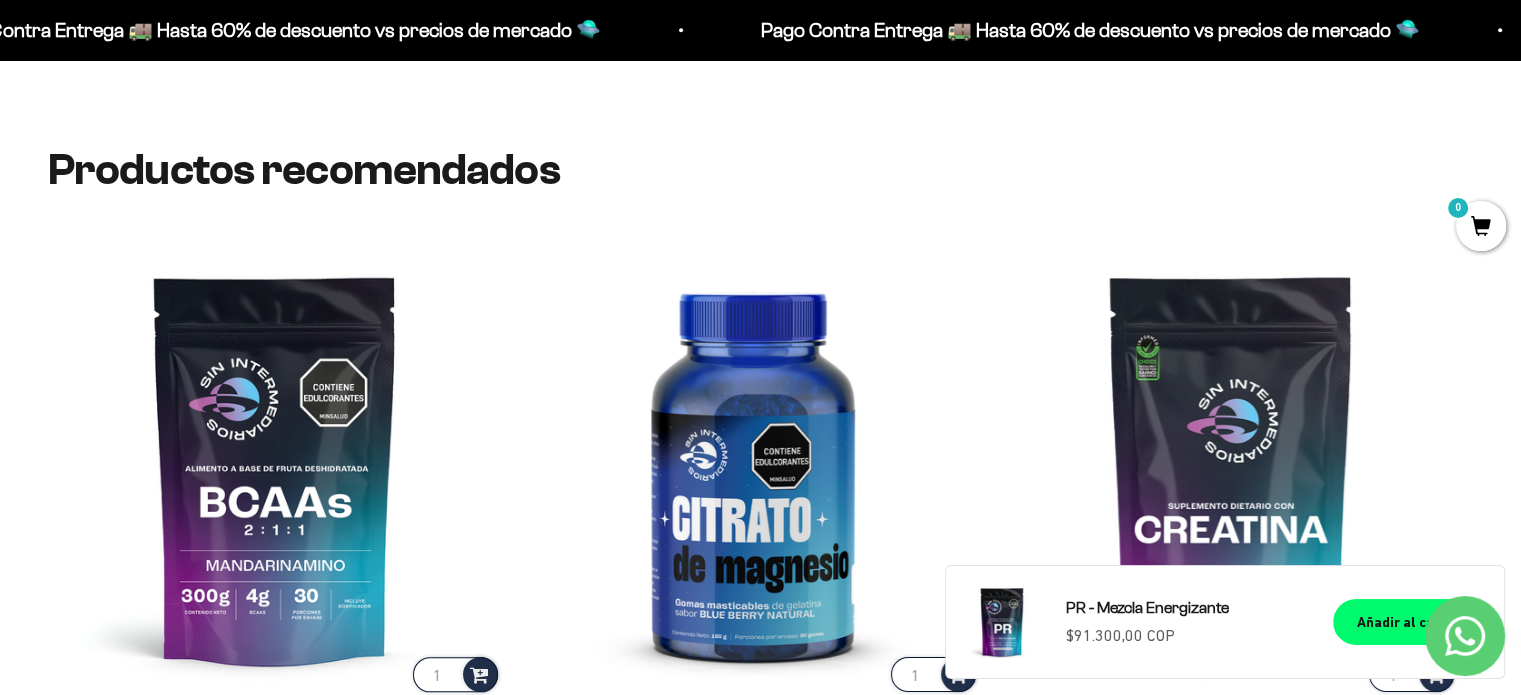 scroll, scrollTop: 2089, scrollLeft: 0, axis: vertical 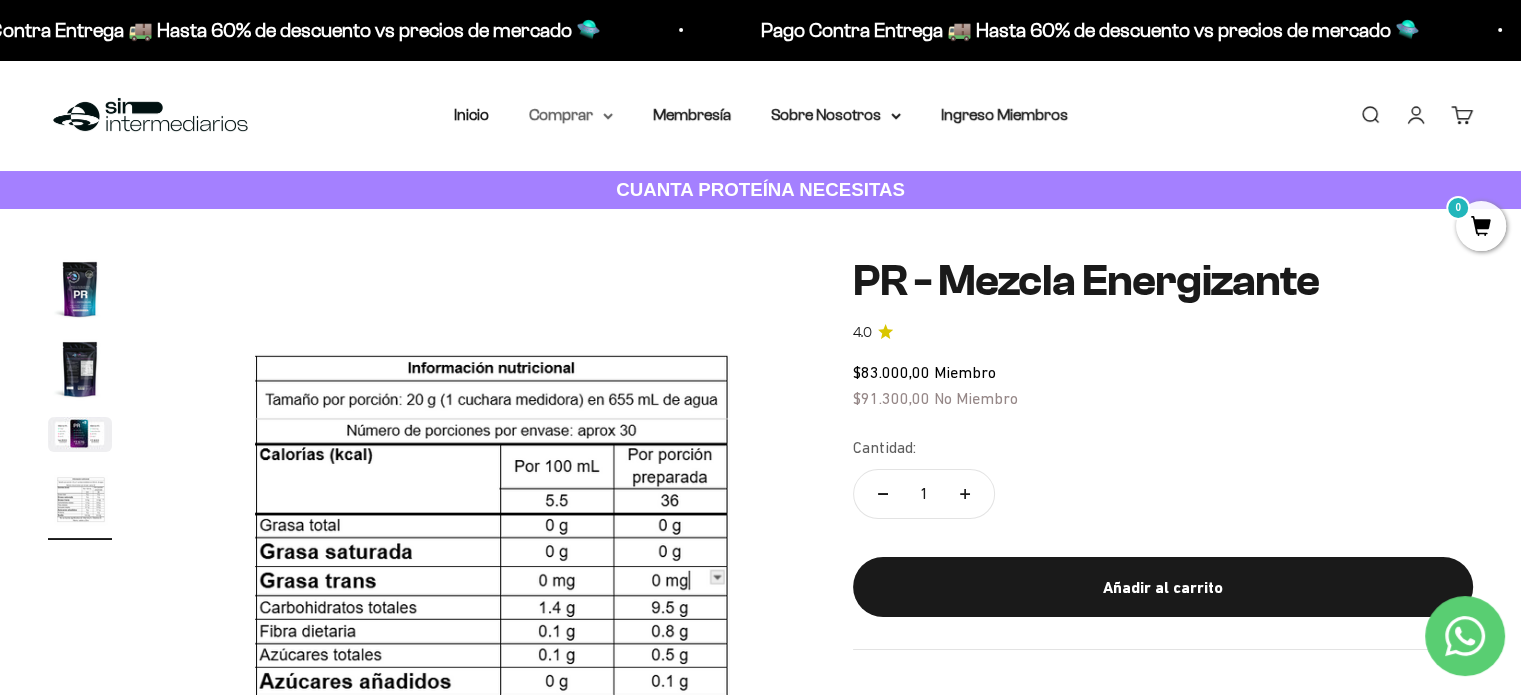 click on "Comprar" at bounding box center (571, 115) 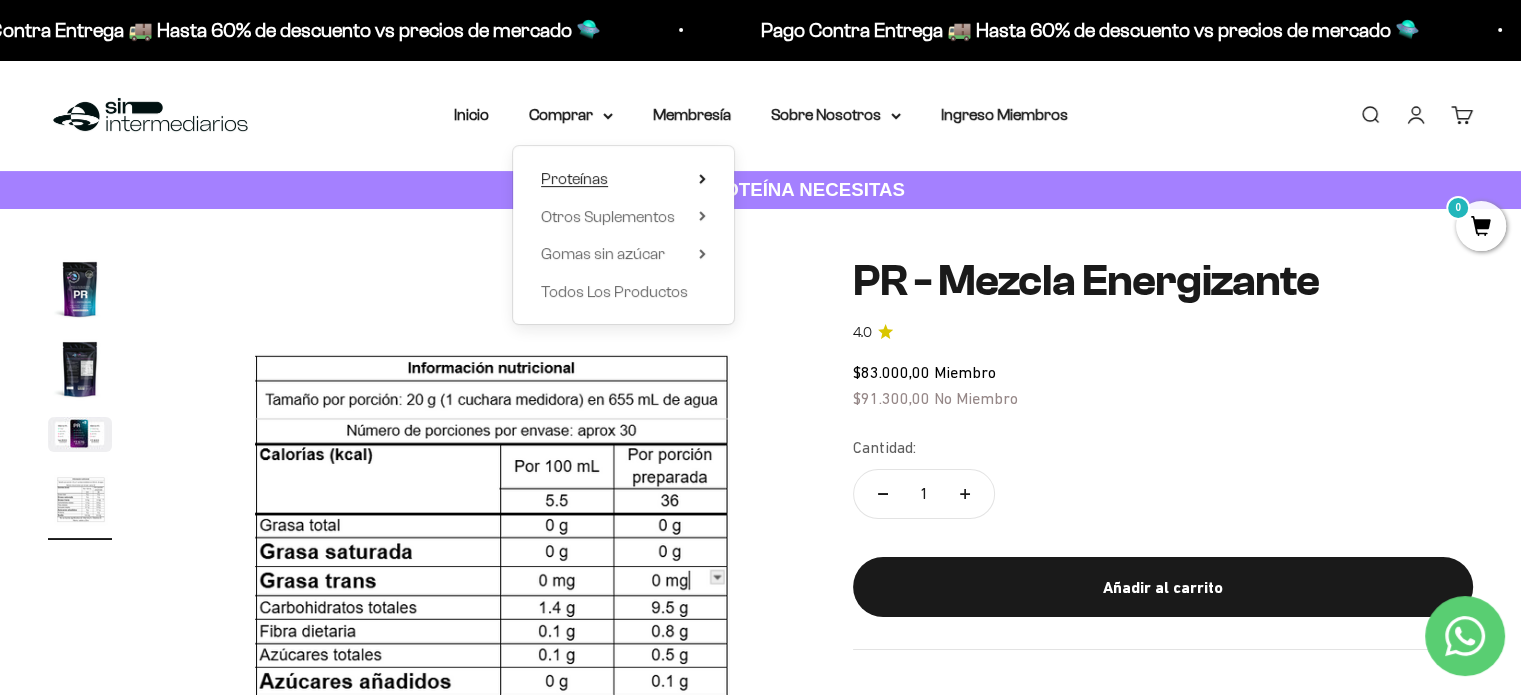 click on "Proteínas" at bounding box center [574, 178] 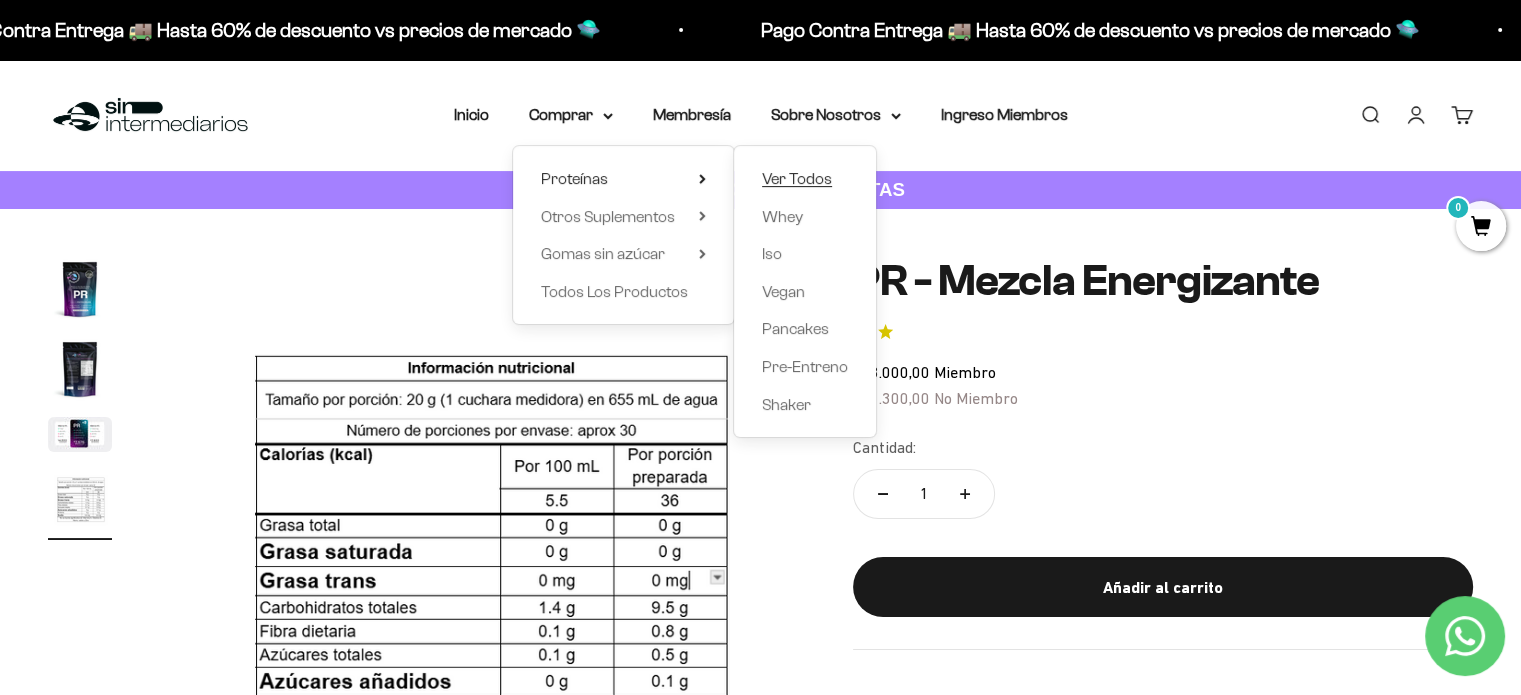click on "Ver Todos" at bounding box center (797, 178) 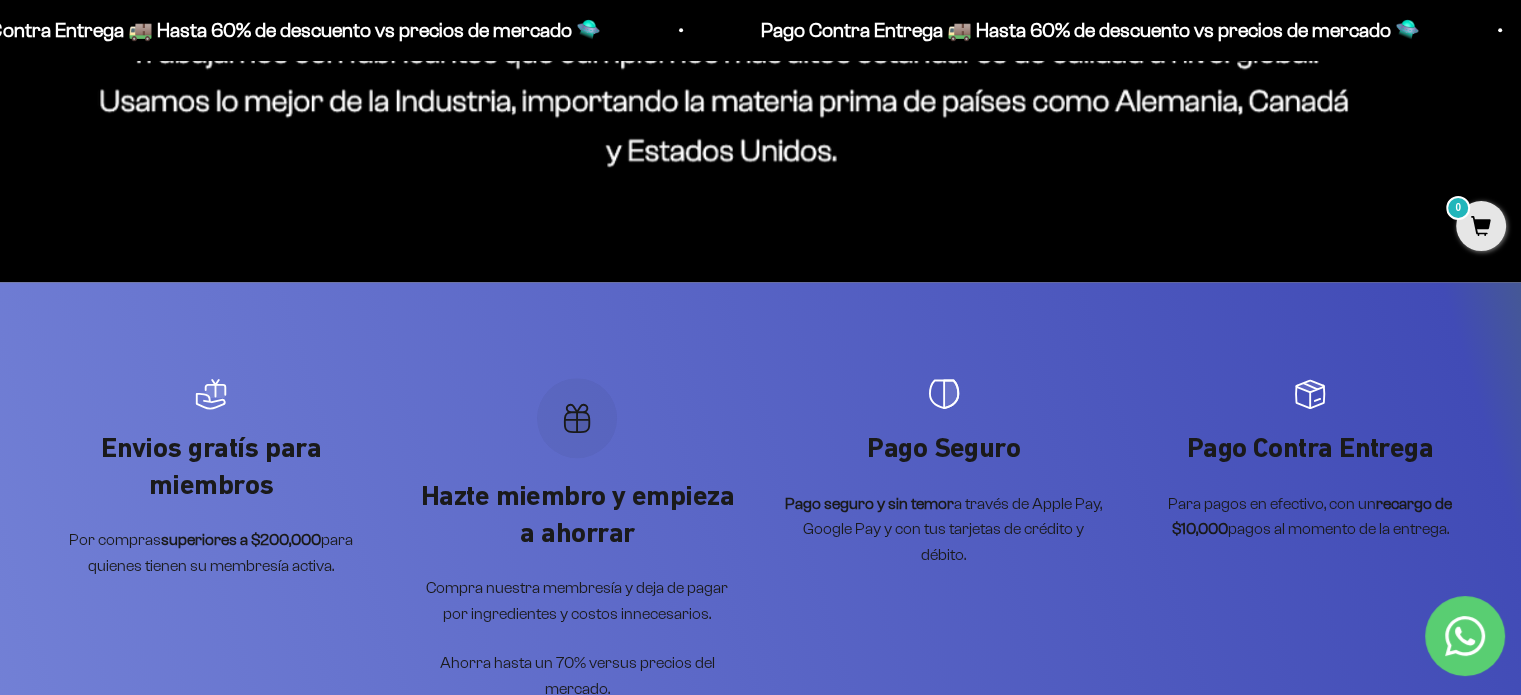scroll, scrollTop: 2065, scrollLeft: 0, axis: vertical 